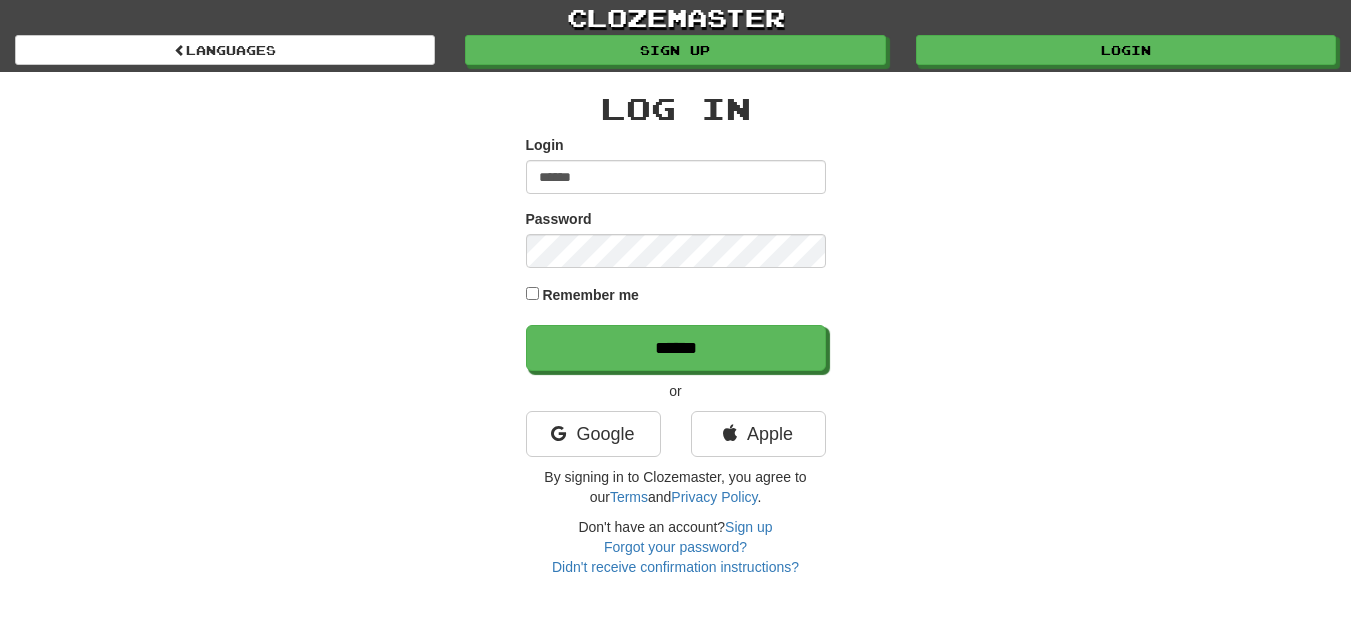 scroll, scrollTop: 0, scrollLeft: 0, axis: both 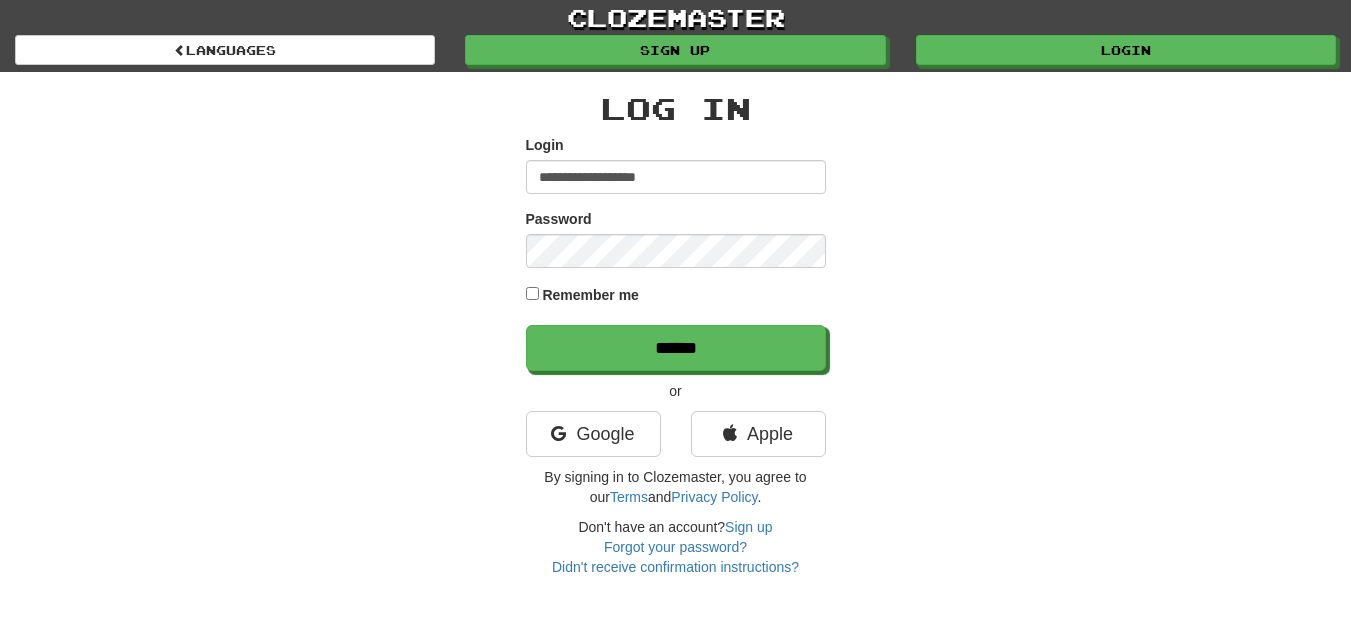 type on "**********" 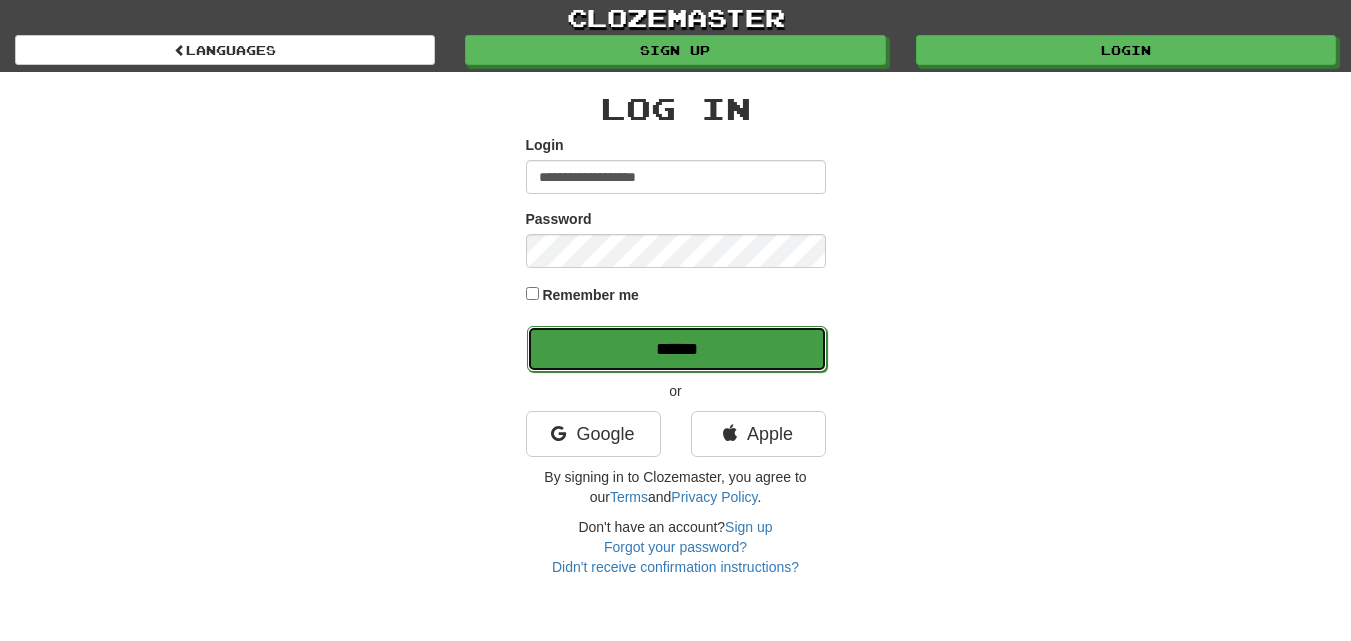 click on "******" at bounding box center [677, 349] 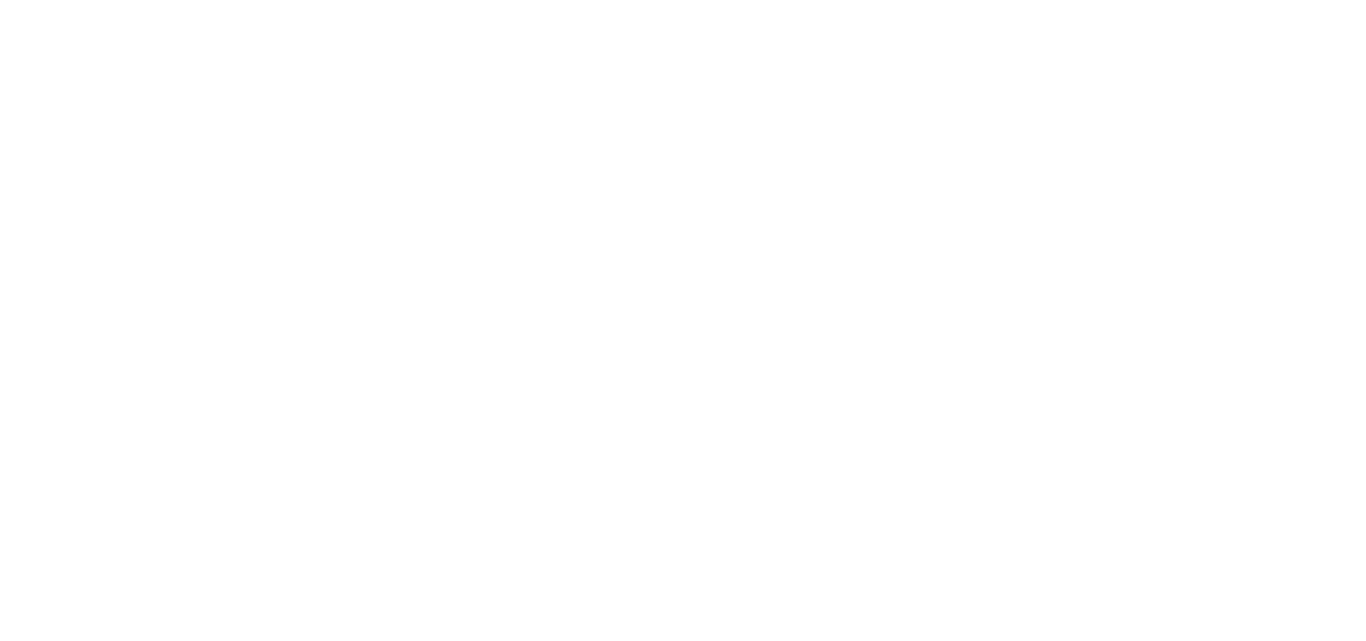 scroll, scrollTop: 0, scrollLeft: 0, axis: both 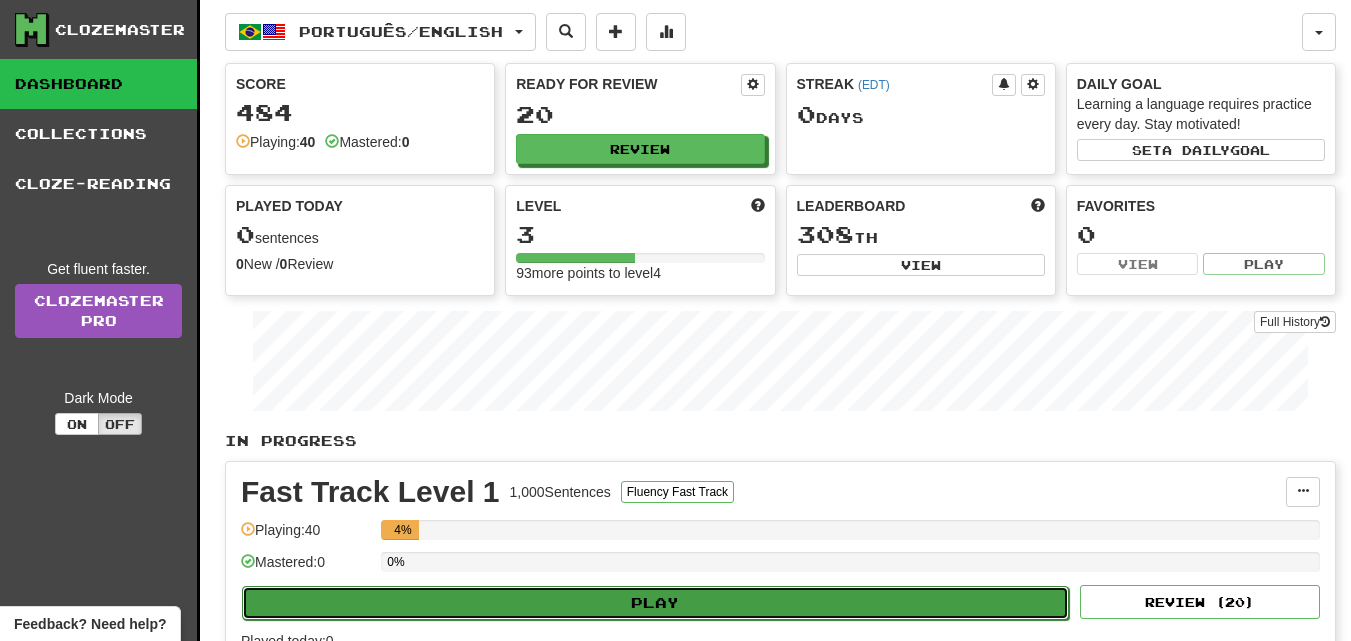click on "Play" at bounding box center (655, 603) 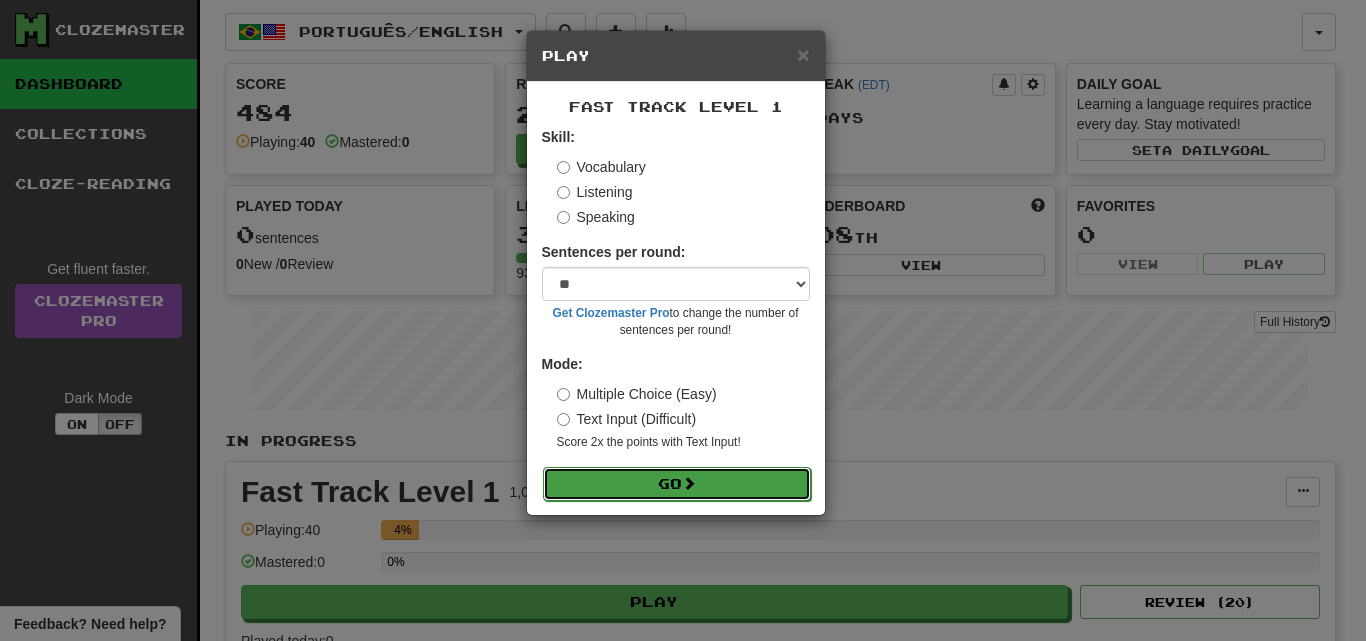 click on "Go" at bounding box center (677, 484) 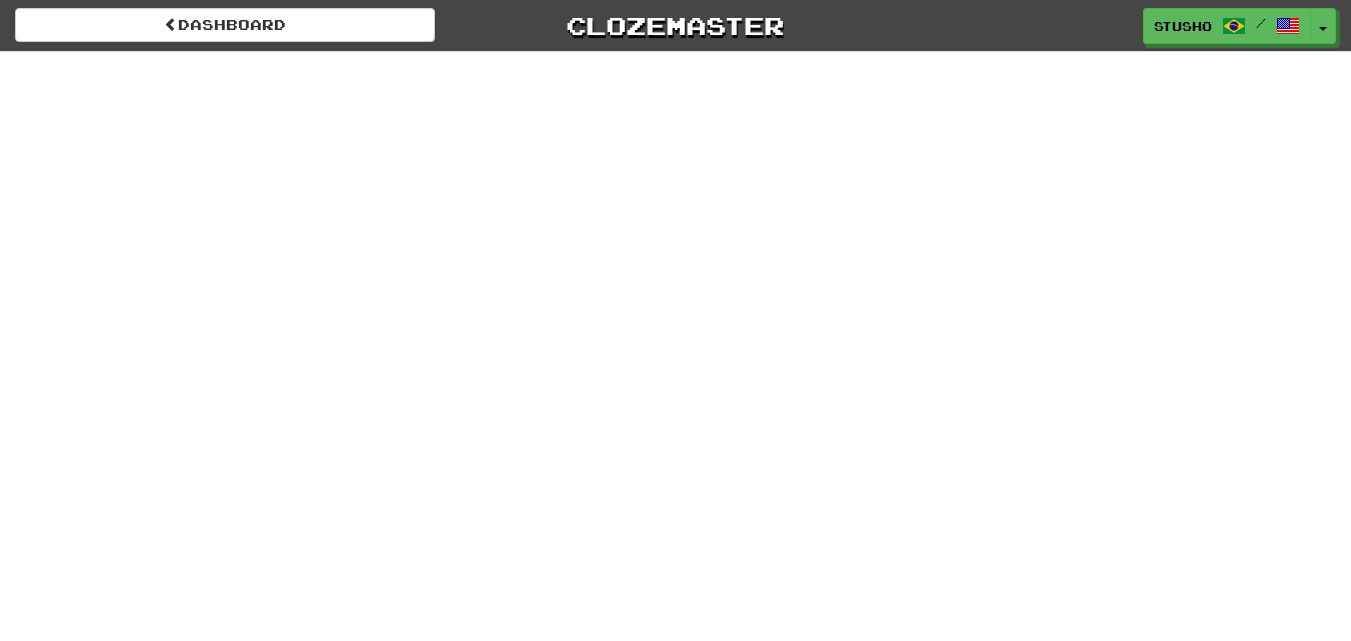 scroll, scrollTop: 0, scrollLeft: 0, axis: both 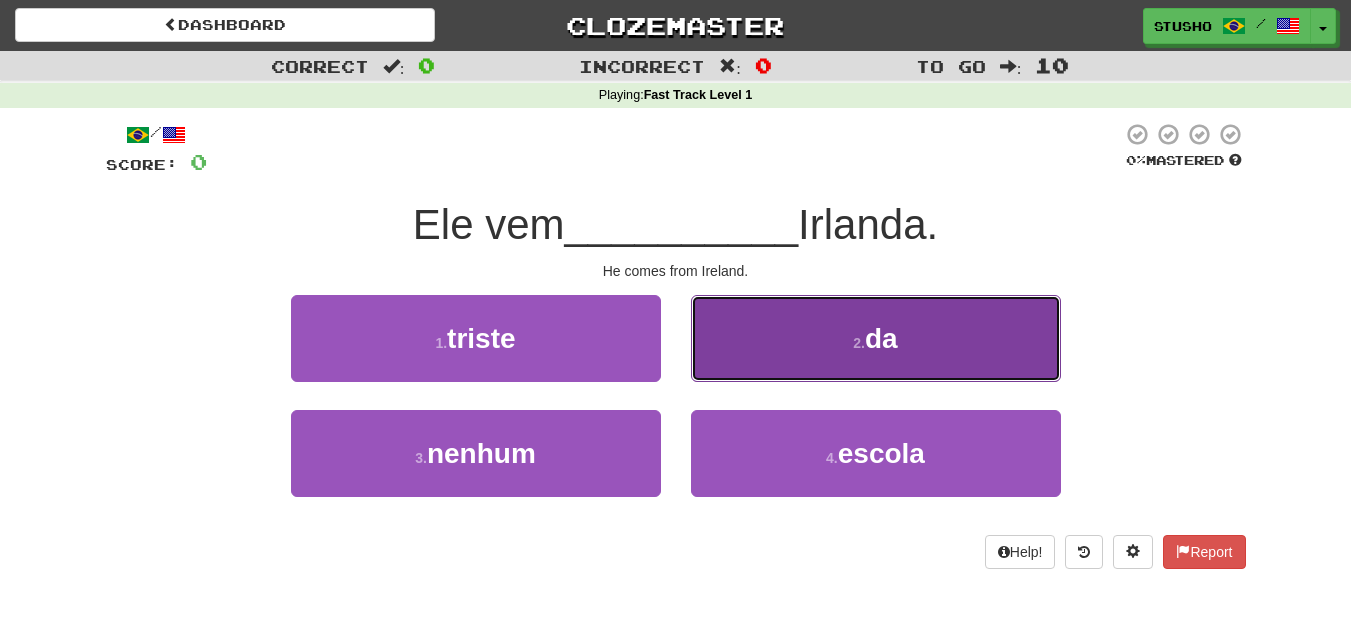 click on "da" at bounding box center [881, 338] 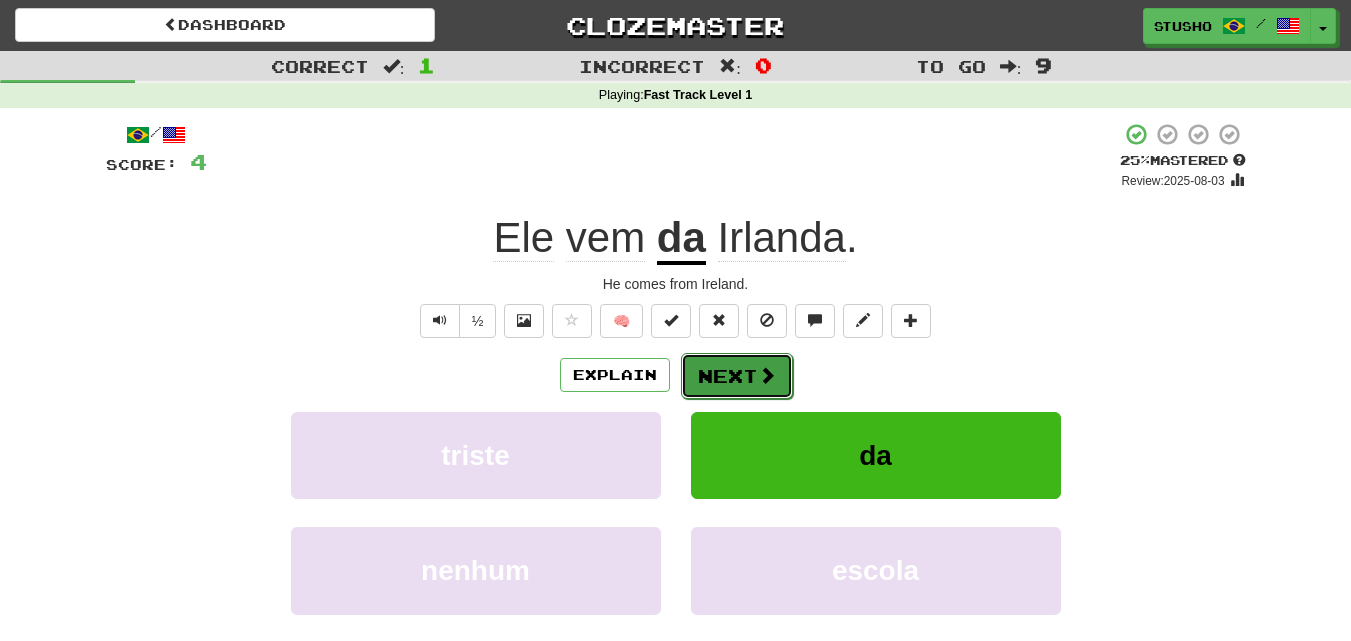 click on "Next" at bounding box center [737, 376] 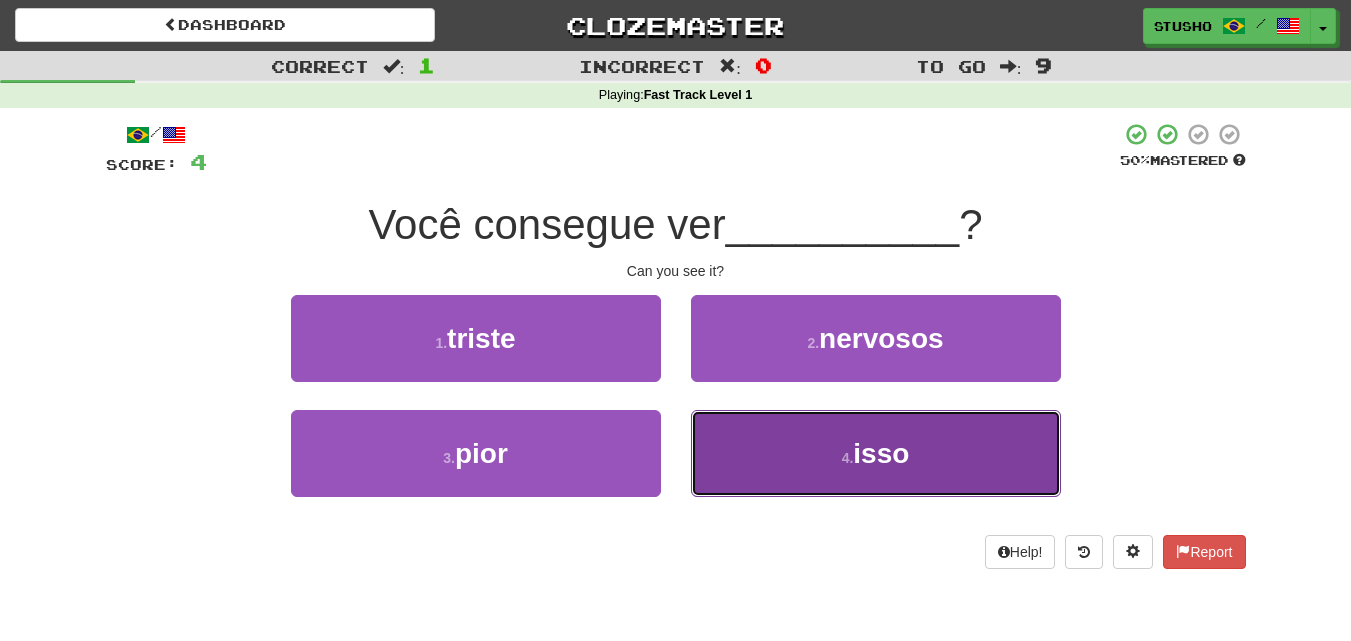 click on "isso" at bounding box center (881, 453) 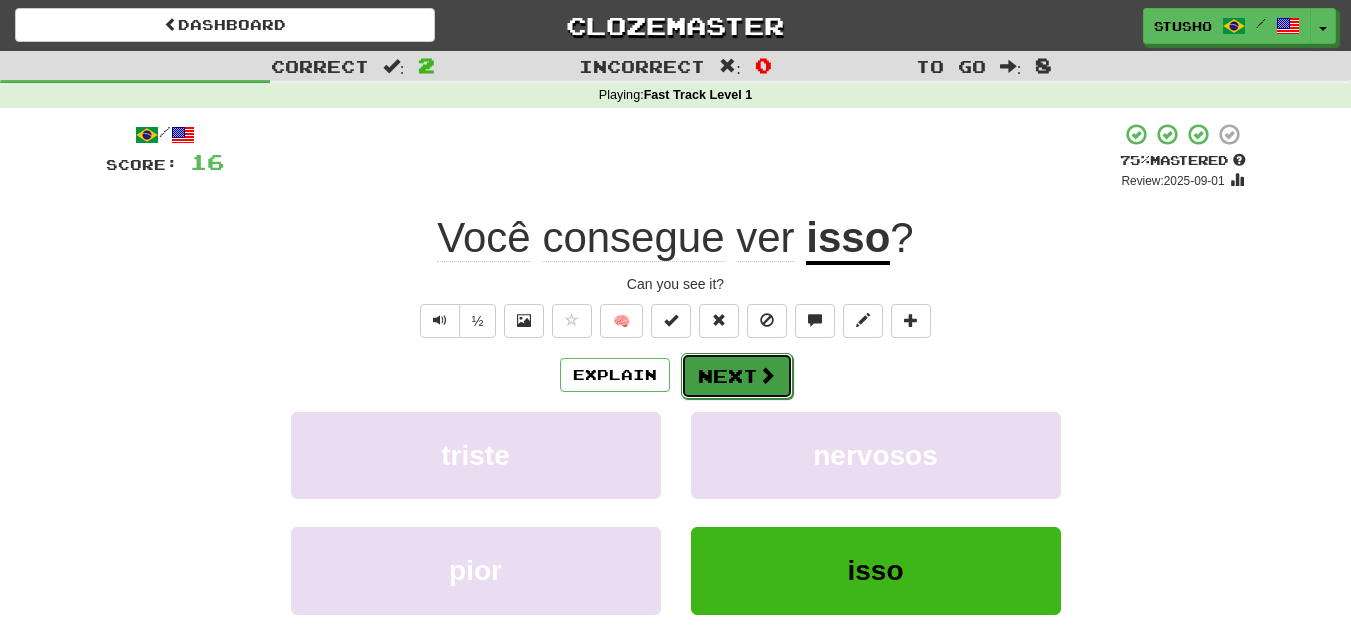 click on "Next" at bounding box center [737, 376] 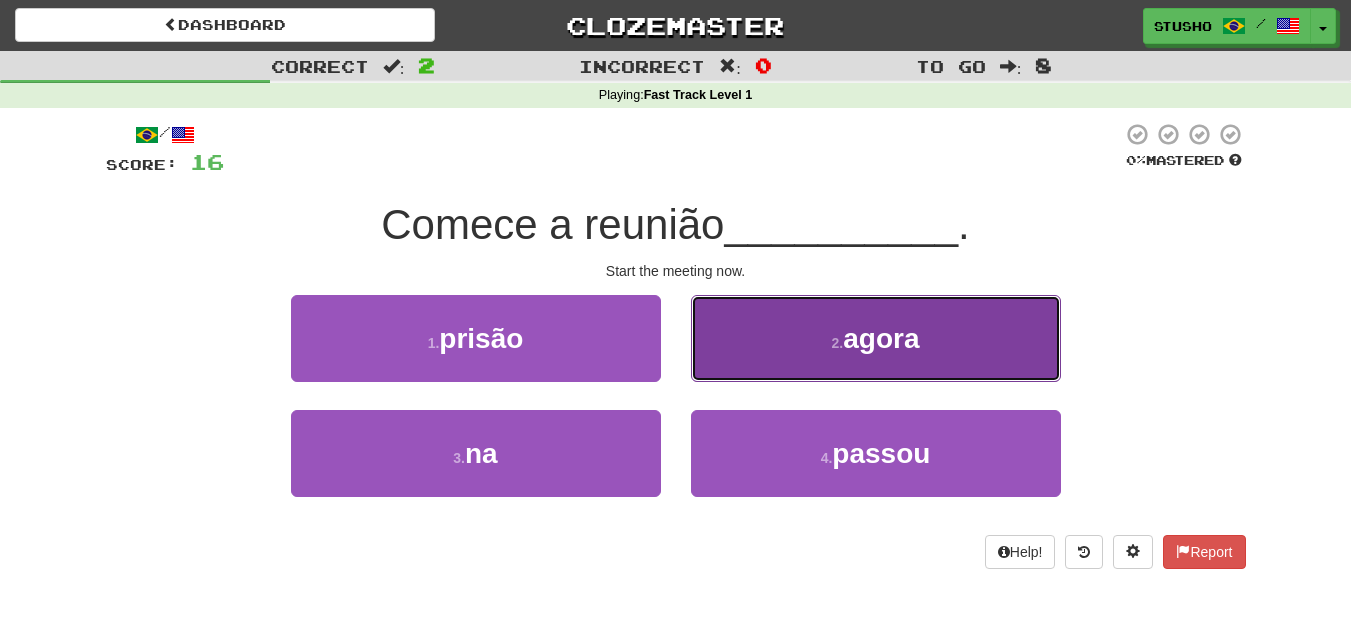click on "2 ." at bounding box center (838, 343) 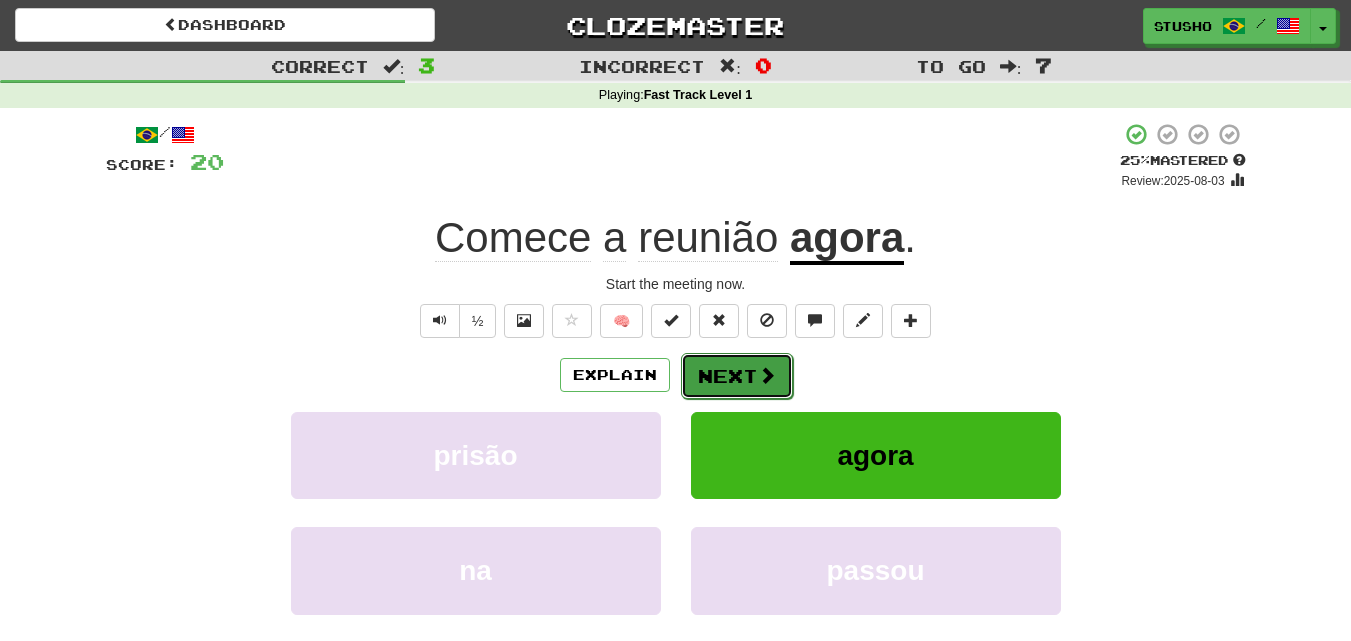 click on "Next" at bounding box center (737, 376) 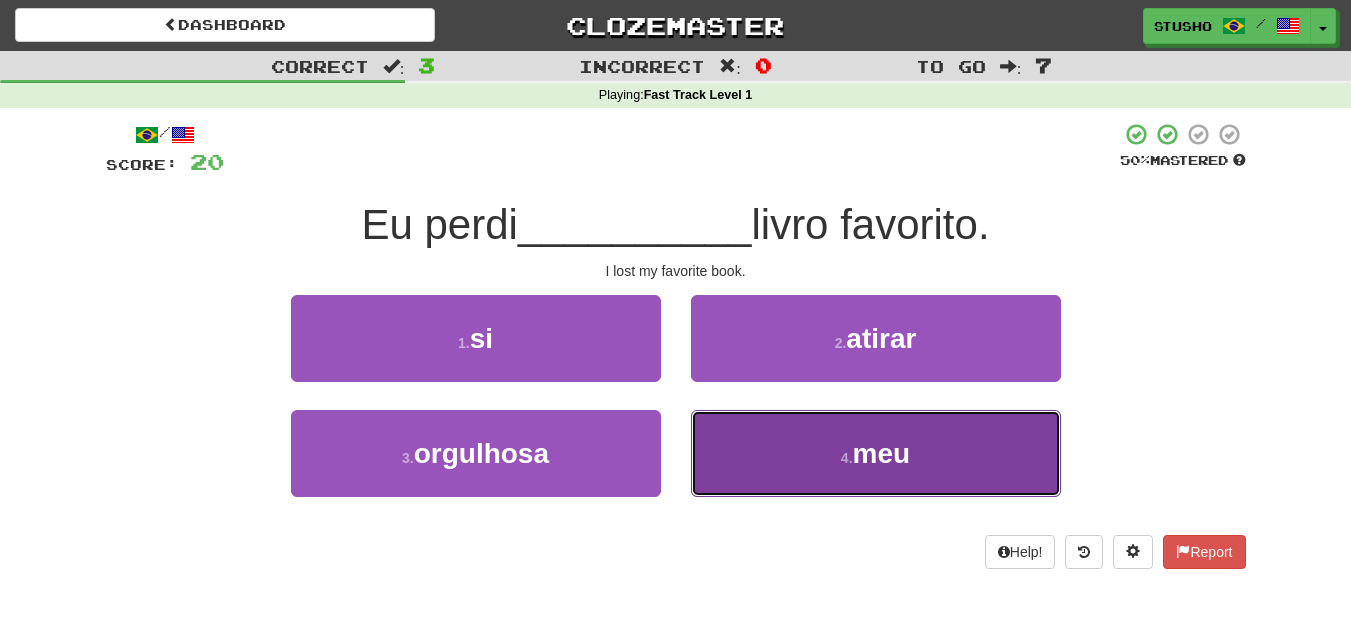 click on "4 .  meu" at bounding box center [876, 453] 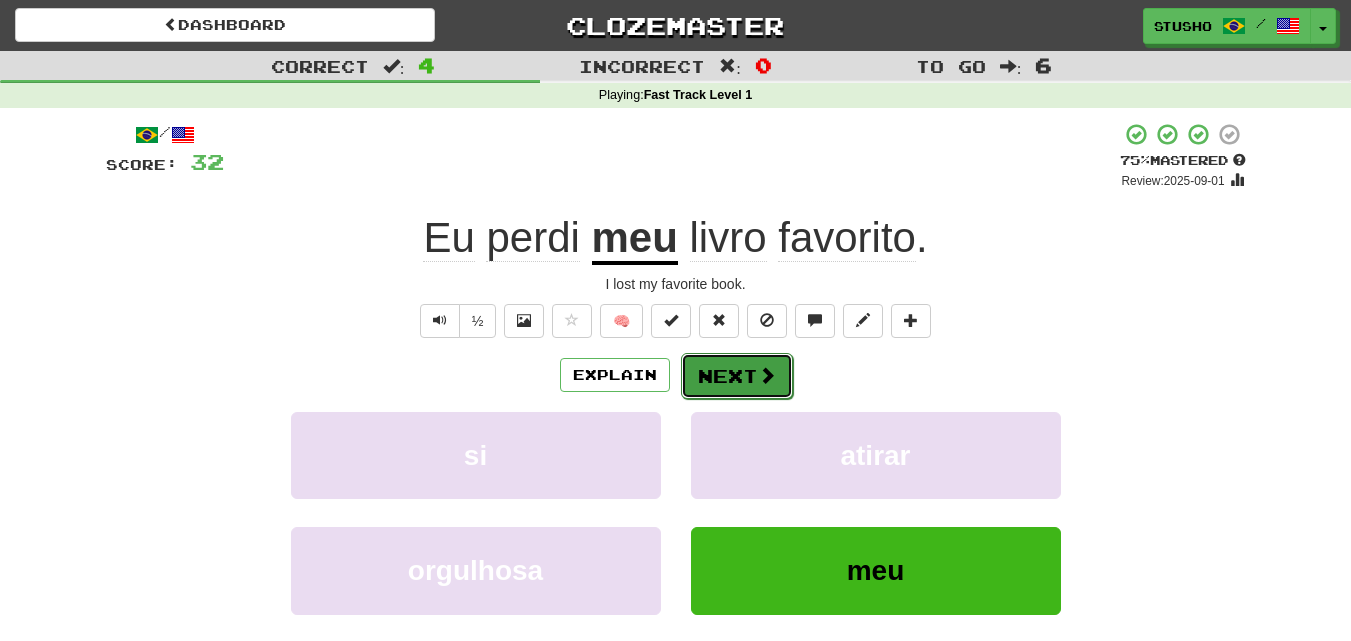 click on "Next" at bounding box center [737, 376] 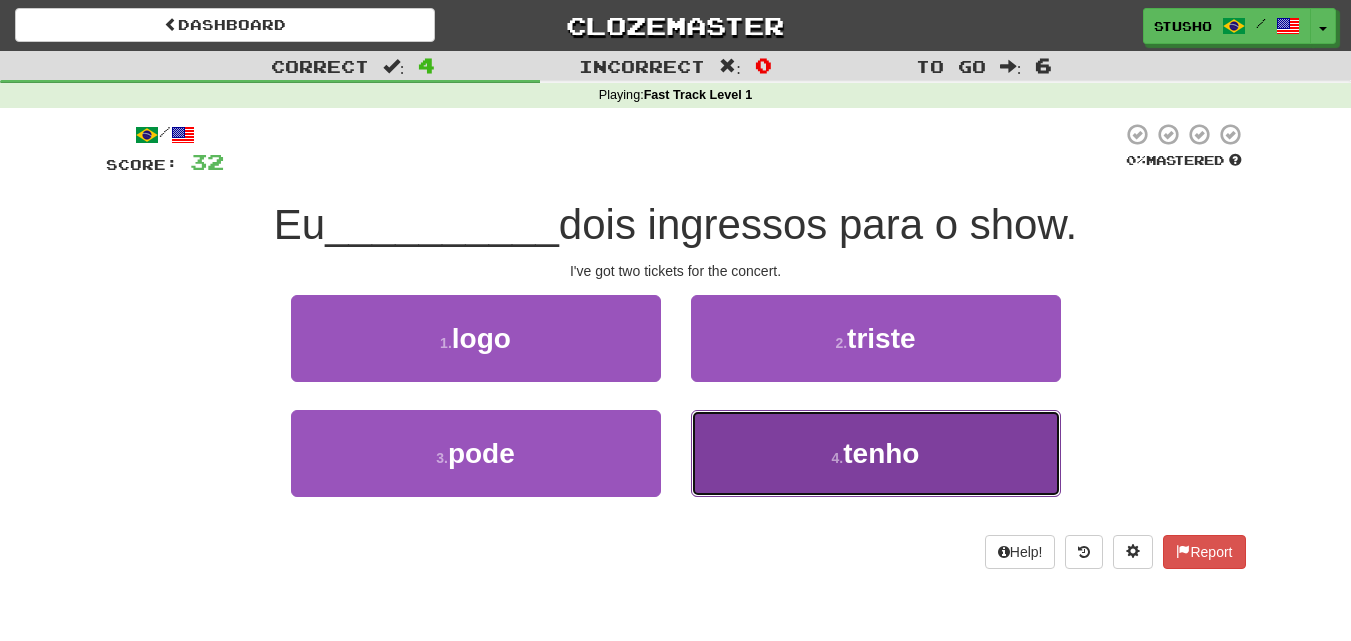 click on "tenho" at bounding box center [881, 453] 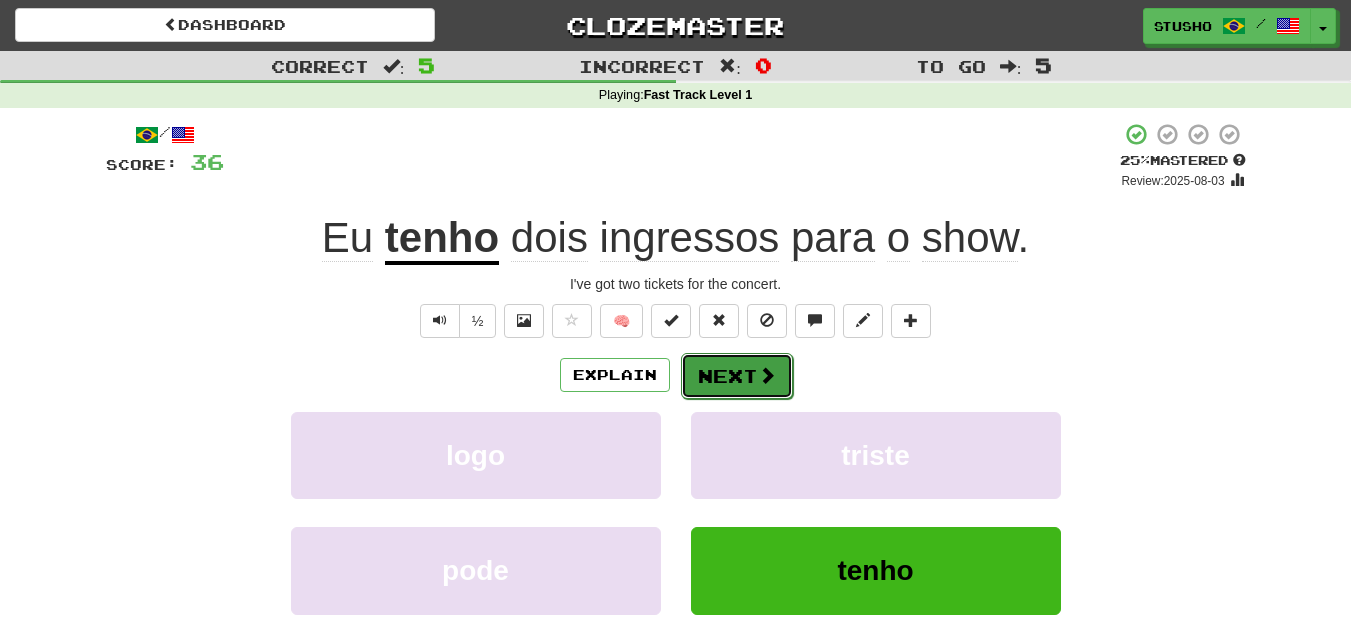 click on "Next" at bounding box center (737, 376) 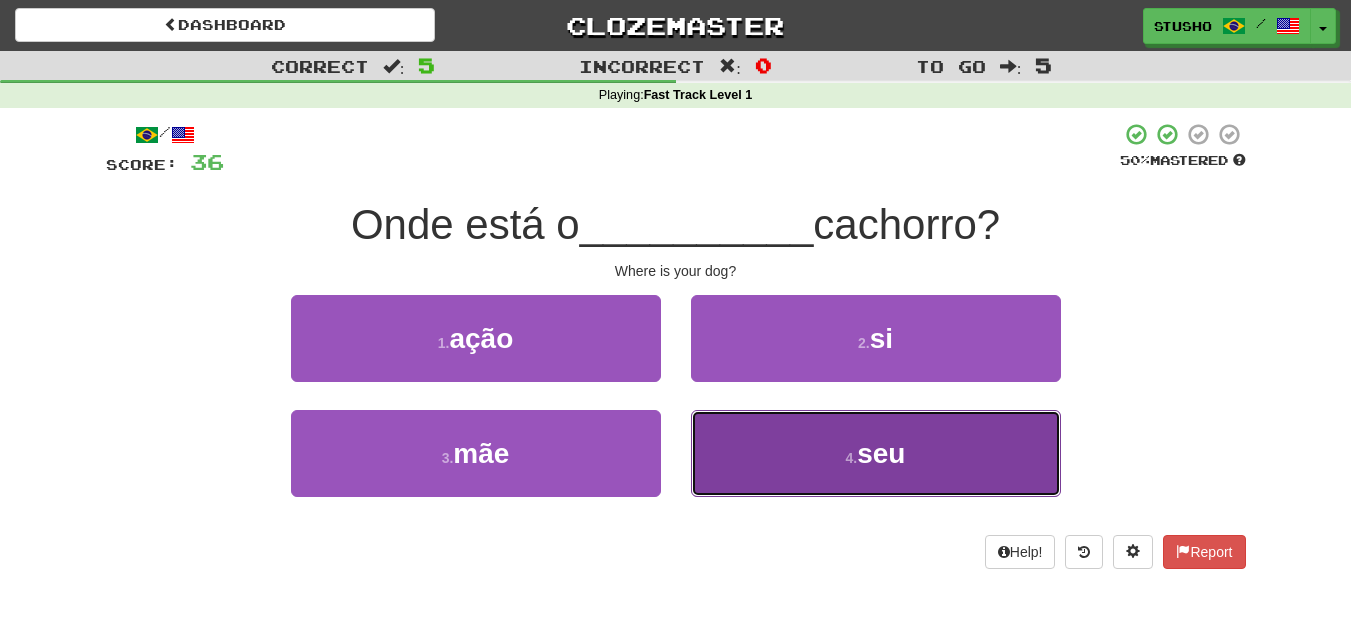 click on "4 .  seu" at bounding box center [876, 453] 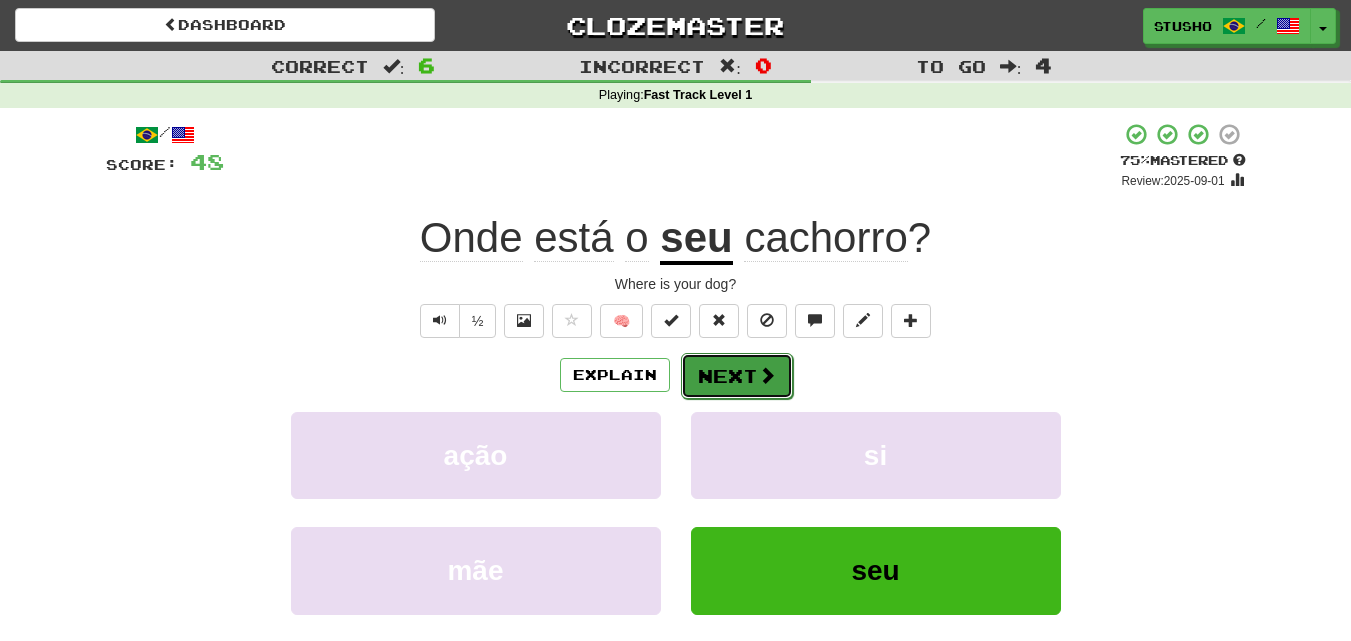 click on "Next" at bounding box center [737, 376] 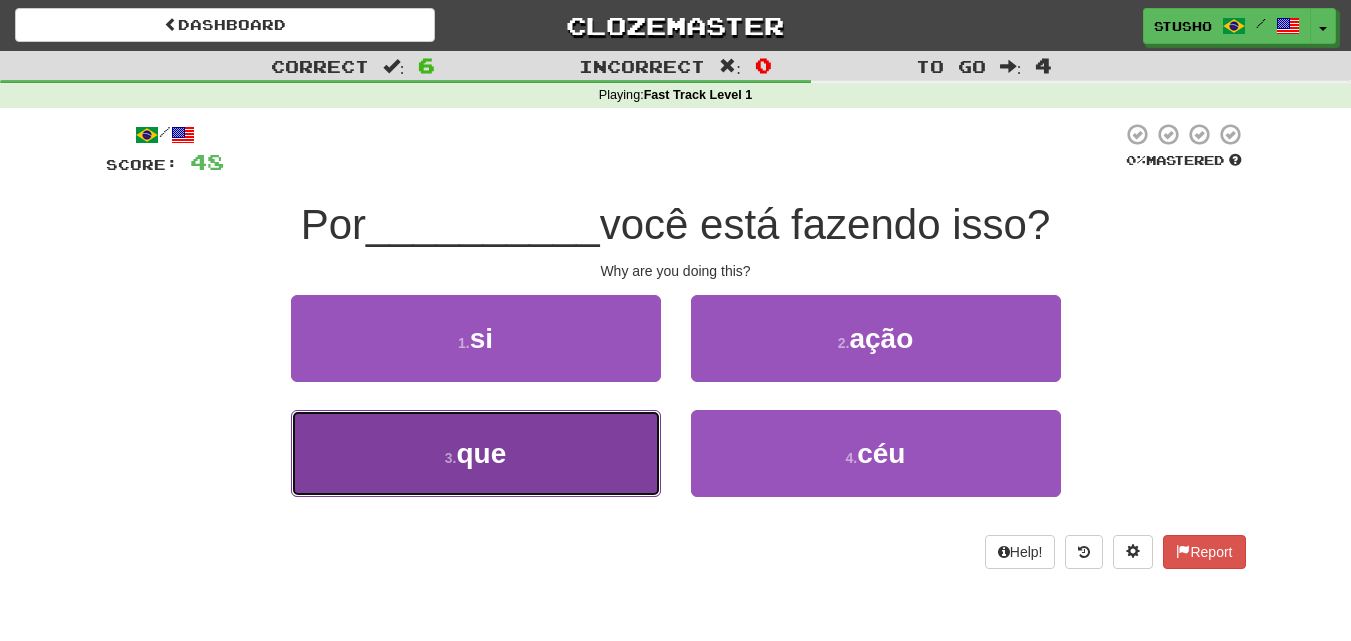 click on "que" at bounding box center [481, 453] 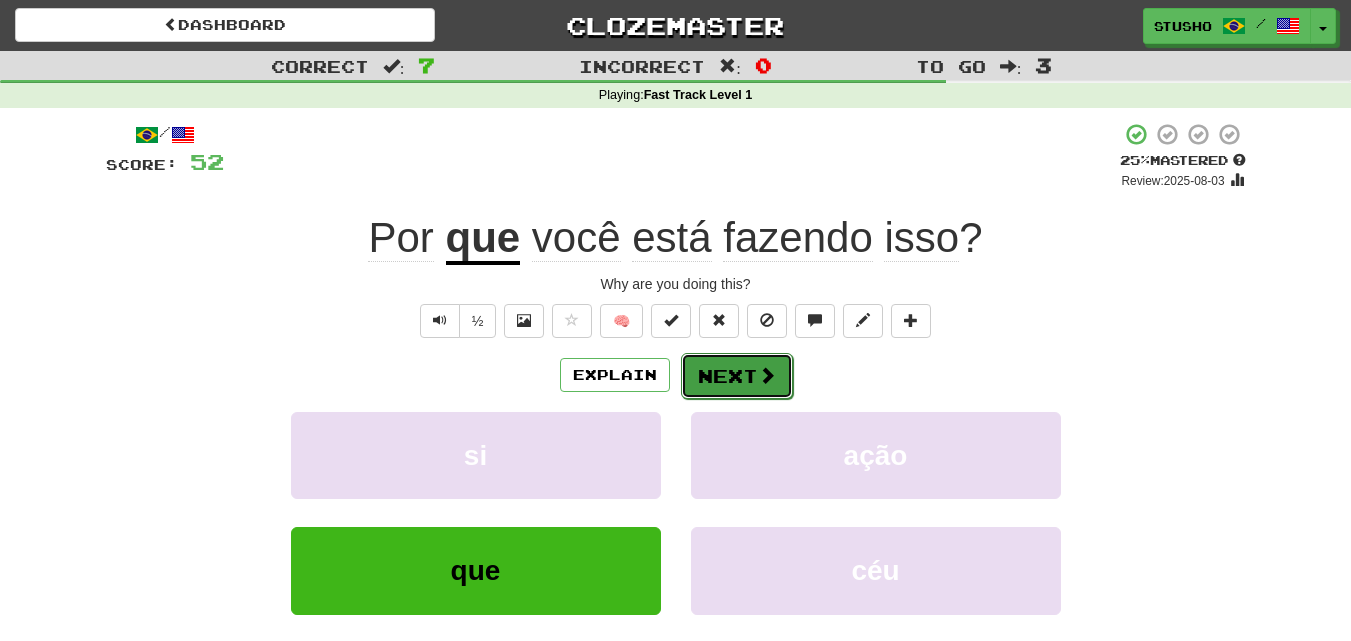 click on "Next" at bounding box center [737, 376] 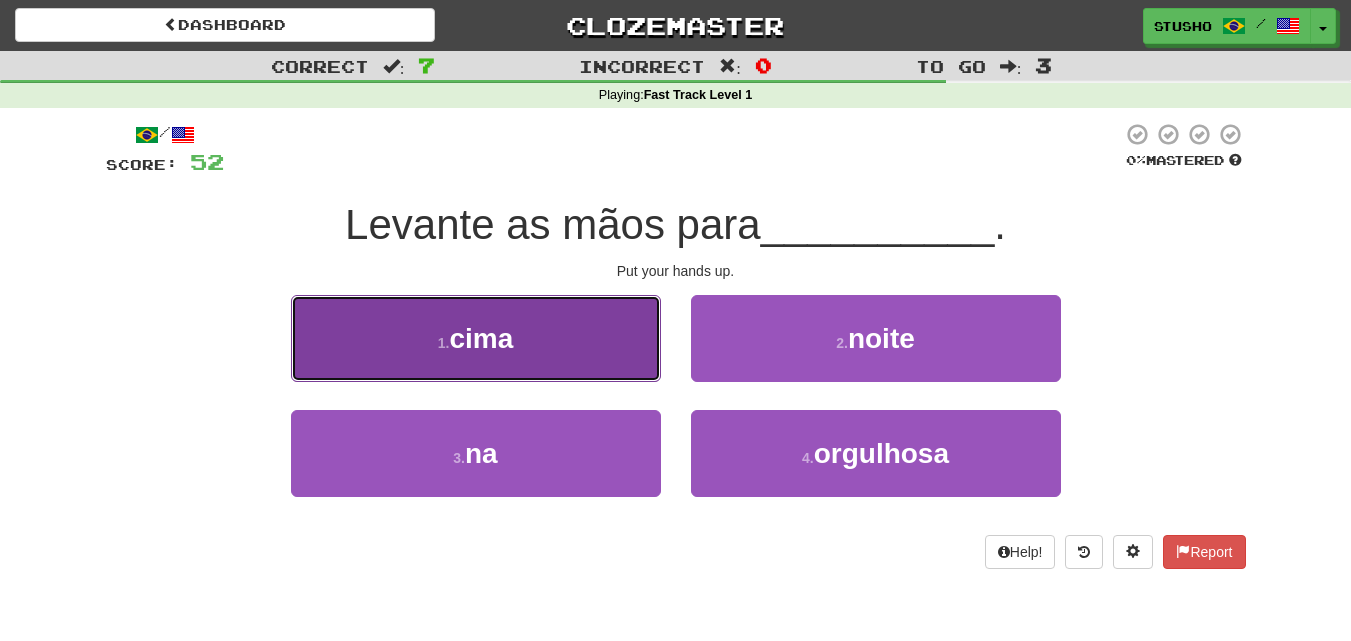 click on "1 .  cima" at bounding box center [476, 338] 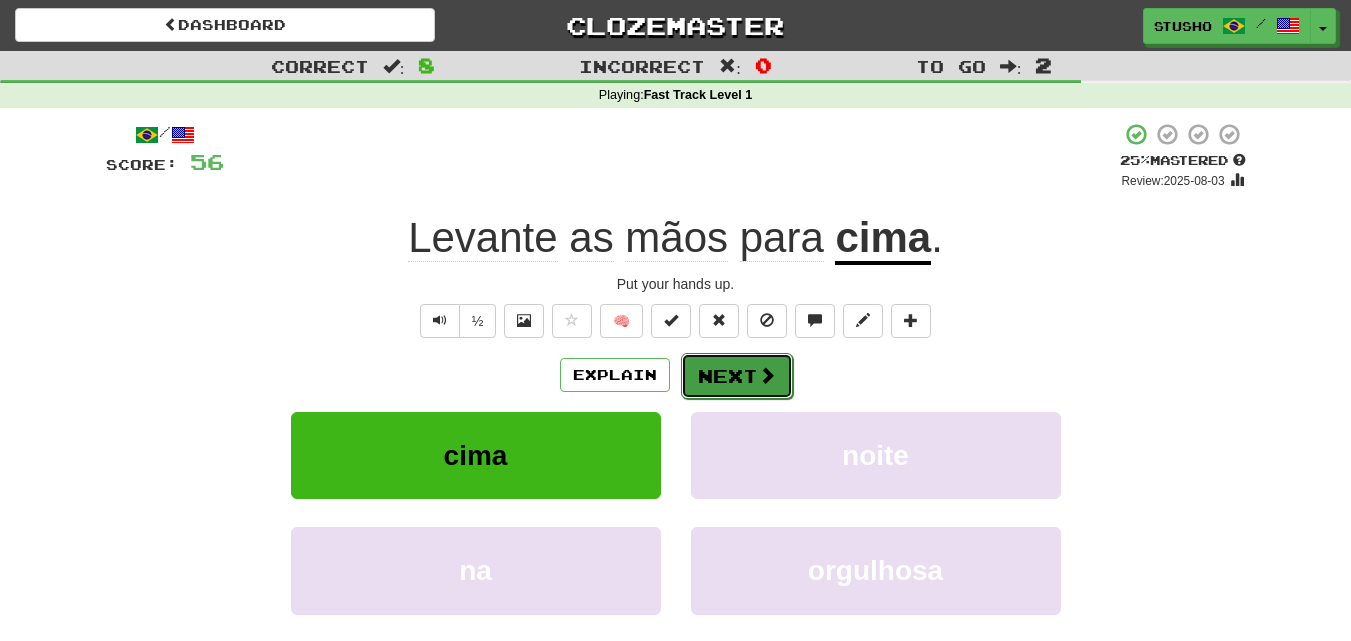 click on "Next" at bounding box center [737, 376] 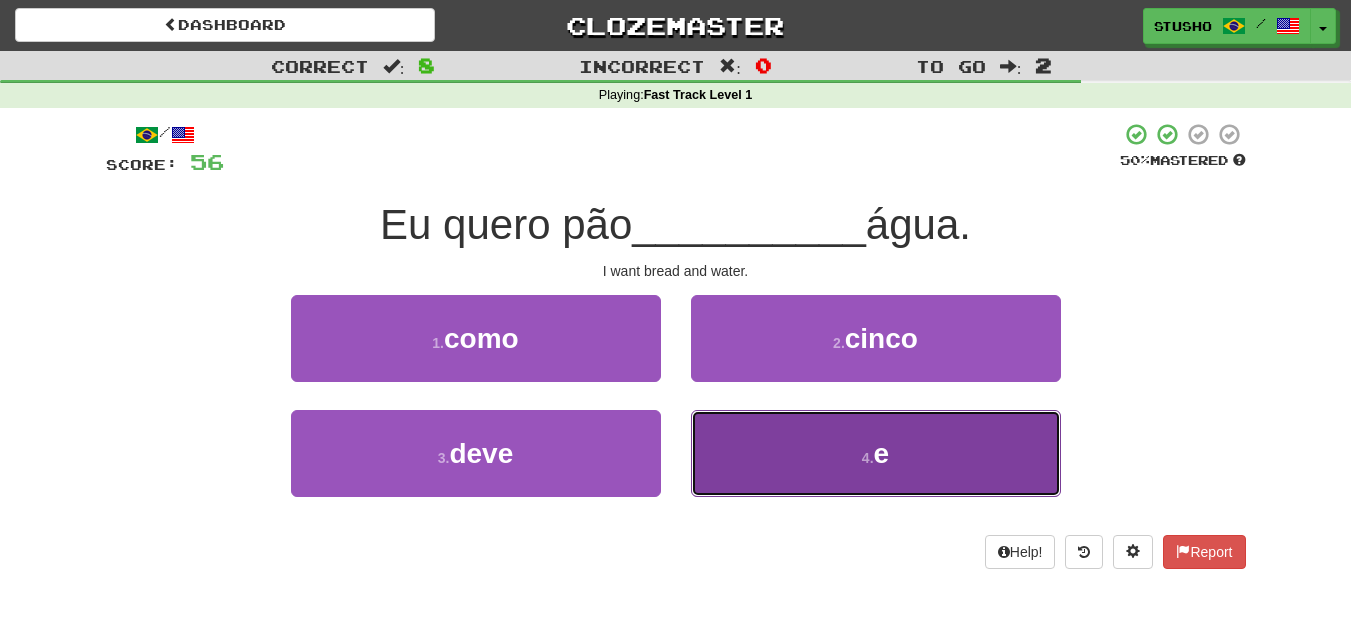 click on "4 .  e" at bounding box center (876, 453) 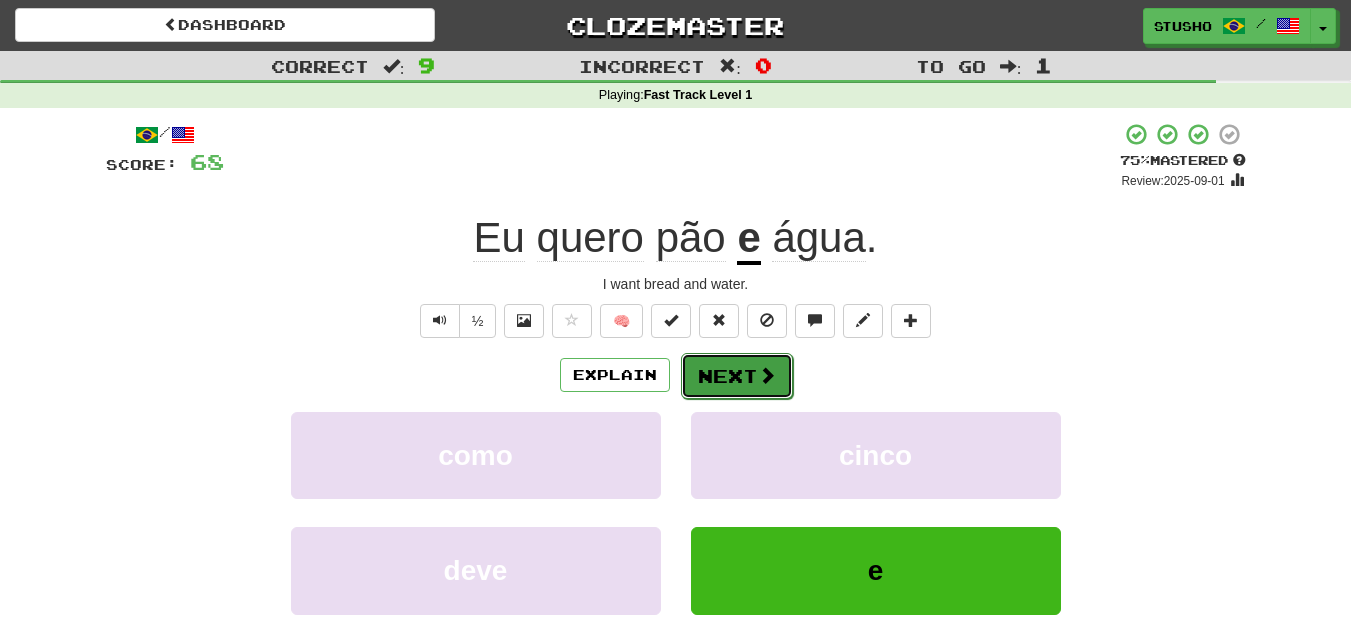 click on "Next" at bounding box center [737, 376] 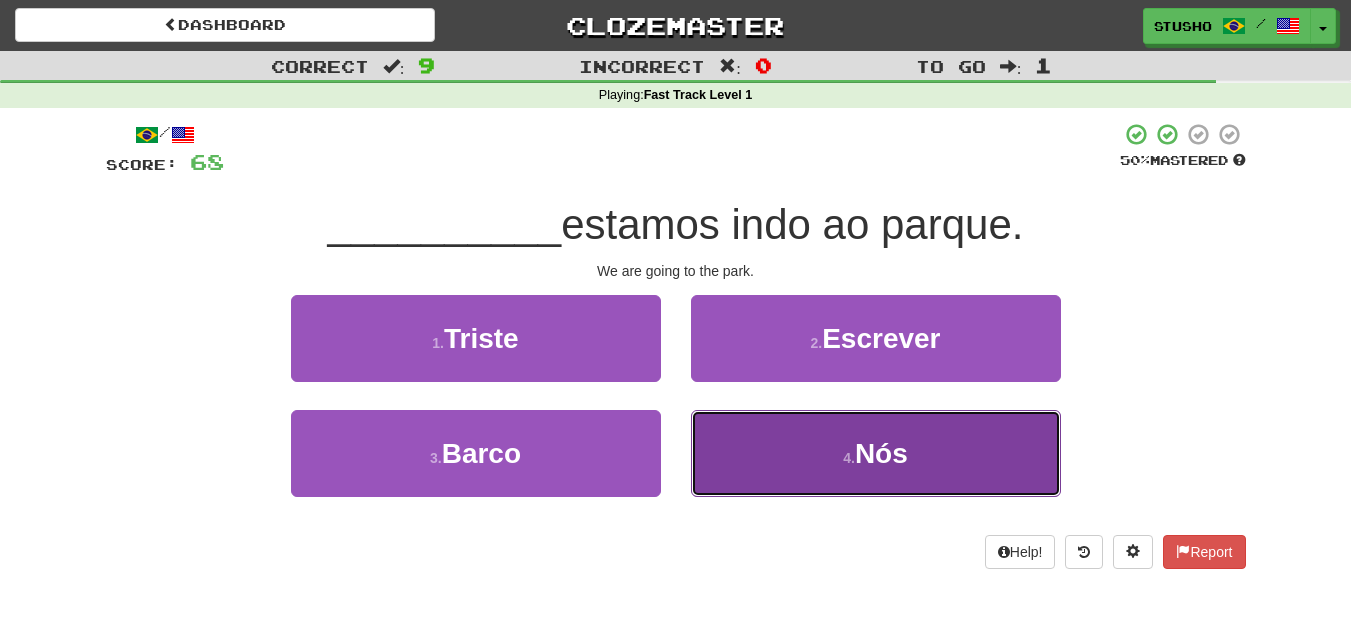 click on "4 .  Nós" at bounding box center [876, 453] 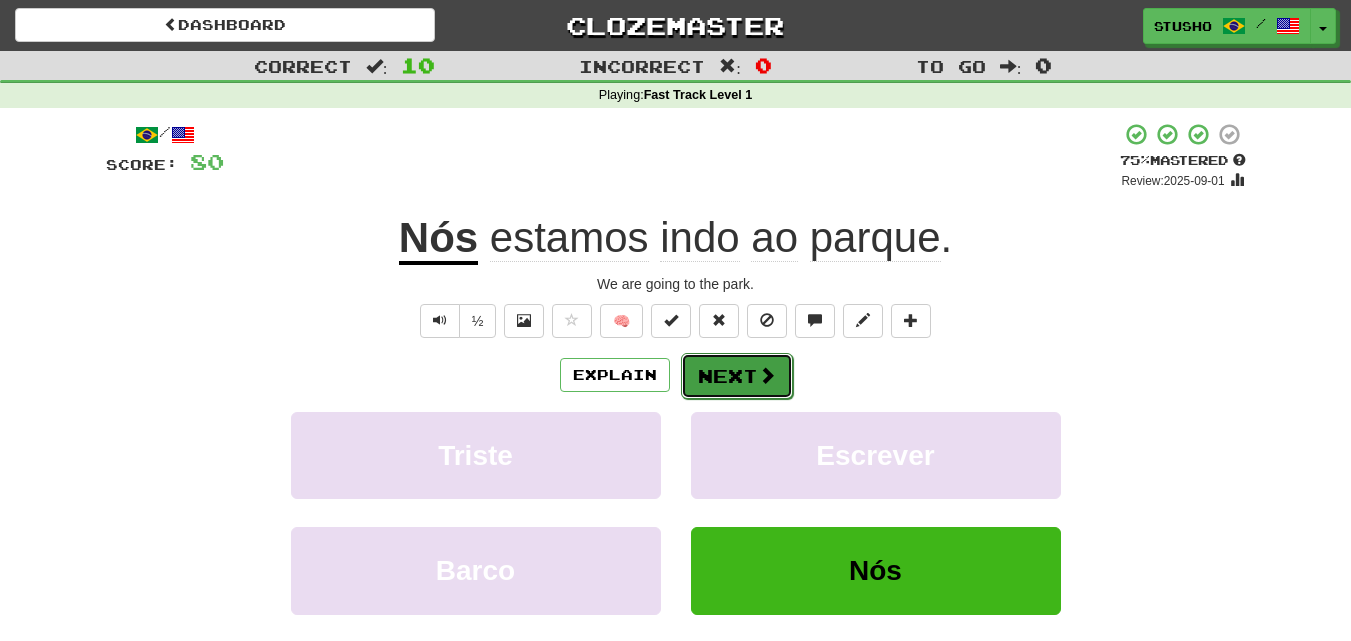 click on "Next" at bounding box center (737, 376) 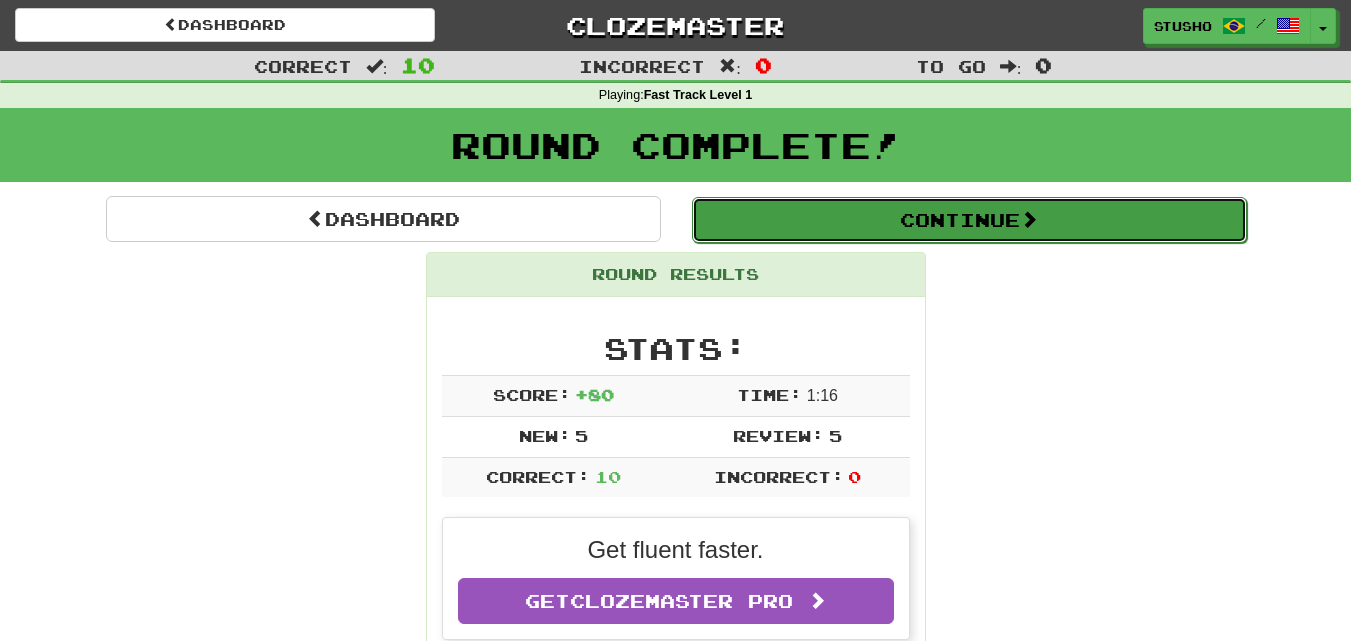 click on "Continue" at bounding box center [969, 220] 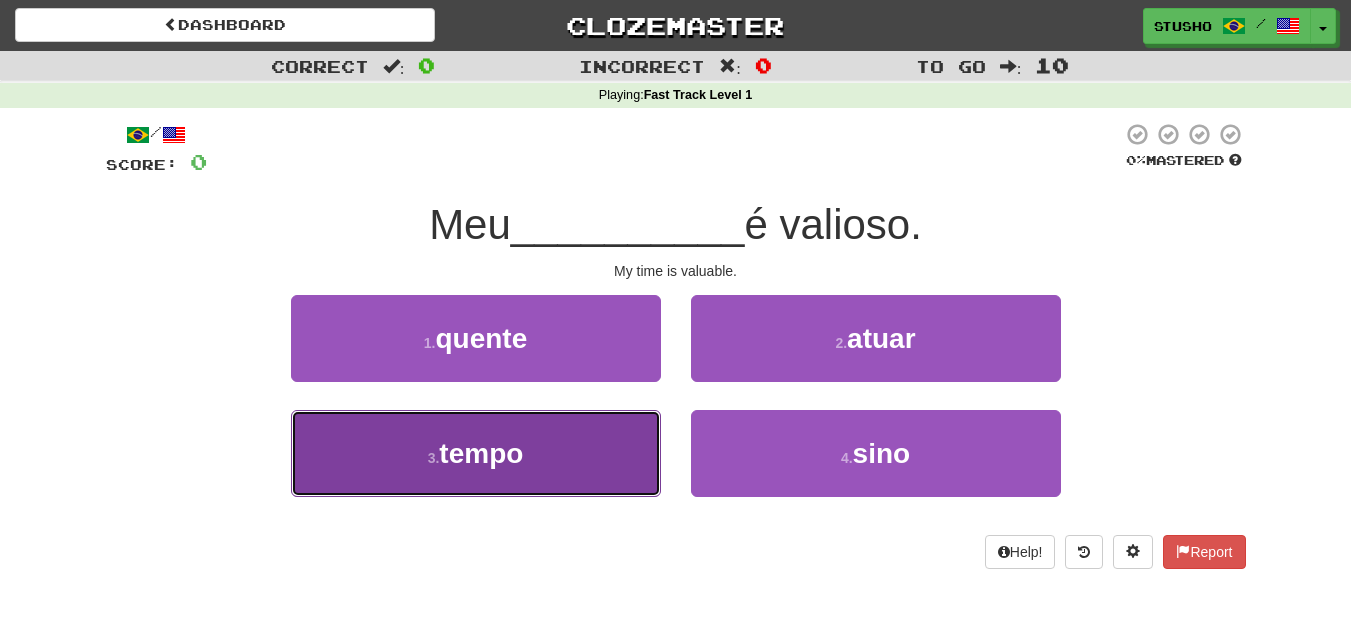 click on "tempo" at bounding box center (481, 453) 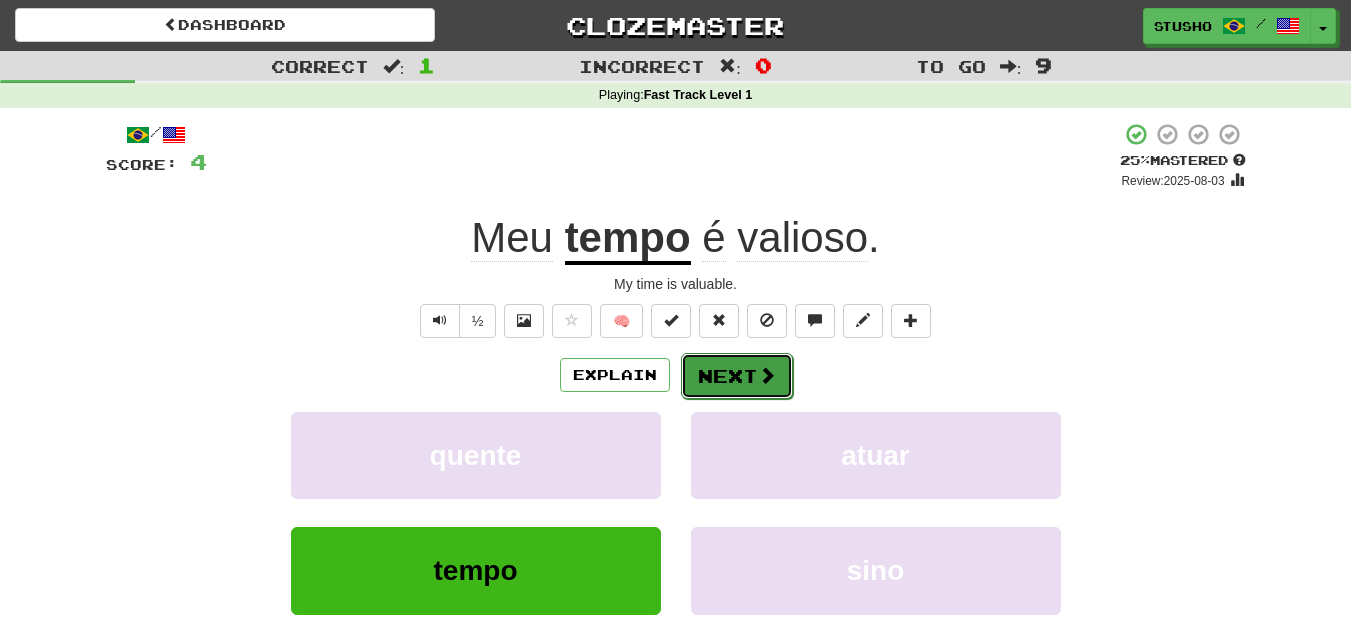 click on "Next" at bounding box center [737, 376] 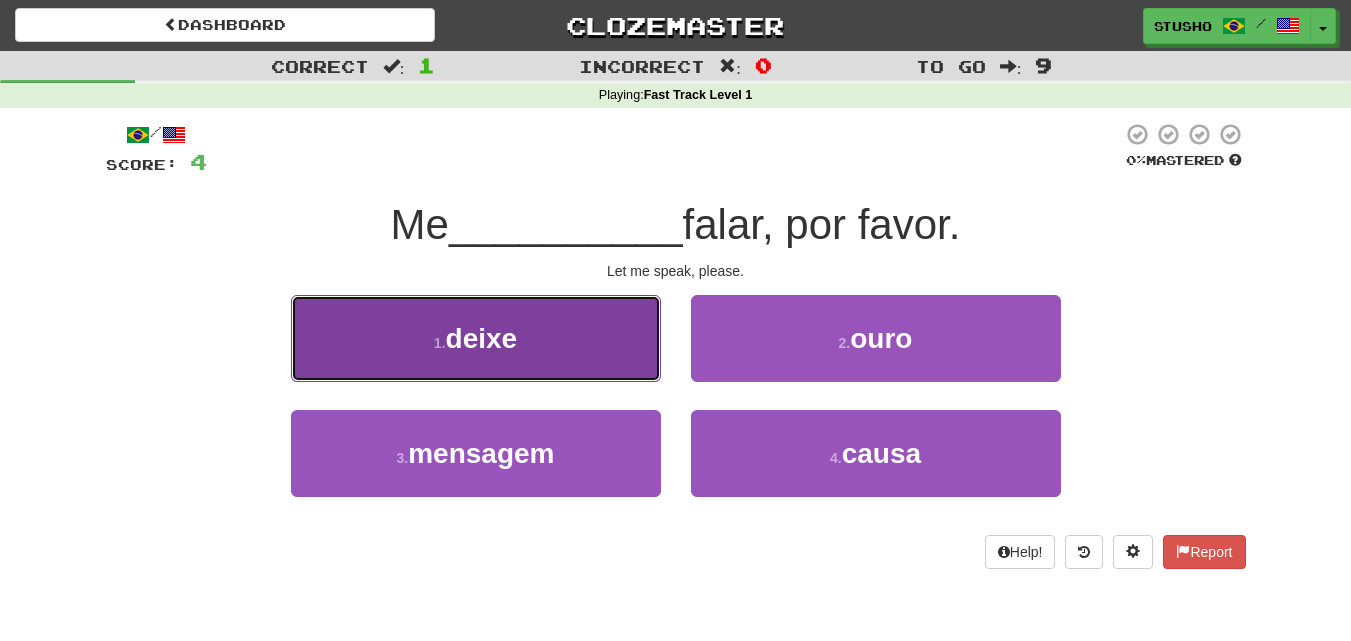 click on "deixe" at bounding box center [482, 338] 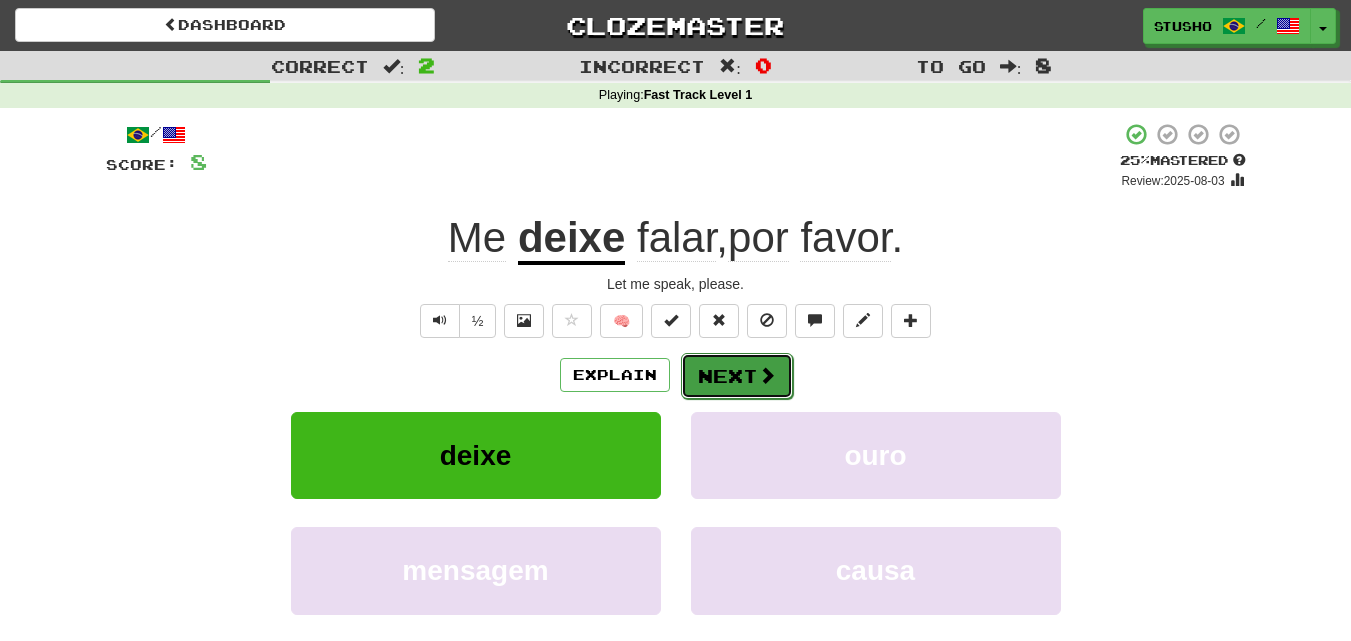 click on "Next" at bounding box center (737, 376) 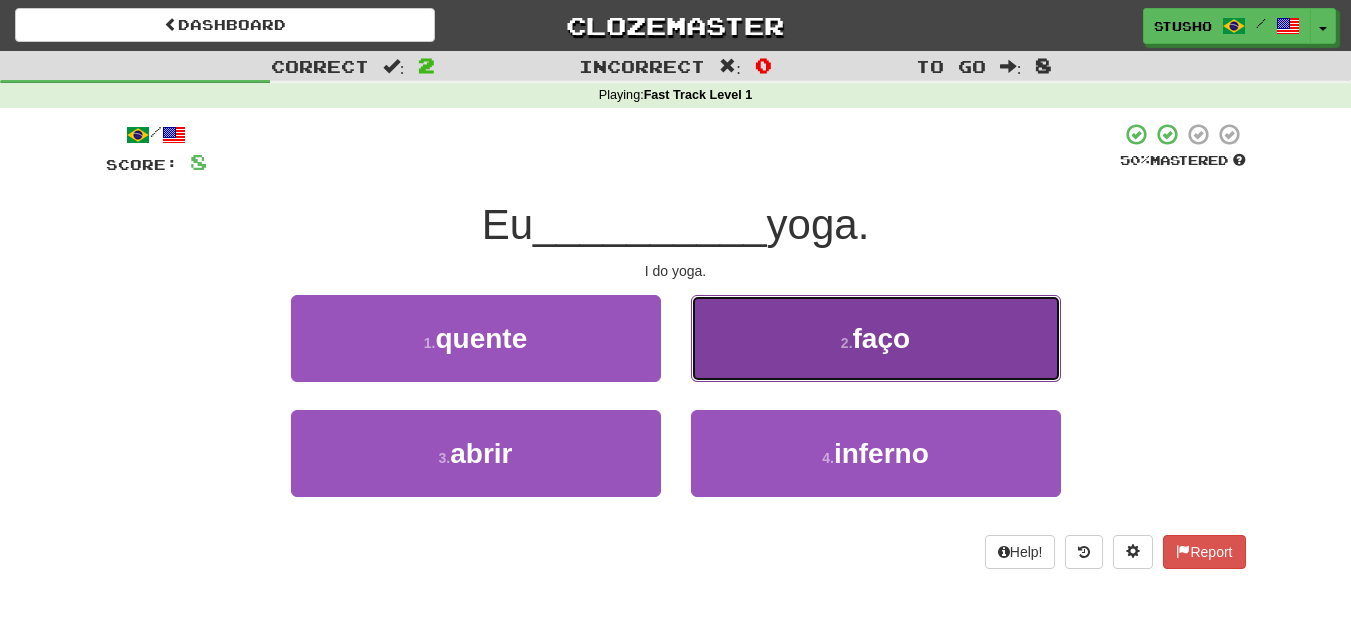 click on "2 .  faço" at bounding box center (876, 338) 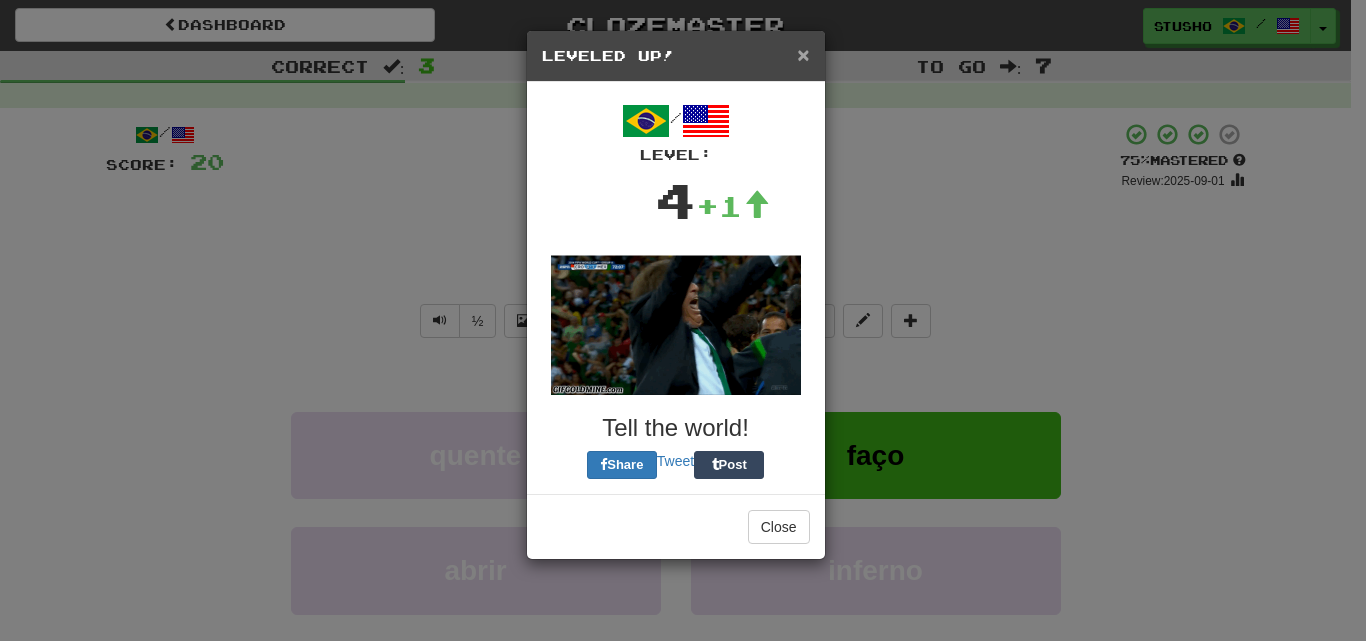 click on "×" at bounding box center (803, 54) 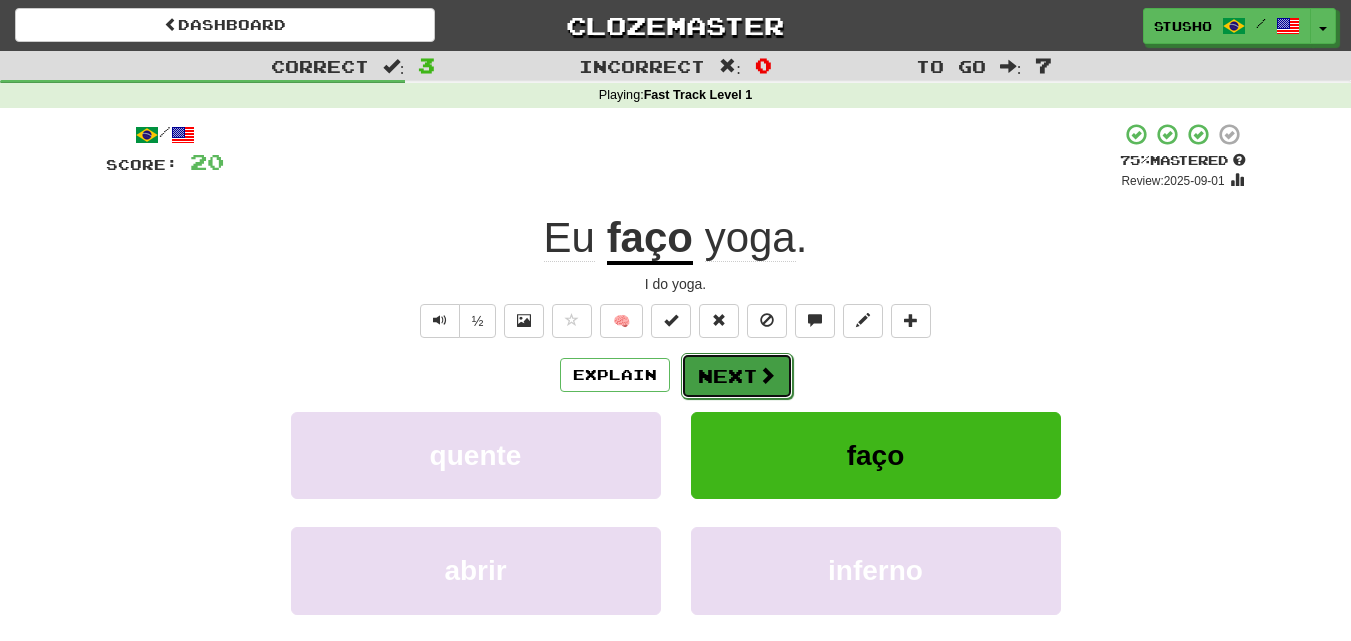 click on "Next" at bounding box center (737, 376) 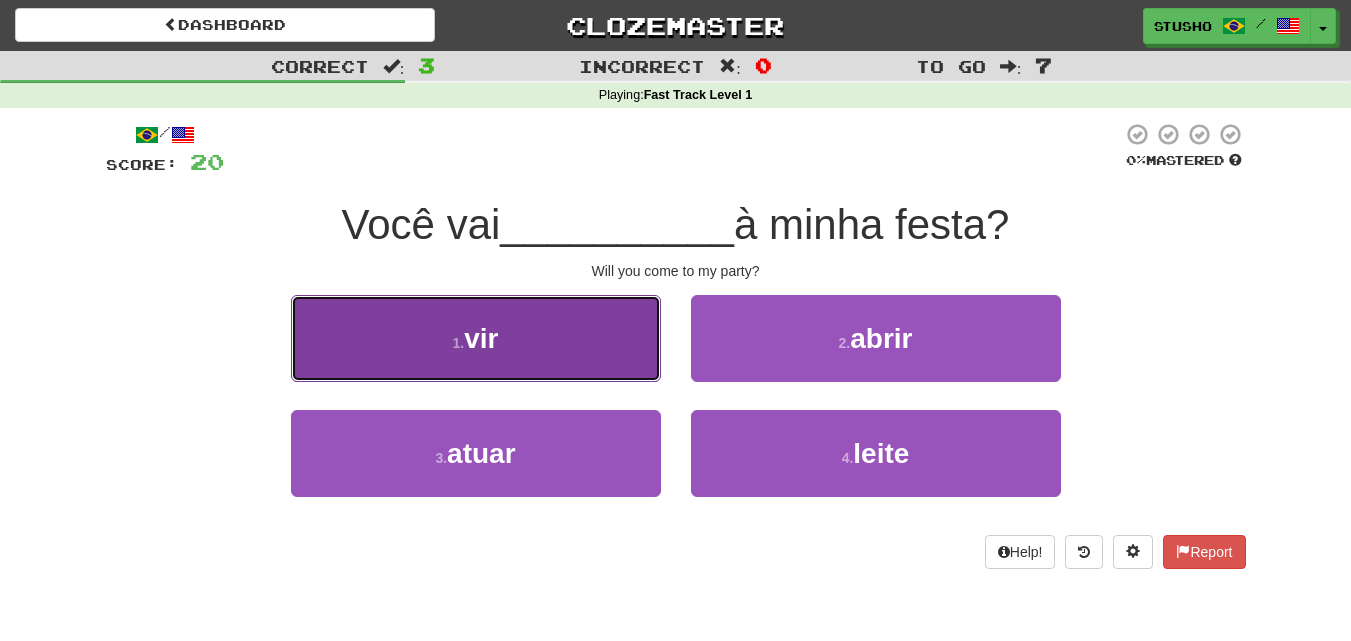click on "1 .  vir" at bounding box center [476, 338] 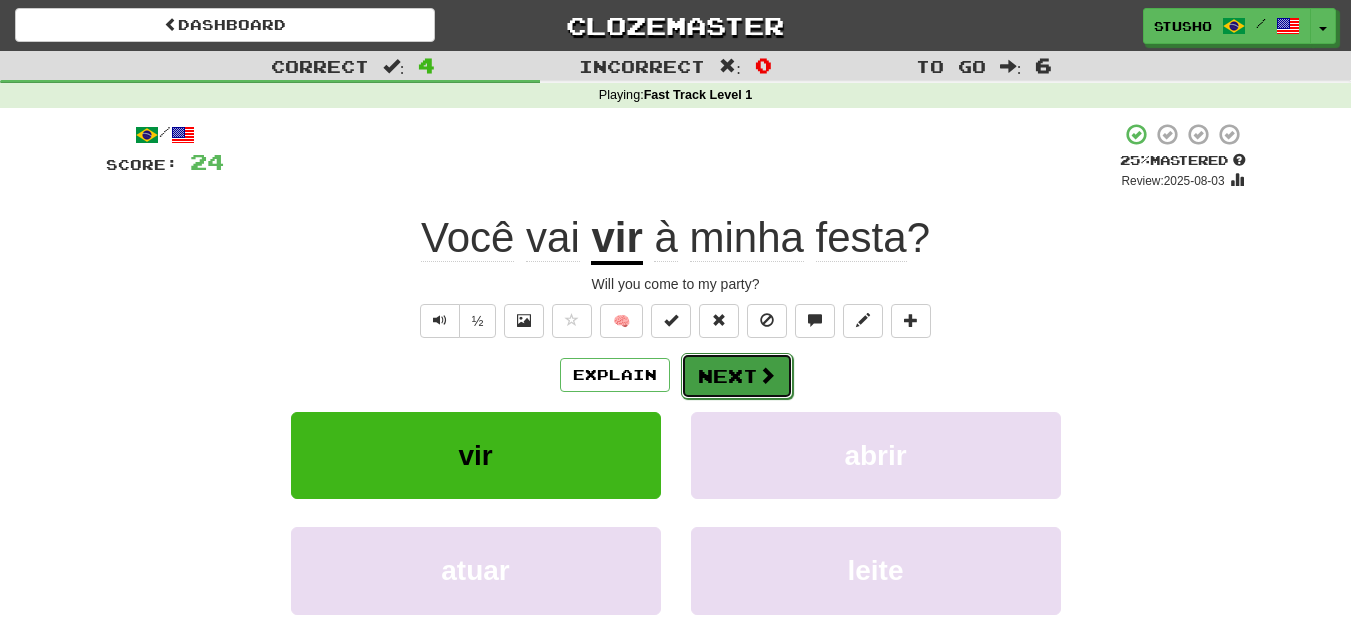 click on "Next" at bounding box center [737, 376] 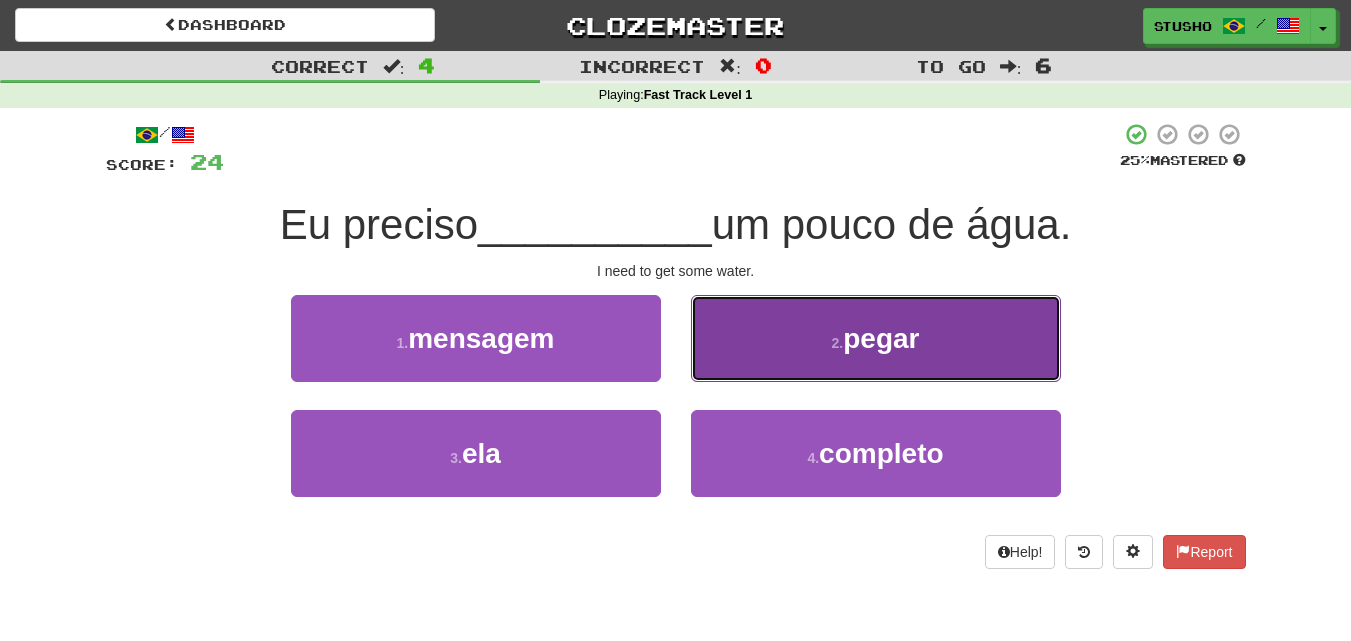 click on "2 .  pegar" at bounding box center (876, 338) 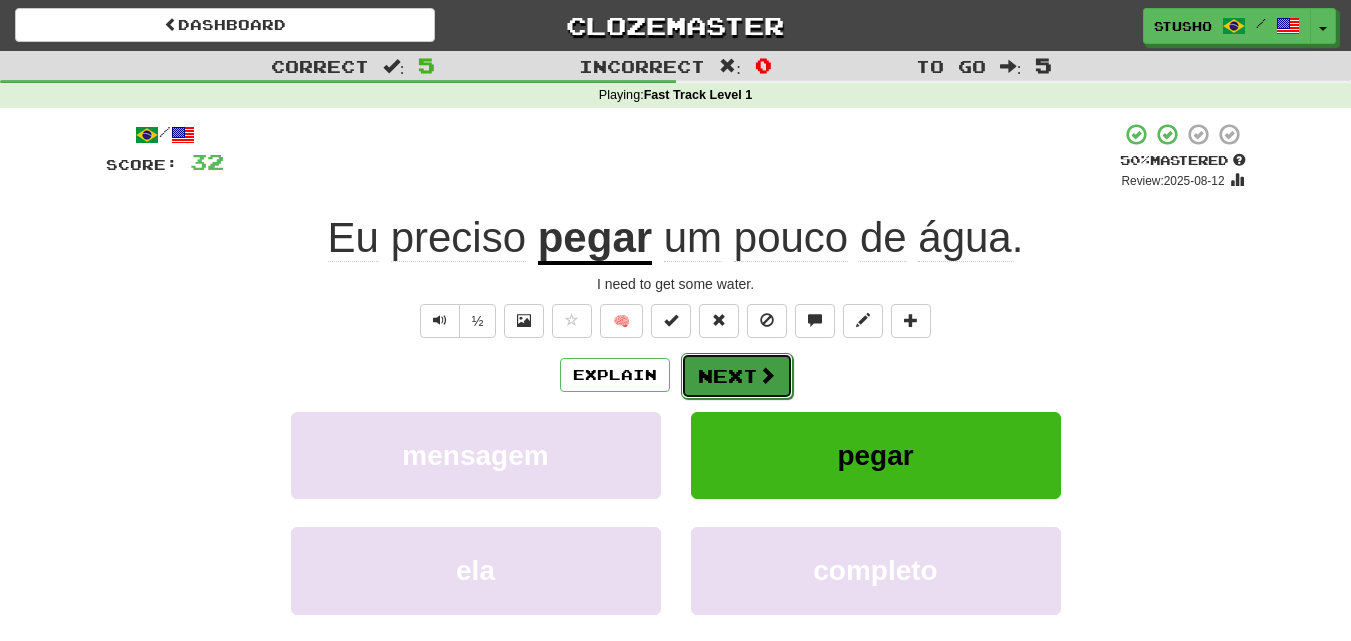 click on "Next" at bounding box center (737, 376) 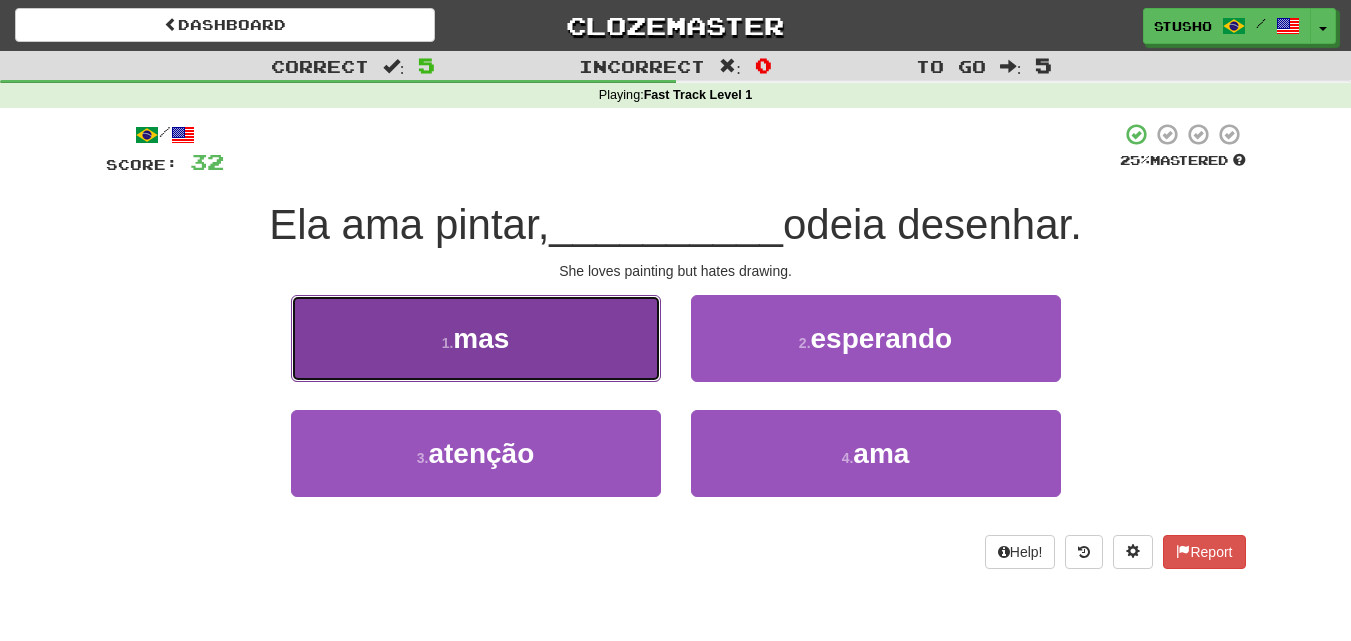 click on "1 .  mas" at bounding box center (476, 338) 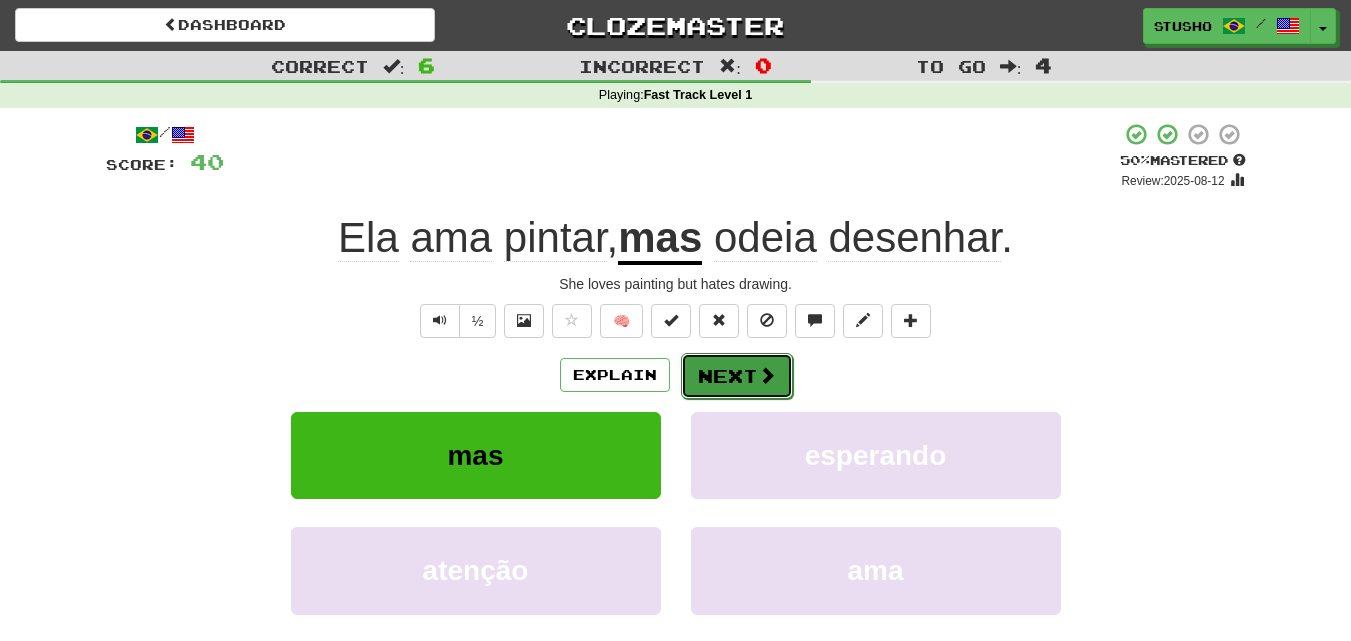 click on "Next" at bounding box center [737, 376] 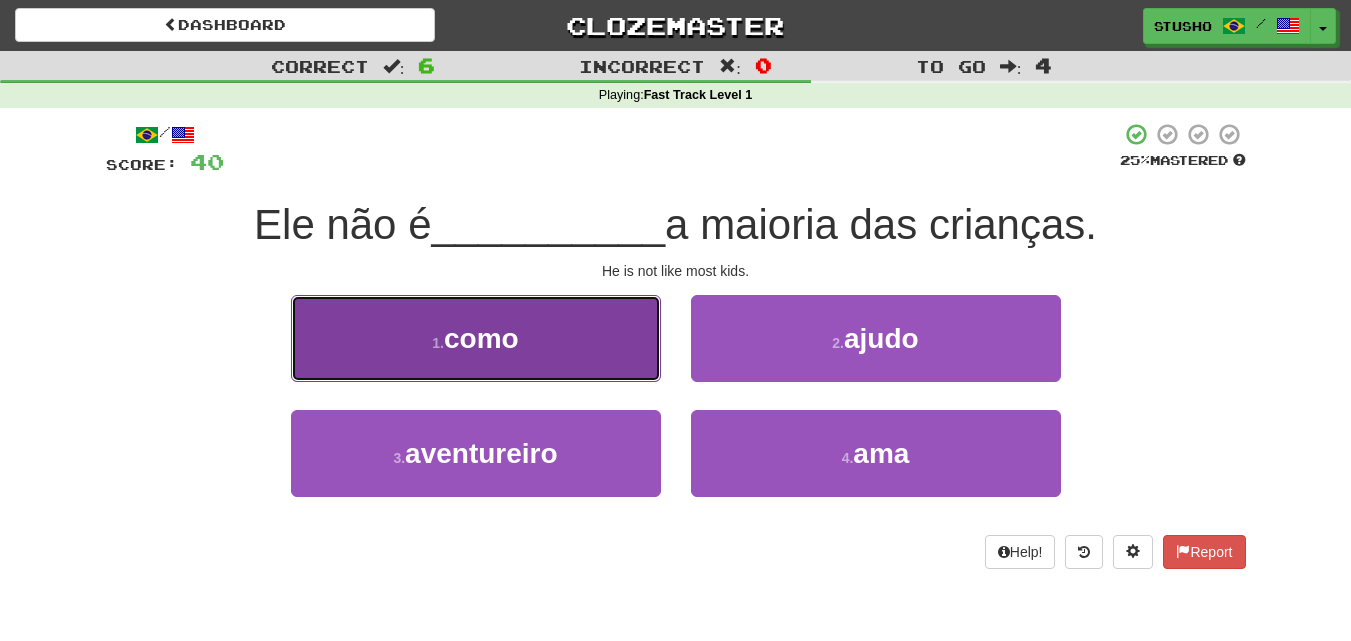 click on "como" at bounding box center (481, 338) 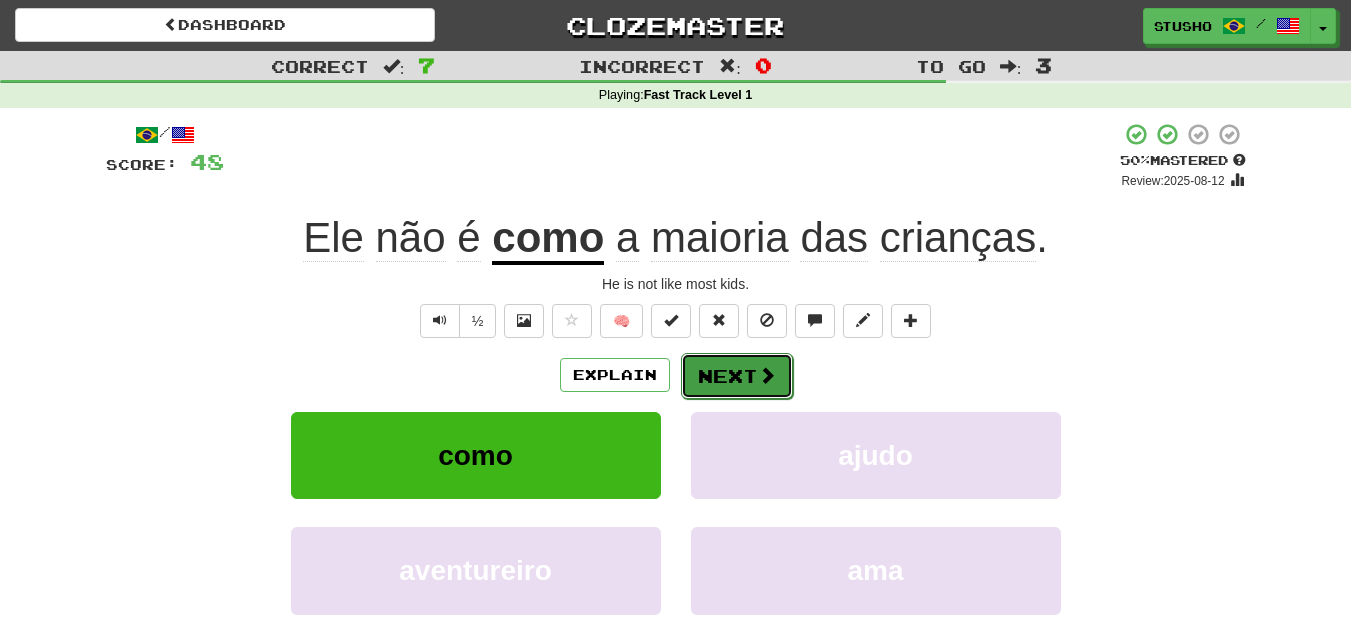 click on "Next" at bounding box center (737, 376) 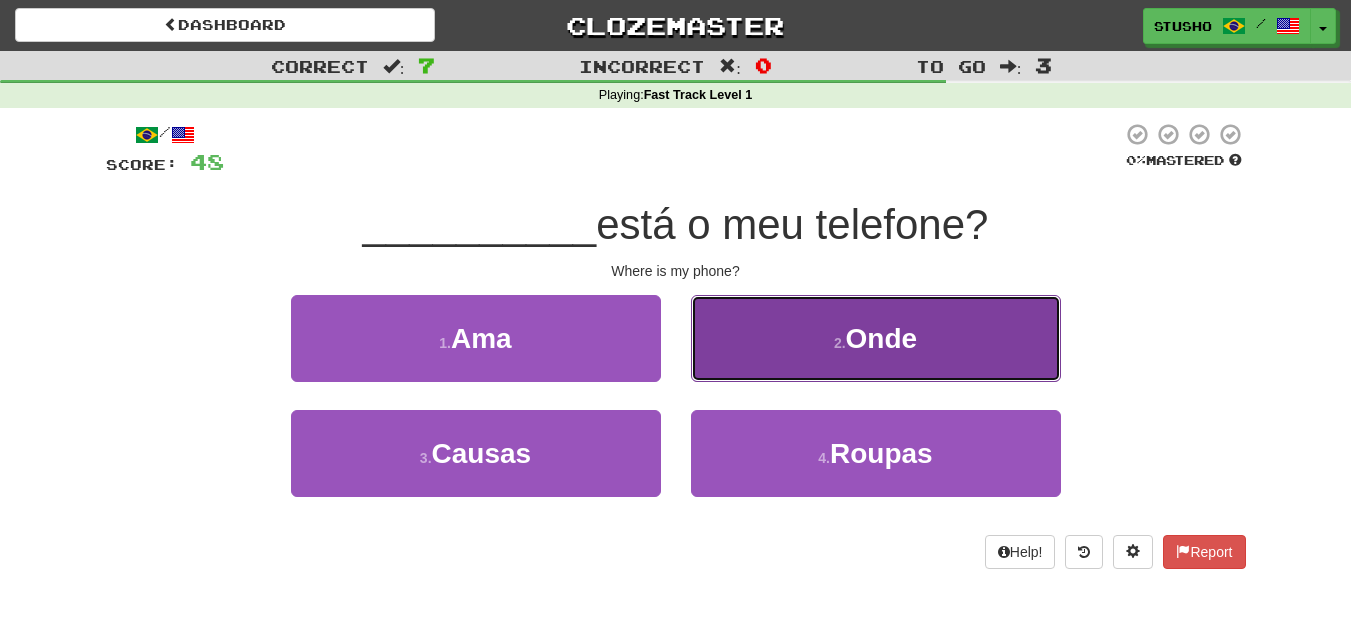 click on "2 .  Onde" at bounding box center (876, 338) 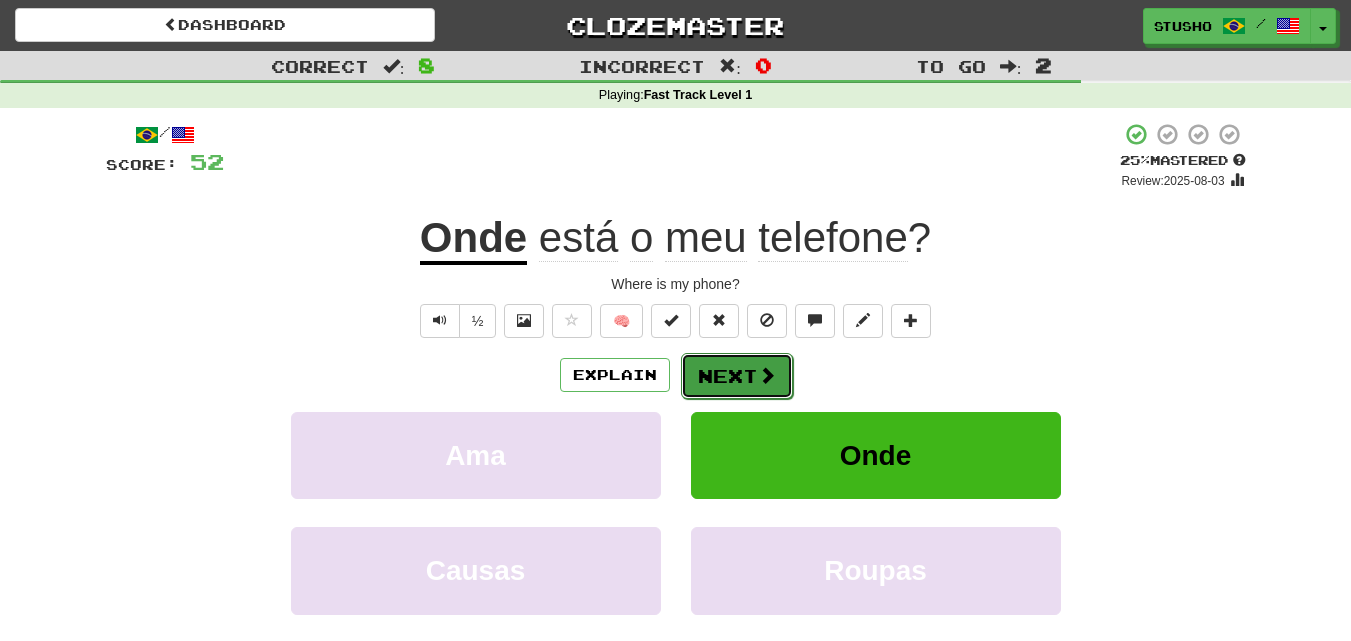 click on "Next" at bounding box center (737, 376) 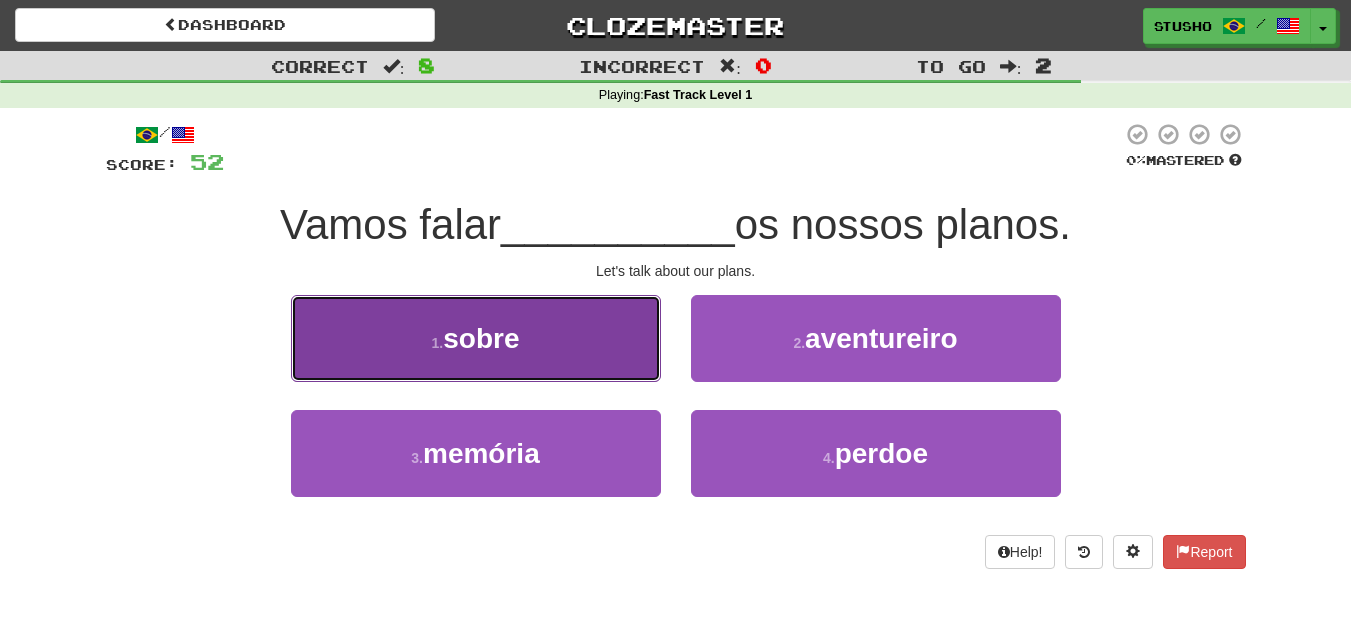 click on "1 .  sobre" at bounding box center [476, 338] 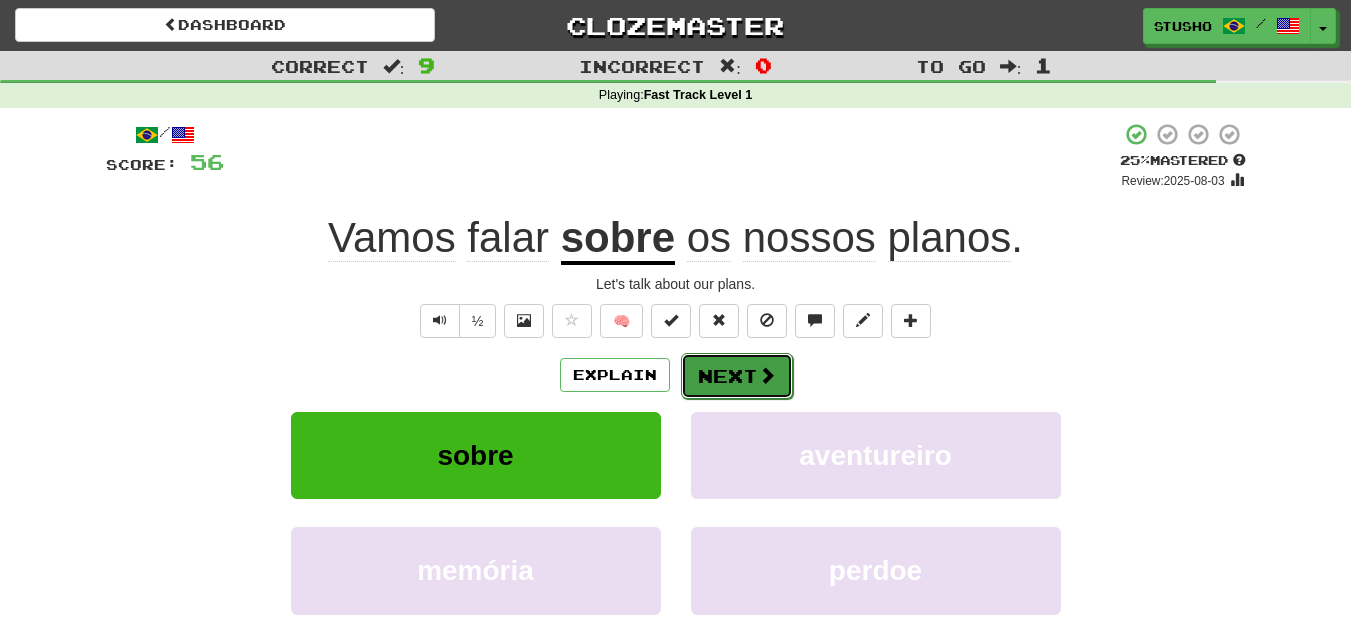 click on "Next" at bounding box center (737, 376) 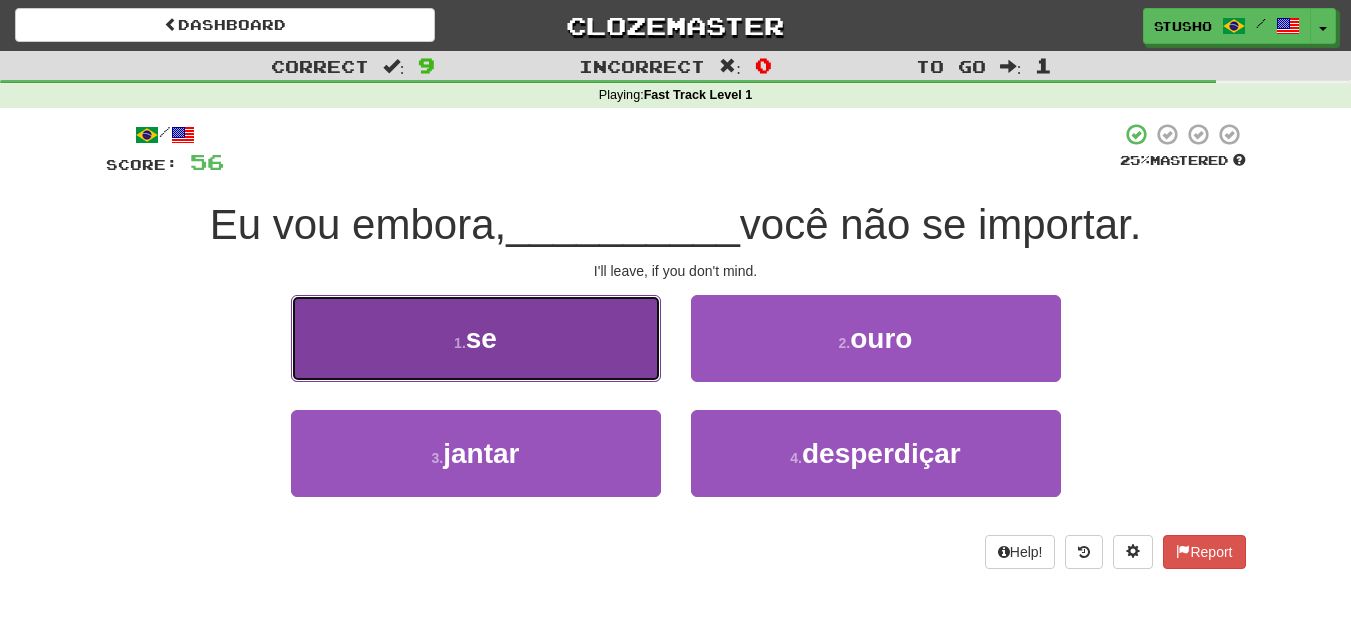 click on "1 .  se" at bounding box center (476, 338) 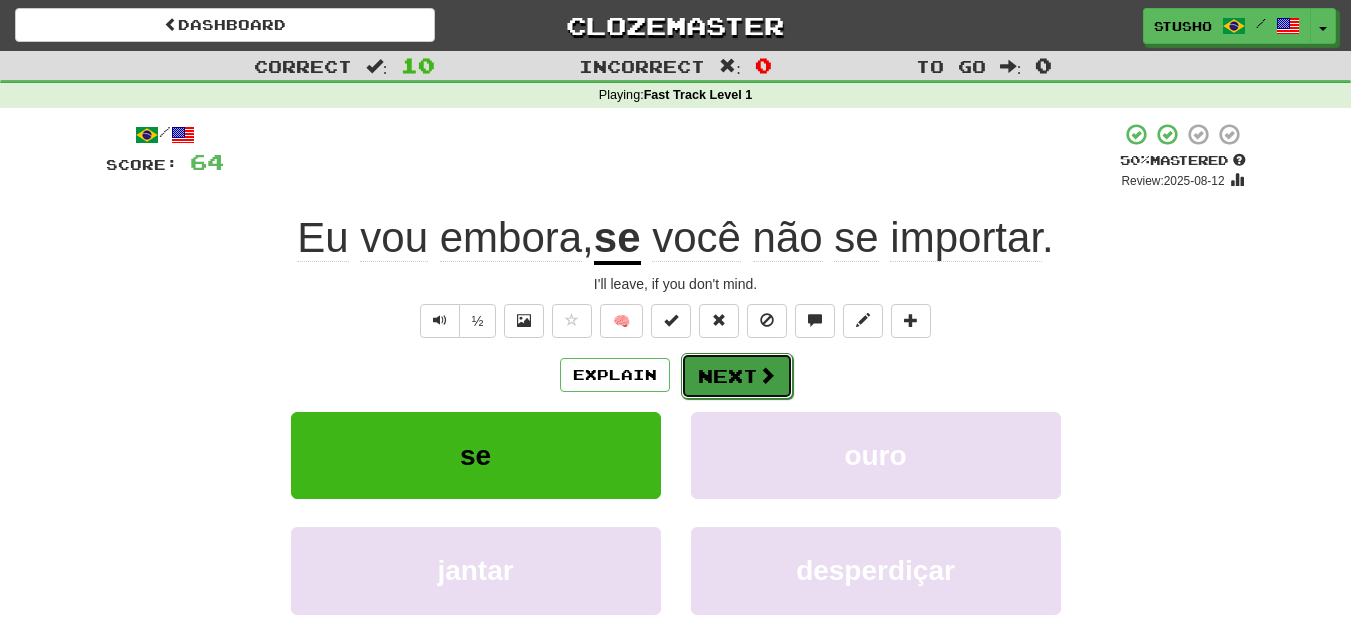 click on "Next" at bounding box center [737, 376] 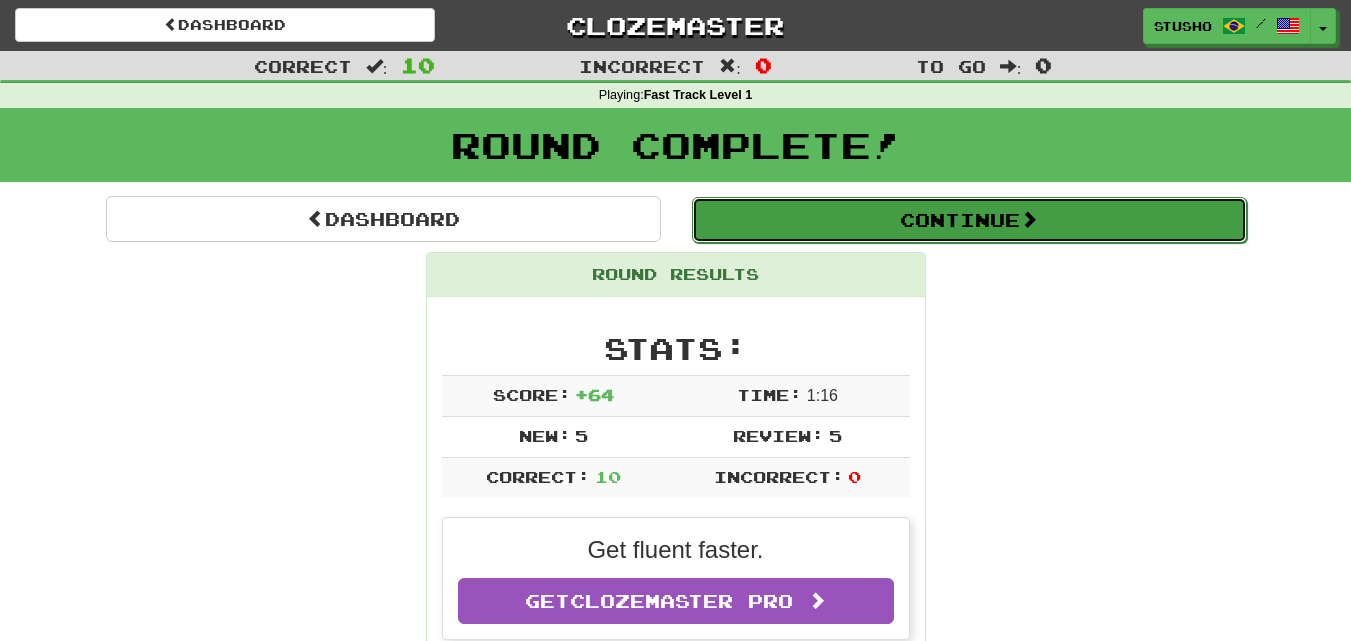 click on "Continue" at bounding box center (969, 220) 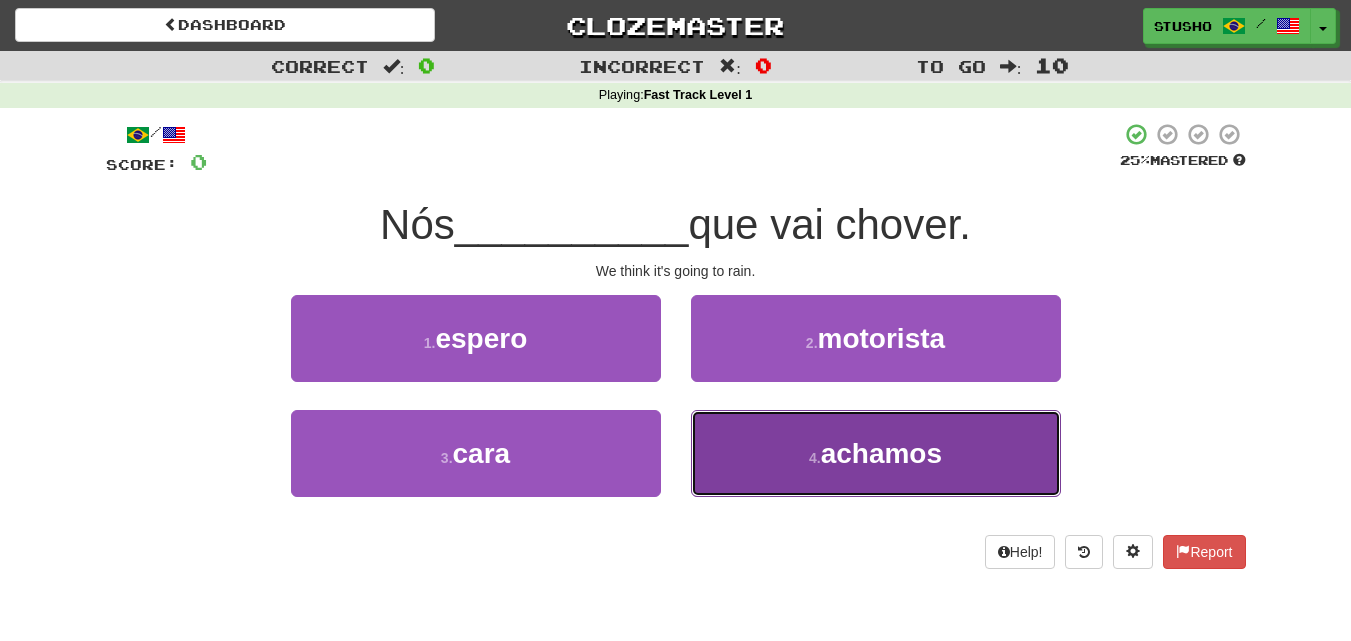 click on "achamos" at bounding box center (881, 453) 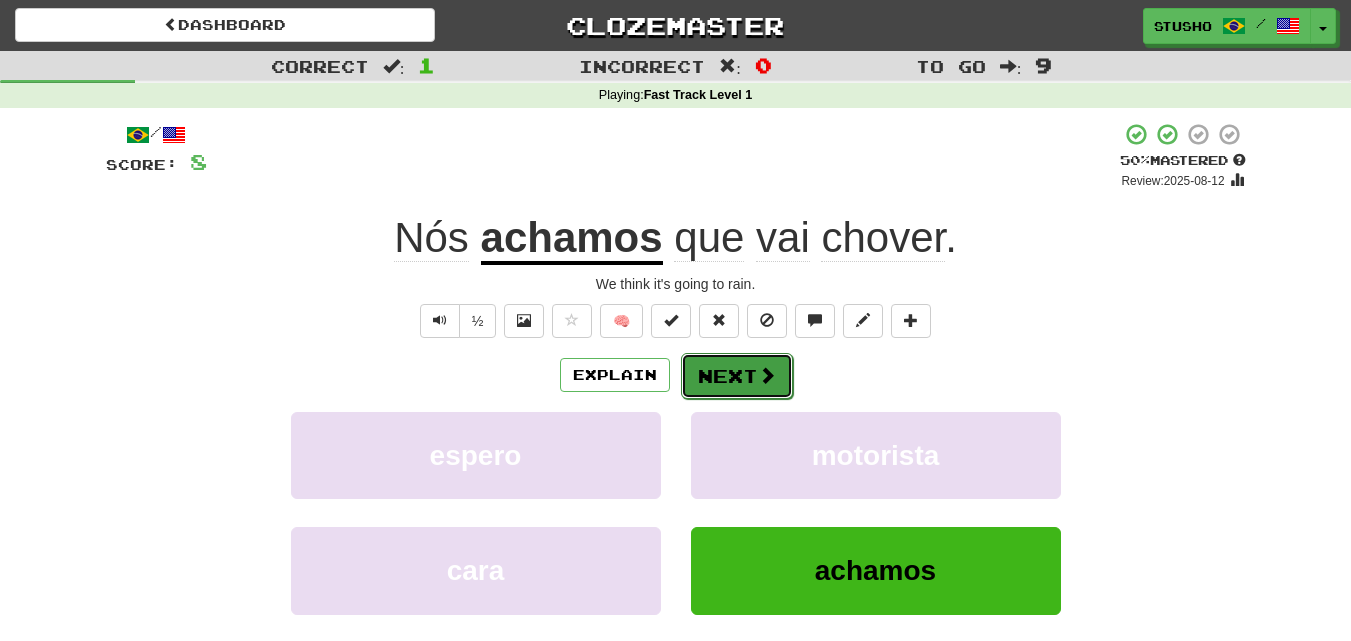 click on "Next" at bounding box center (737, 376) 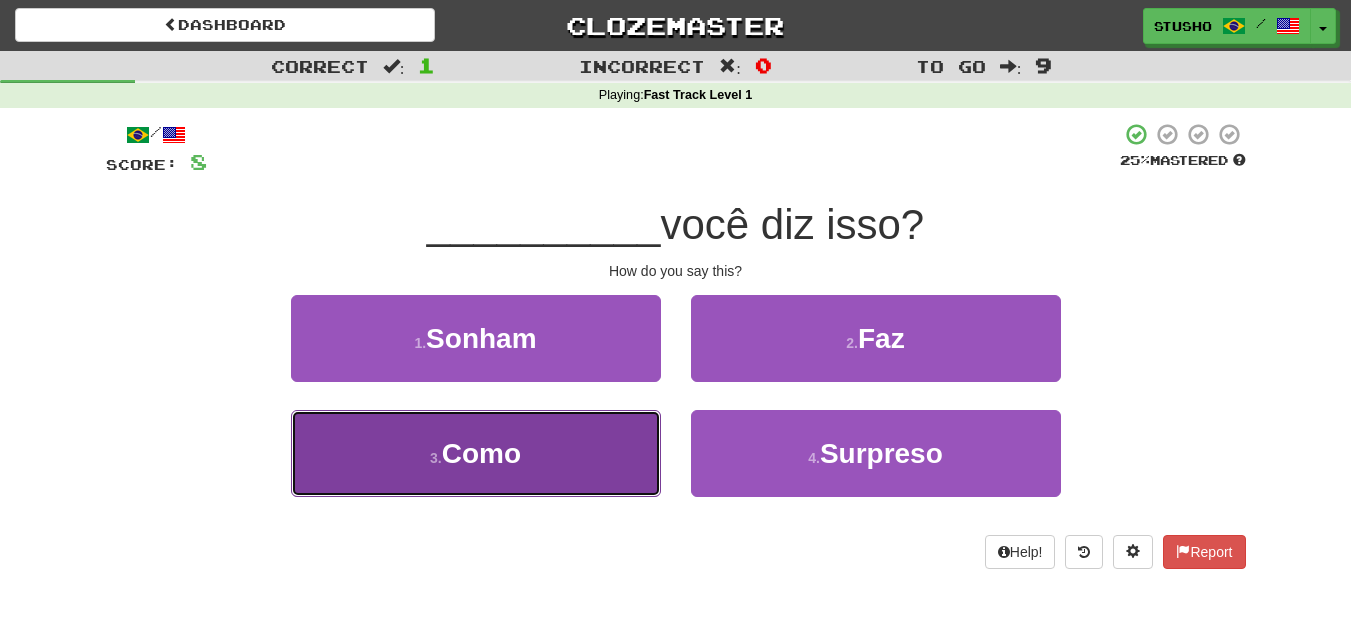 click on "Como" at bounding box center (481, 453) 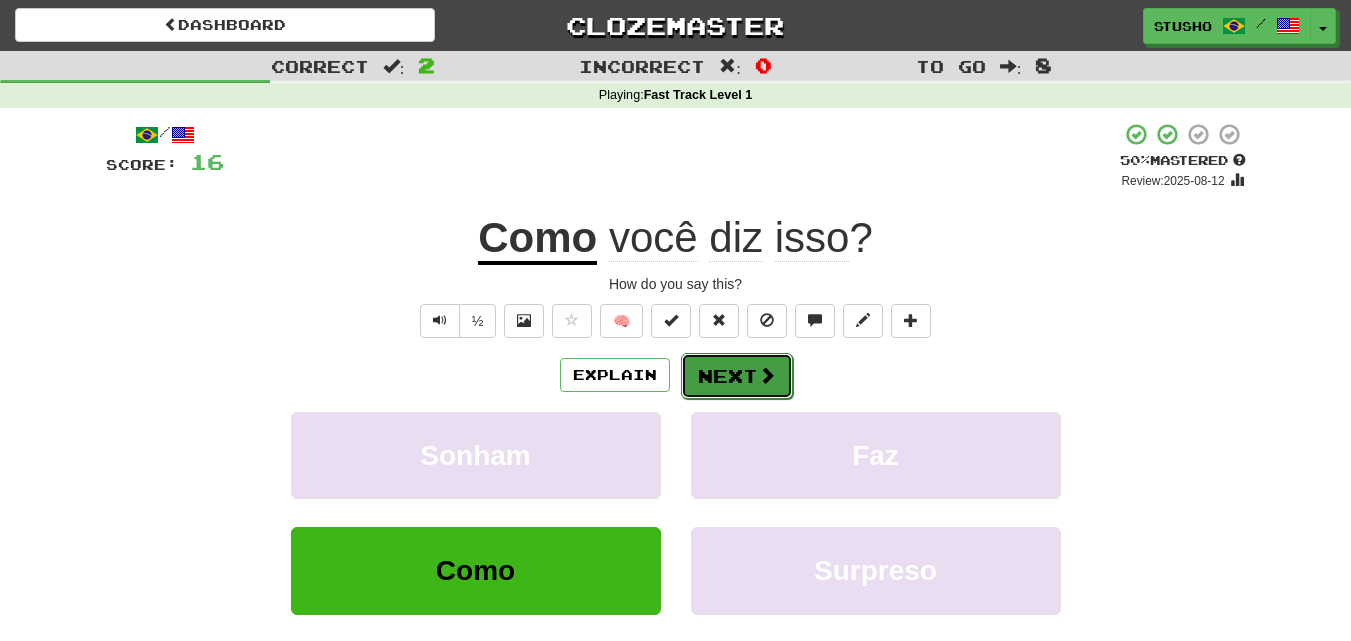 click on "Next" at bounding box center [737, 376] 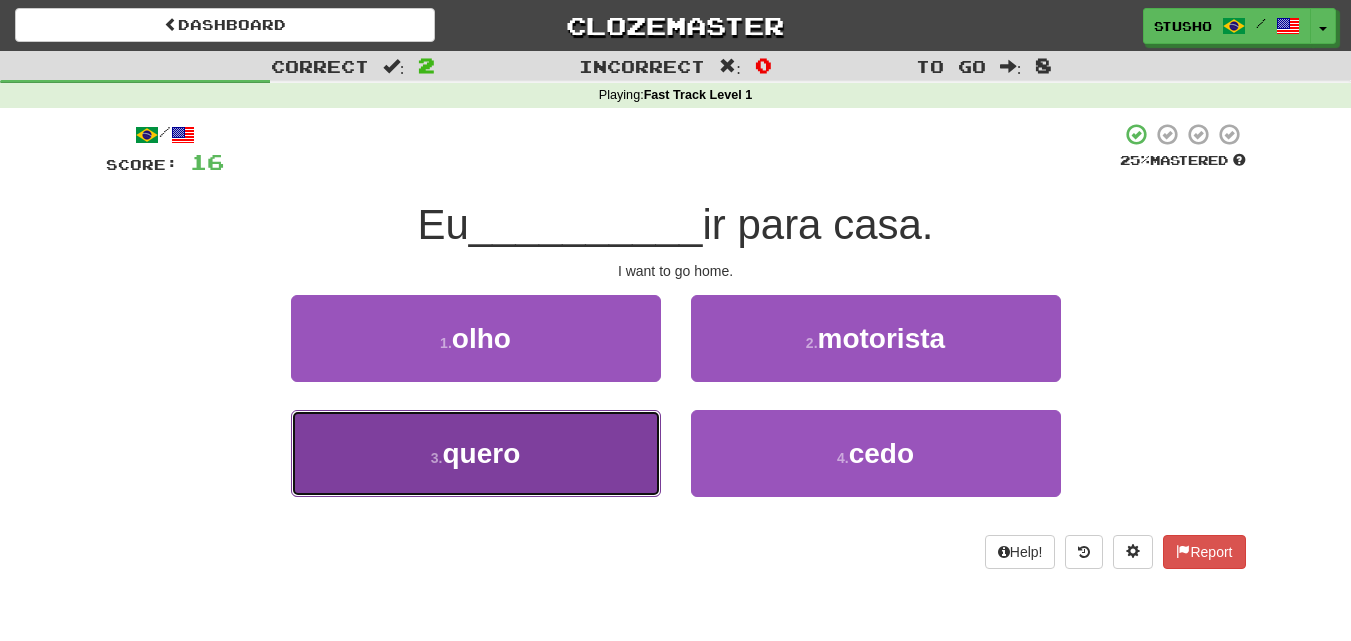 click on "3 .  quero" at bounding box center (476, 453) 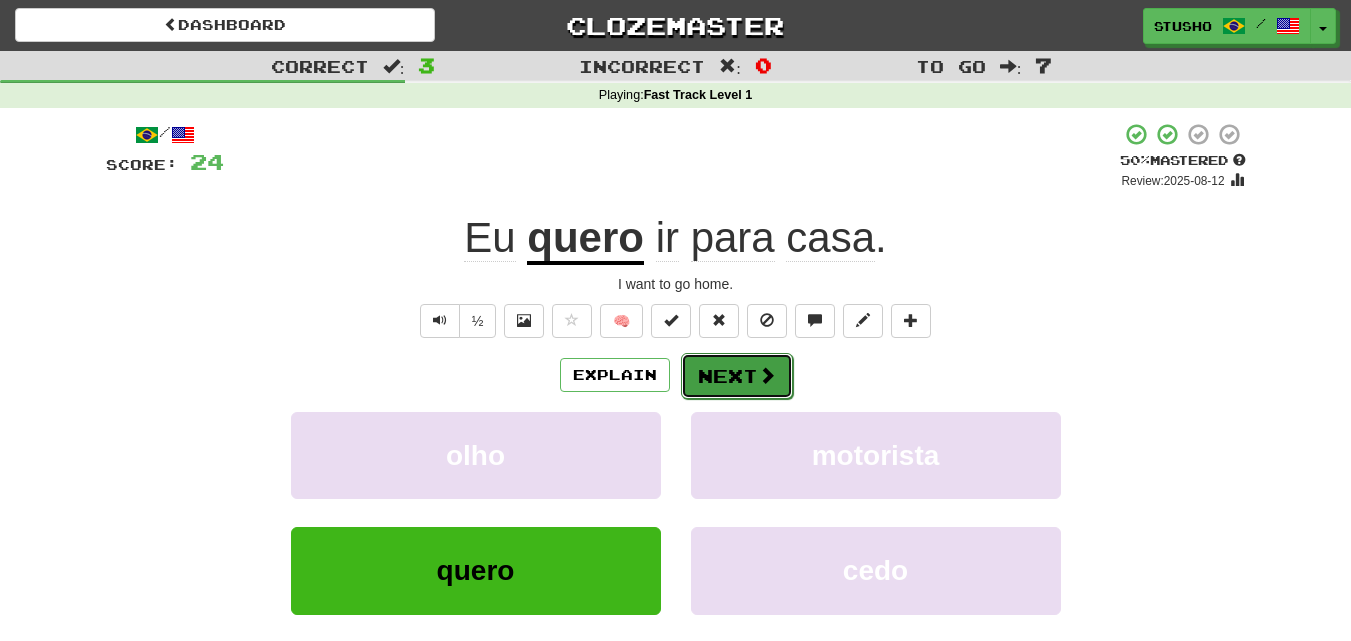 click on "Next" at bounding box center [737, 376] 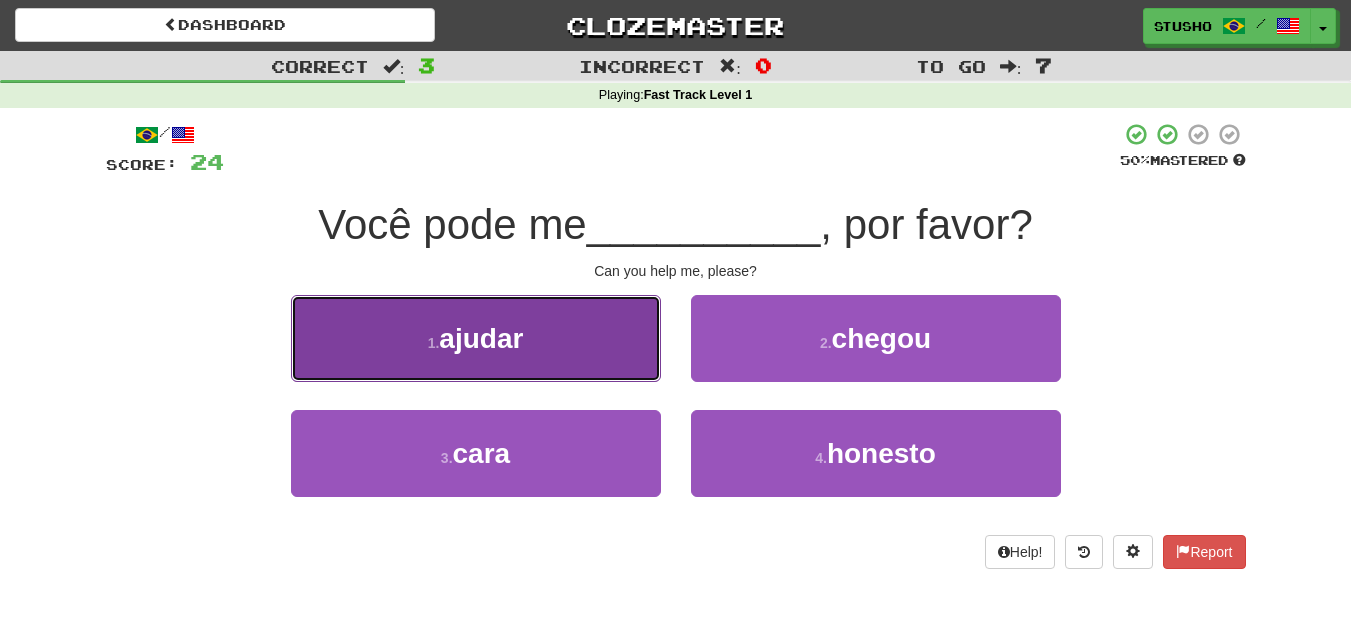 click on "ajudar" at bounding box center (481, 338) 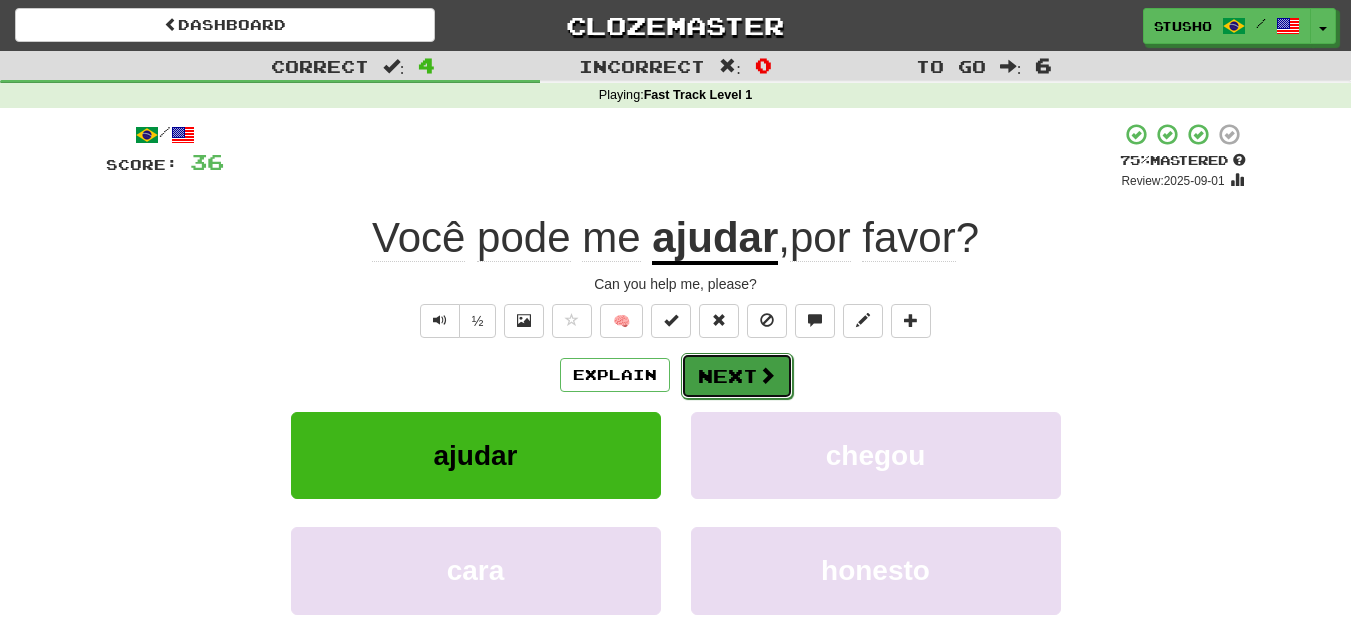 click on "Next" at bounding box center (737, 376) 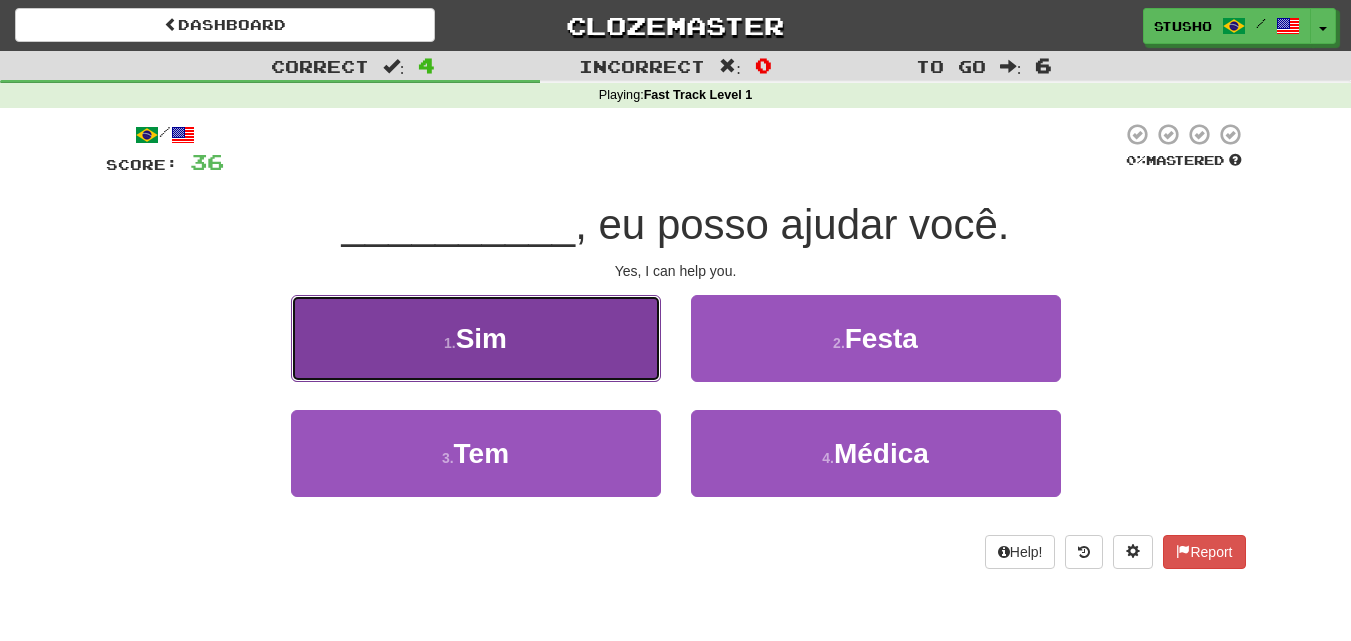 click on "1 .  Sim" at bounding box center (476, 338) 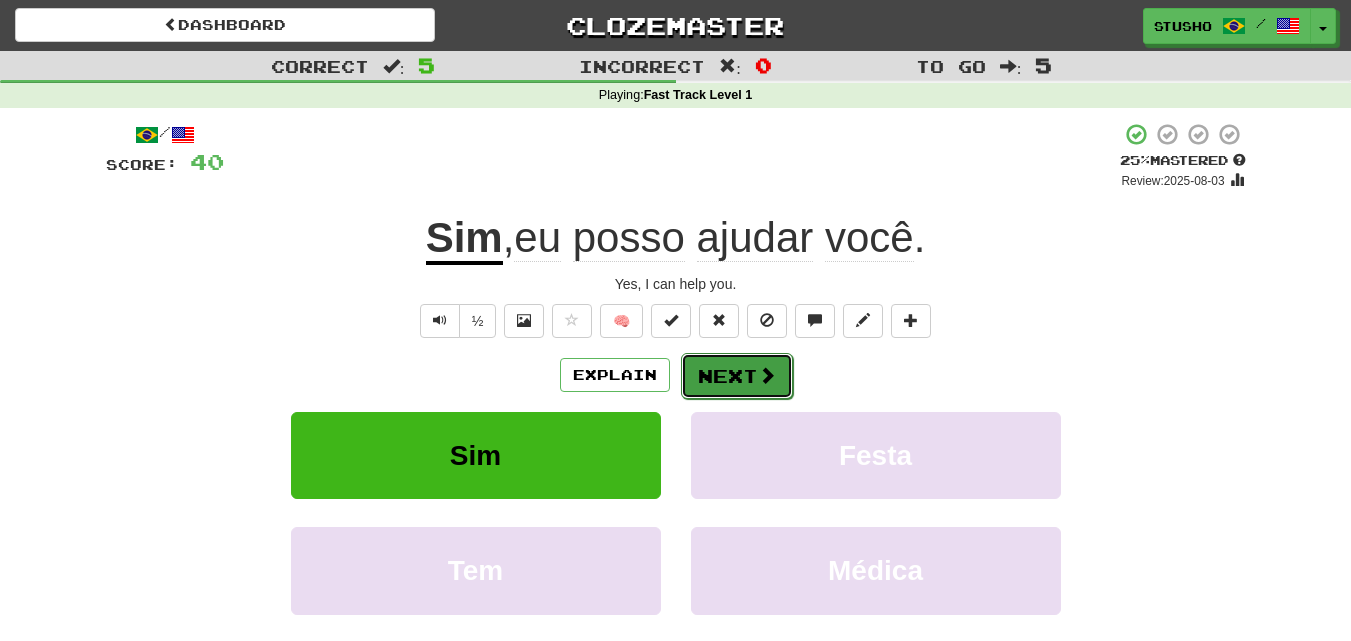 click on "Next" at bounding box center (737, 376) 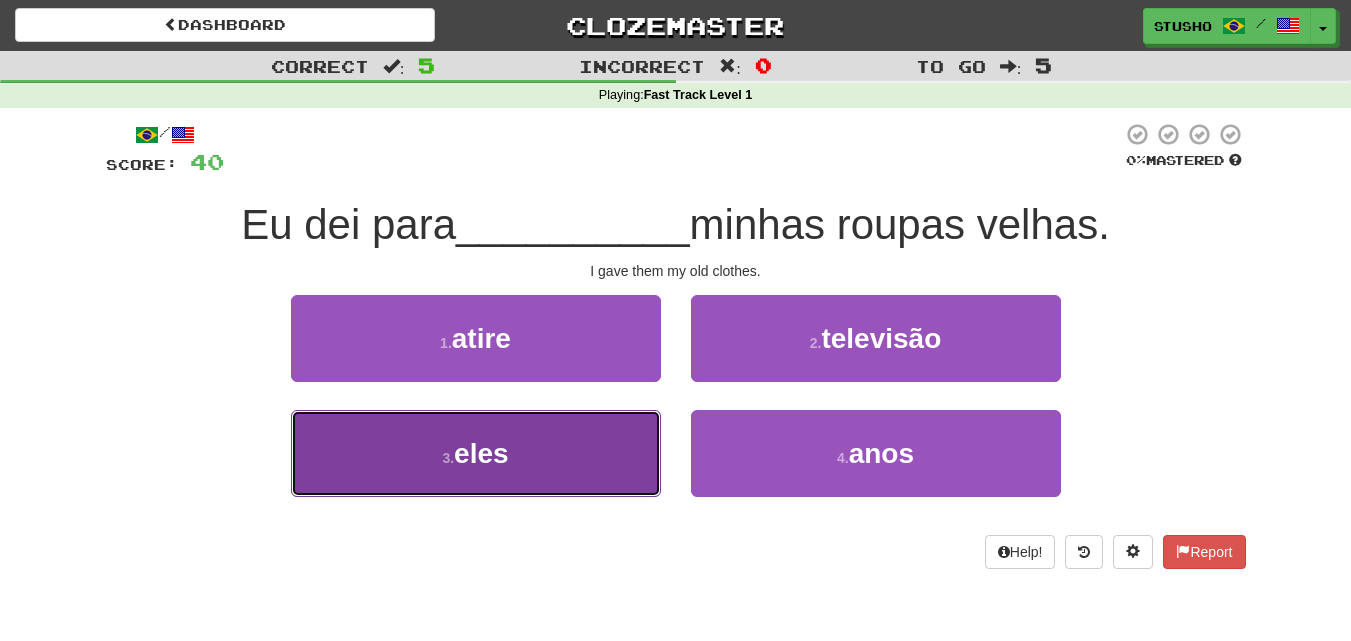 click on "3 .  eles" at bounding box center (476, 453) 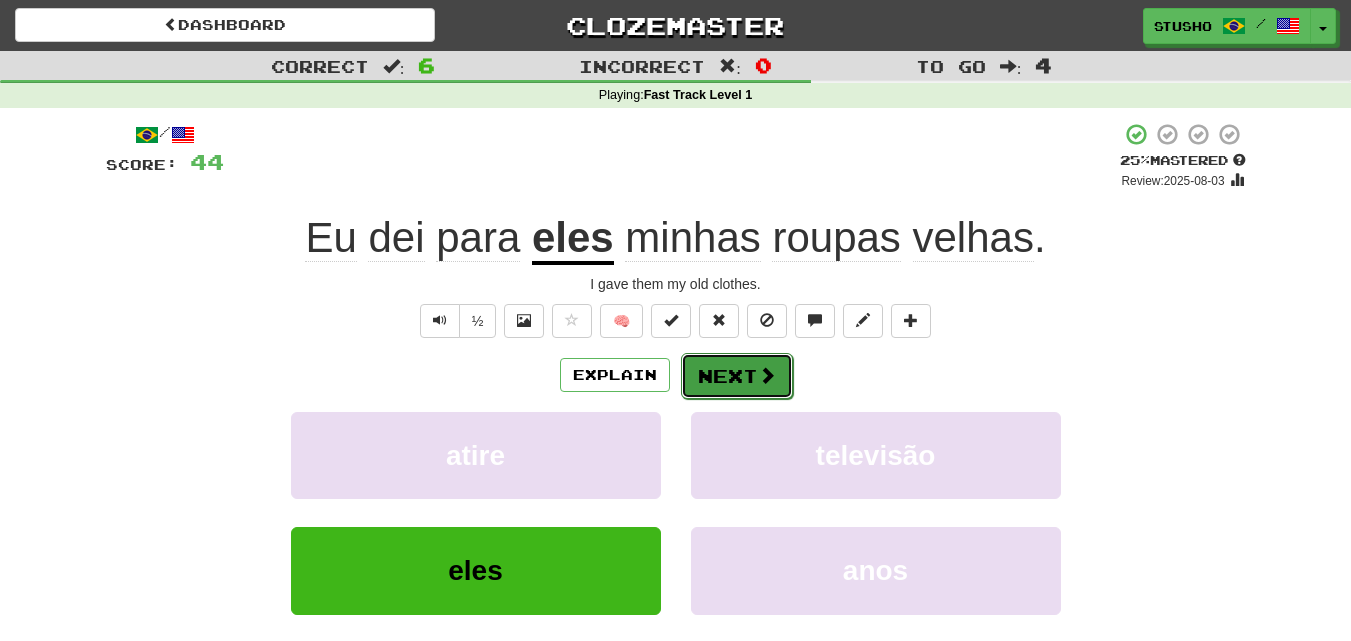 click on "Next" at bounding box center [737, 376] 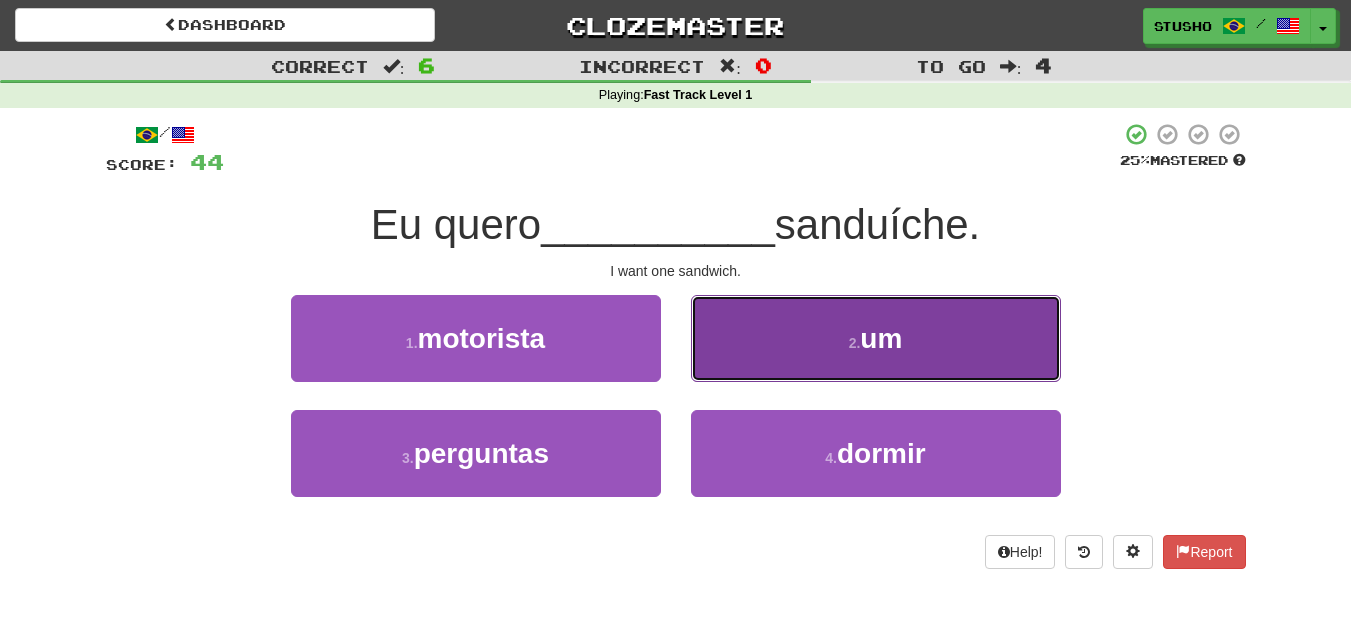 click on "2 .  um" at bounding box center (876, 338) 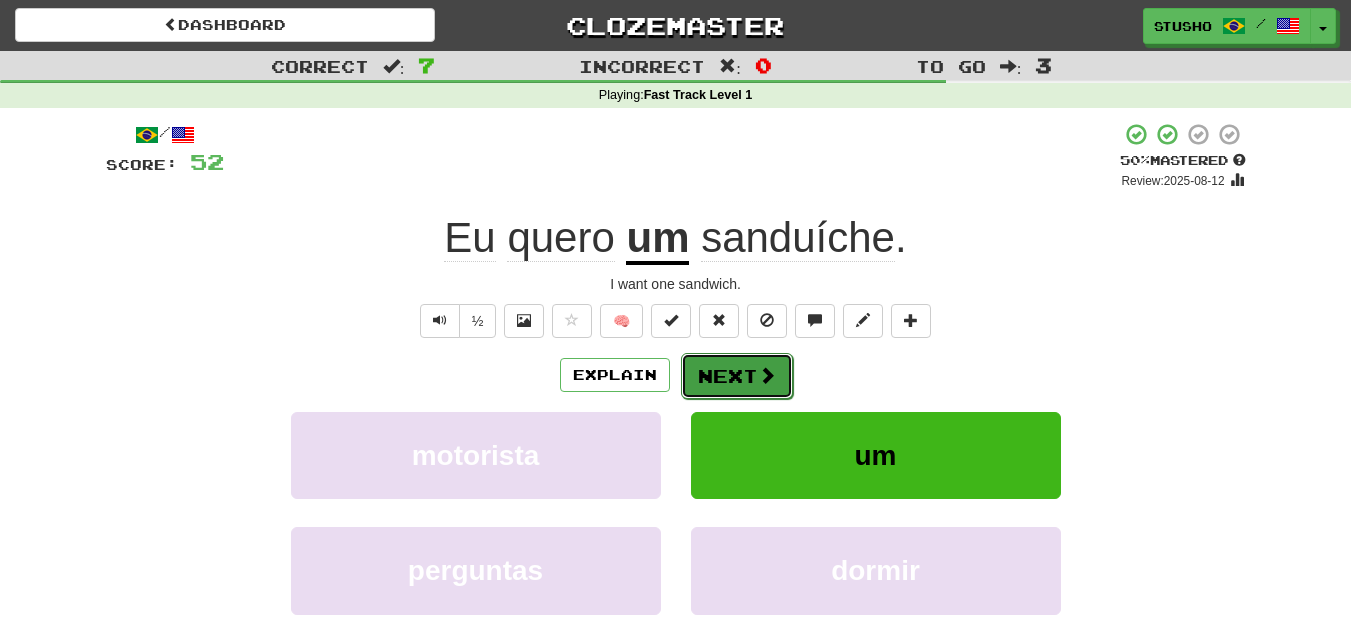 click on "Next" at bounding box center [737, 376] 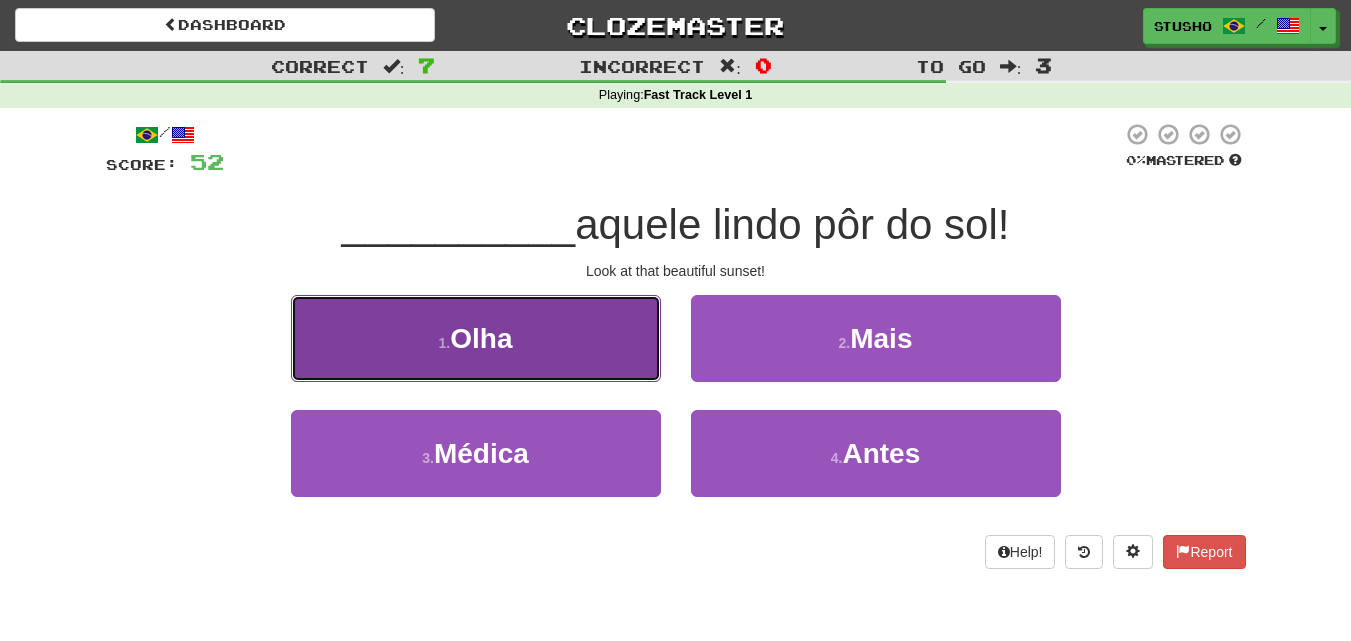 click on "1 .  Olha" at bounding box center (476, 338) 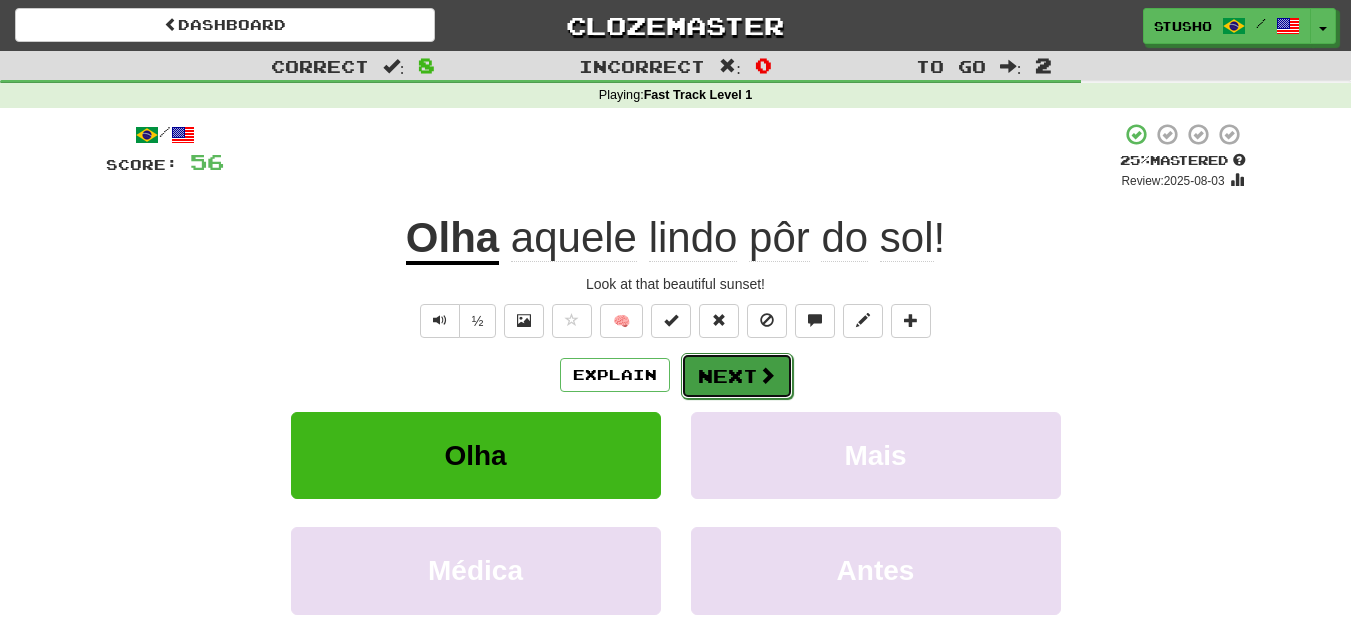 click on "Next" at bounding box center (737, 376) 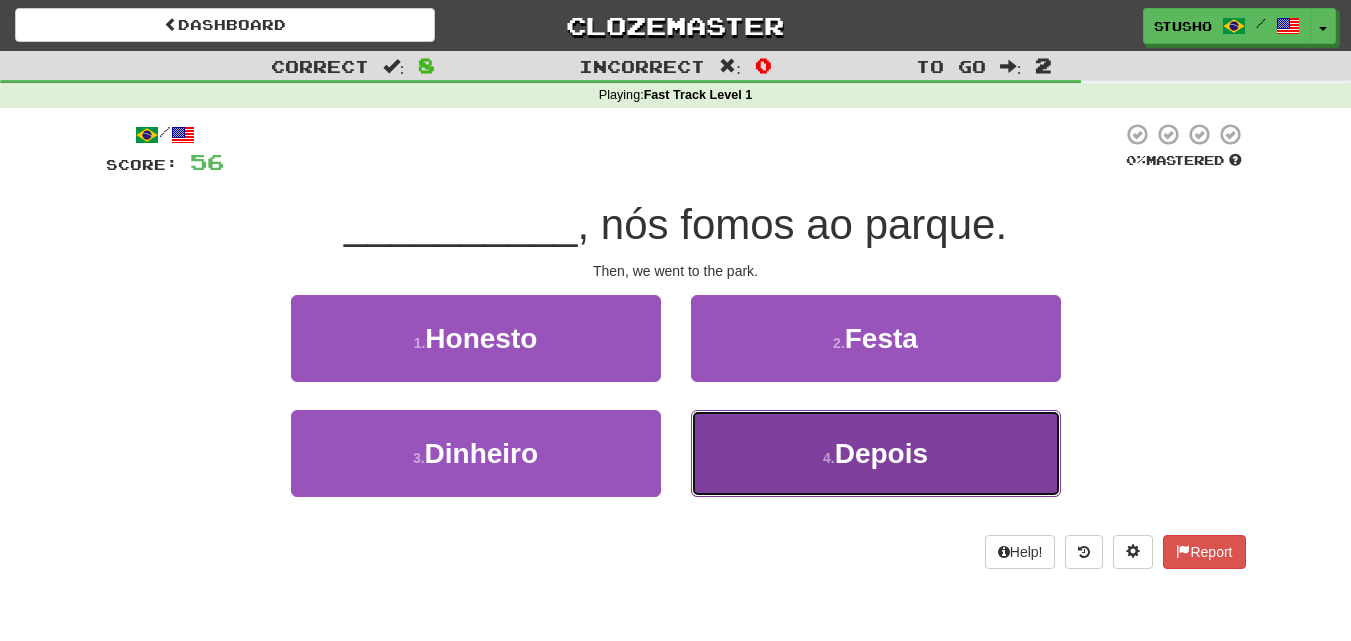 click on "Depois" at bounding box center [881, 453] 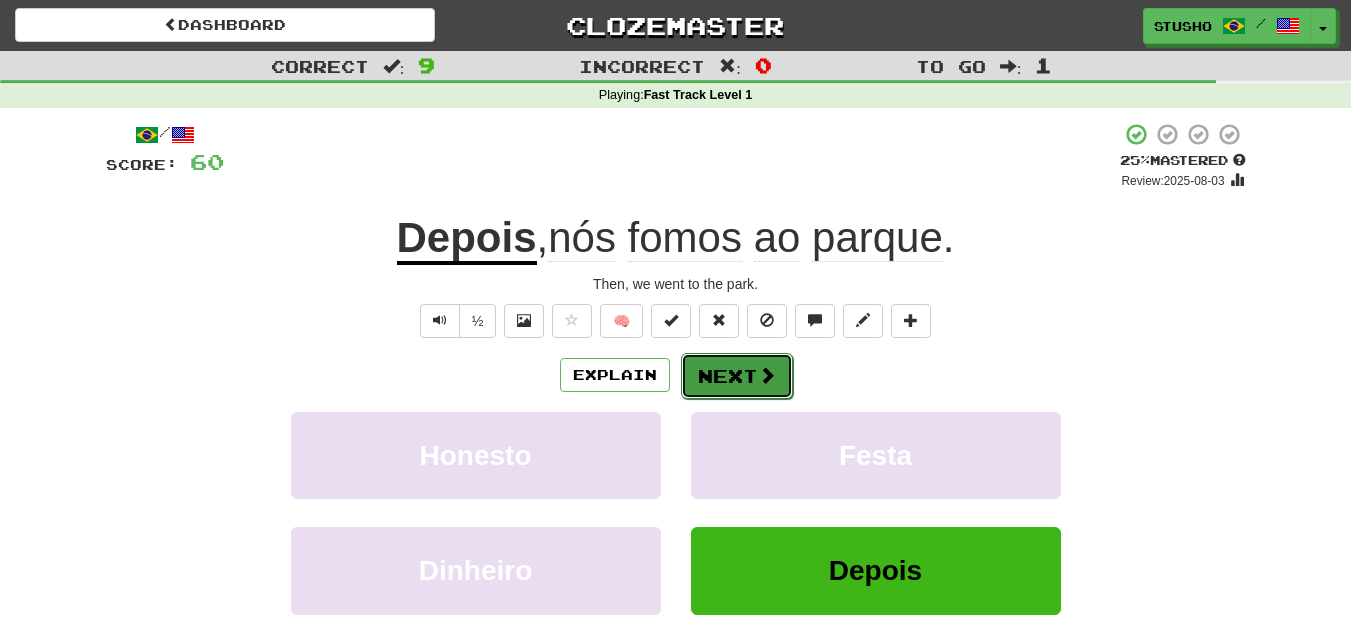 click on "Next" at bounding box center [737, 376] 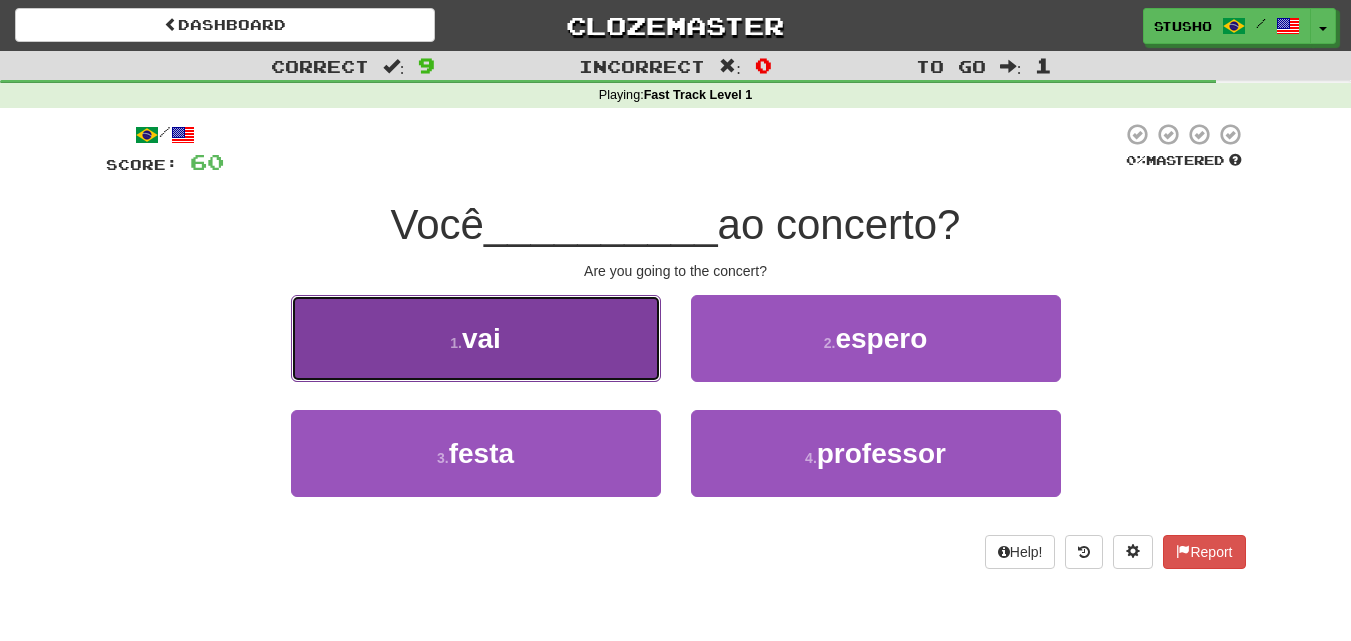 click on "1 .  vai" at bounding box center [476, 338] 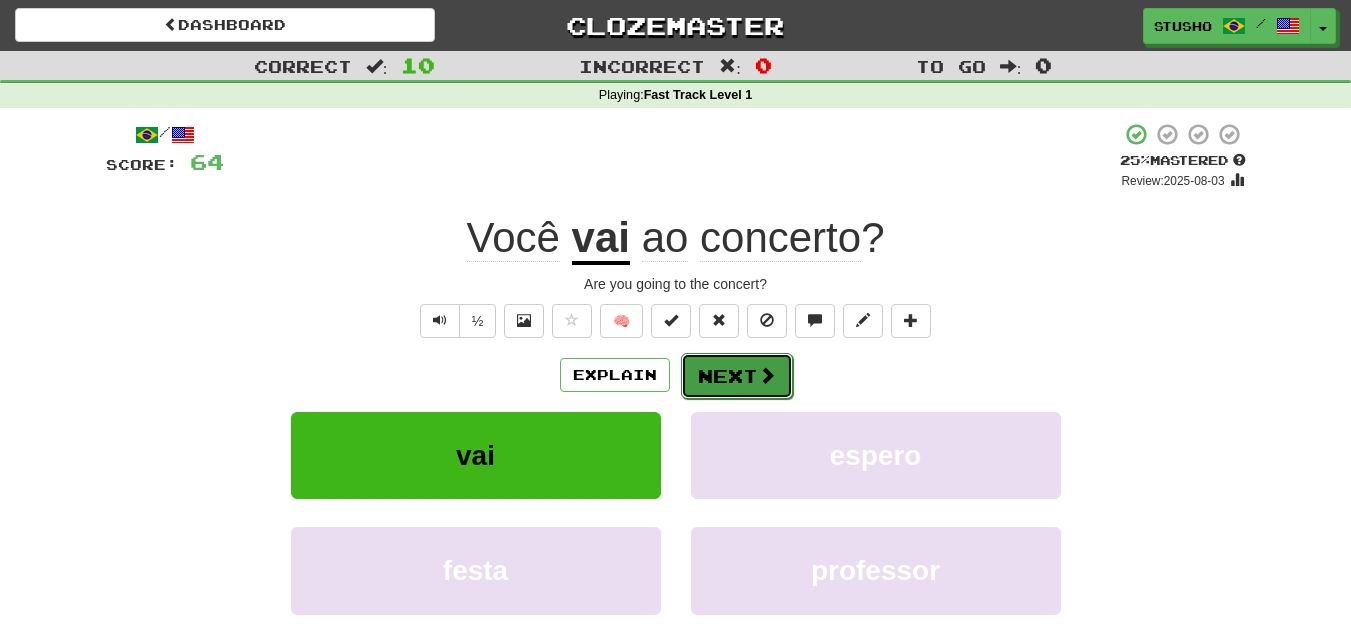 click on "Next" at bounding box center (737, 376) 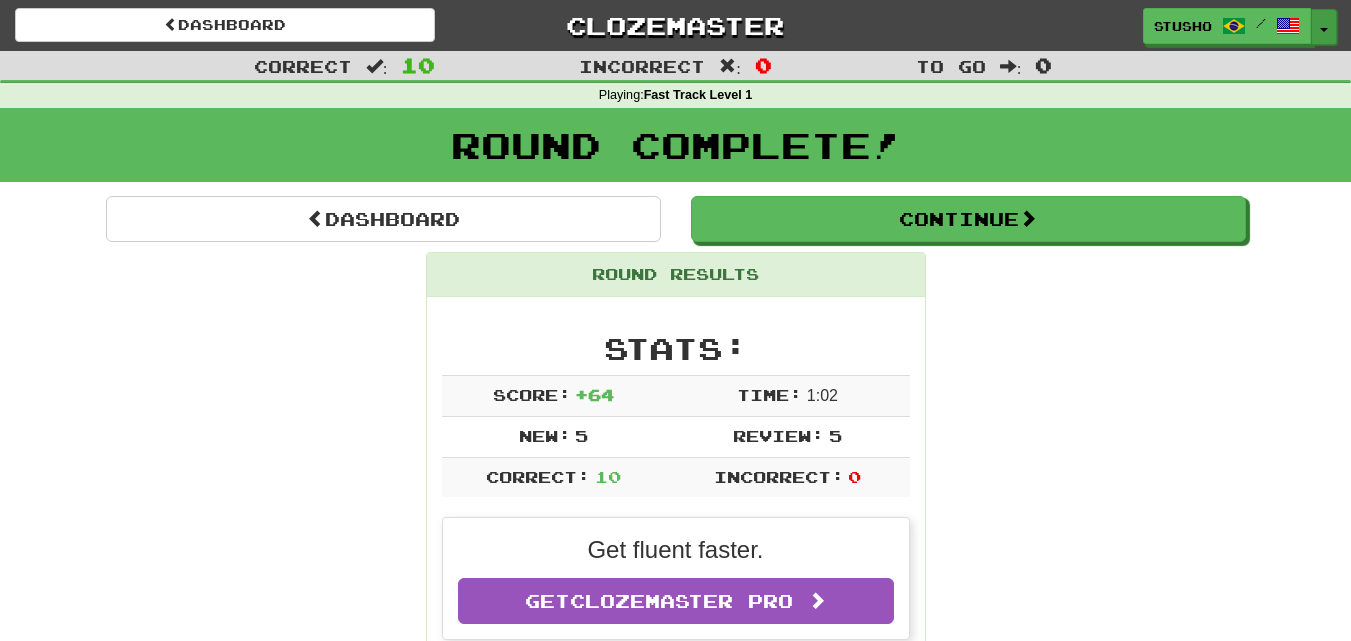 click on "Toggle Dropdown" at bounding box center (1324, 27) 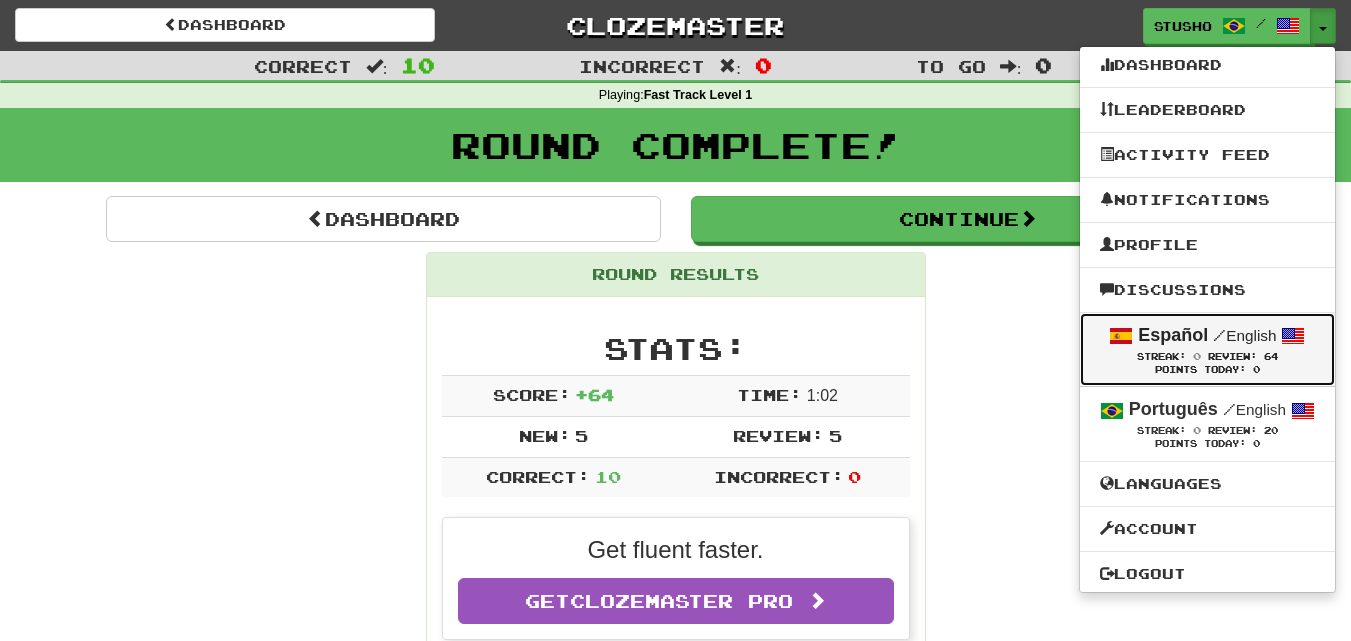 click on "Español" at bounding box center [1173, 335] 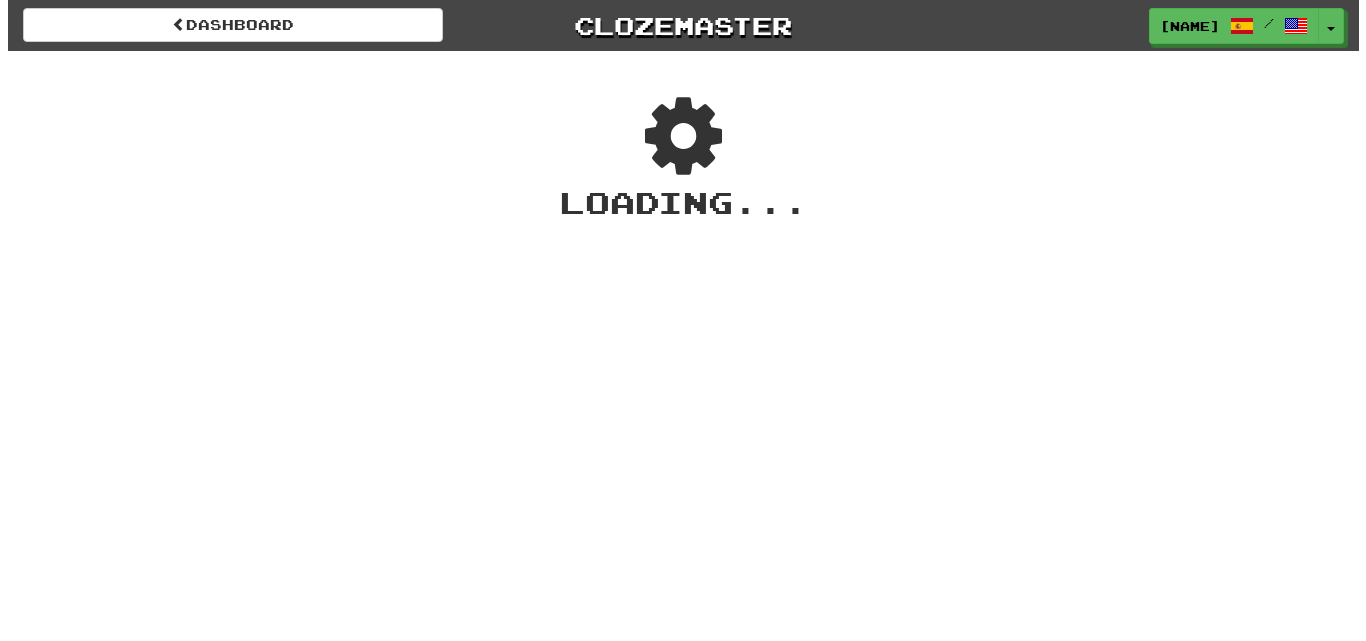 scroll, scrollTop: 0, scrollLeft: 0, axis: both 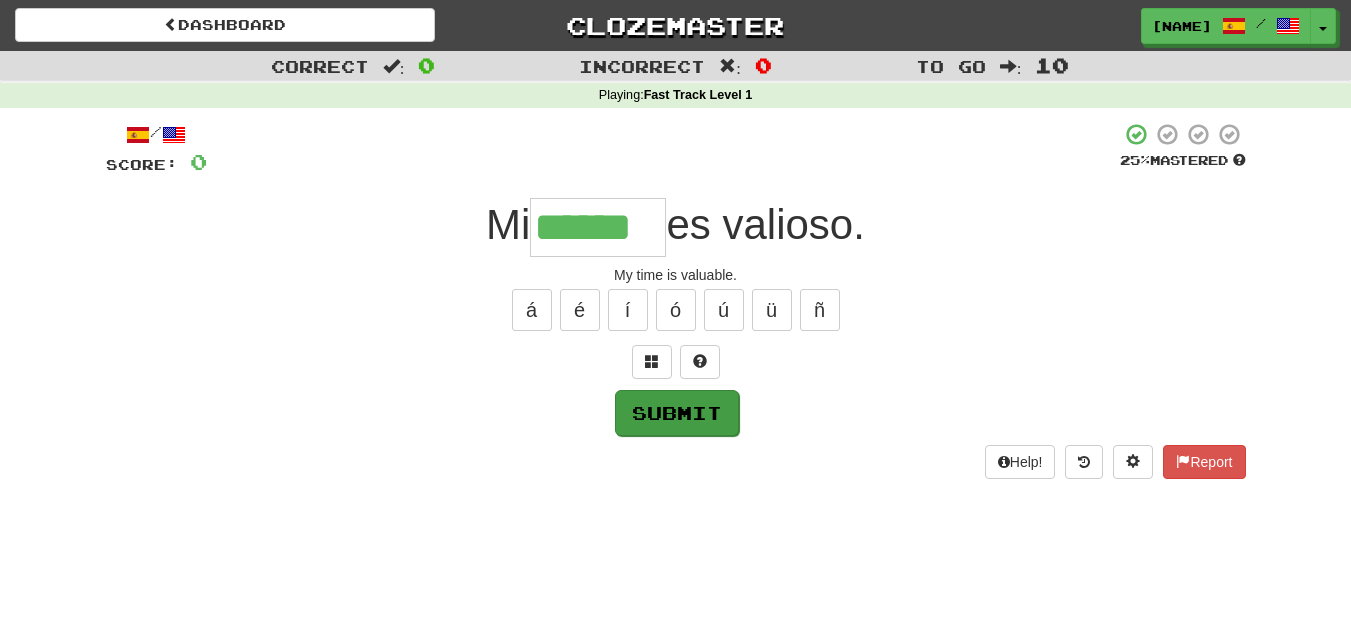 type on "******" 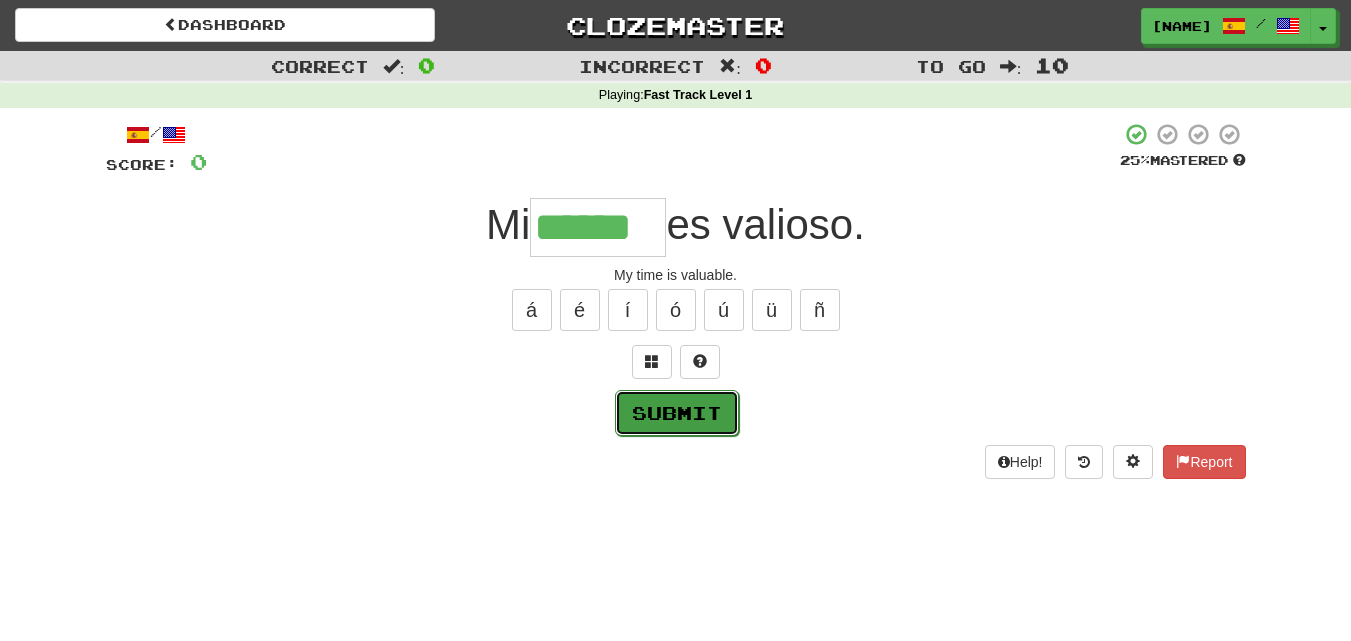 click on "Submit" at bounding box center [677, 413] 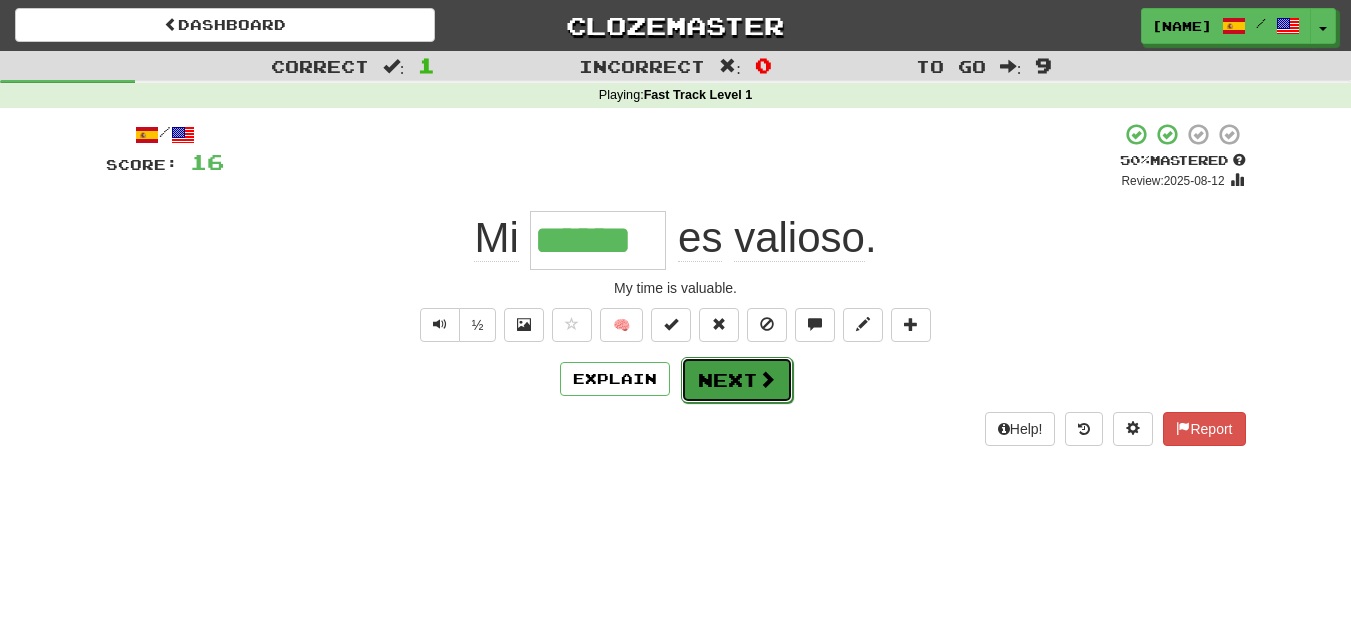 click on "Next" at bounding box center (737, 380) 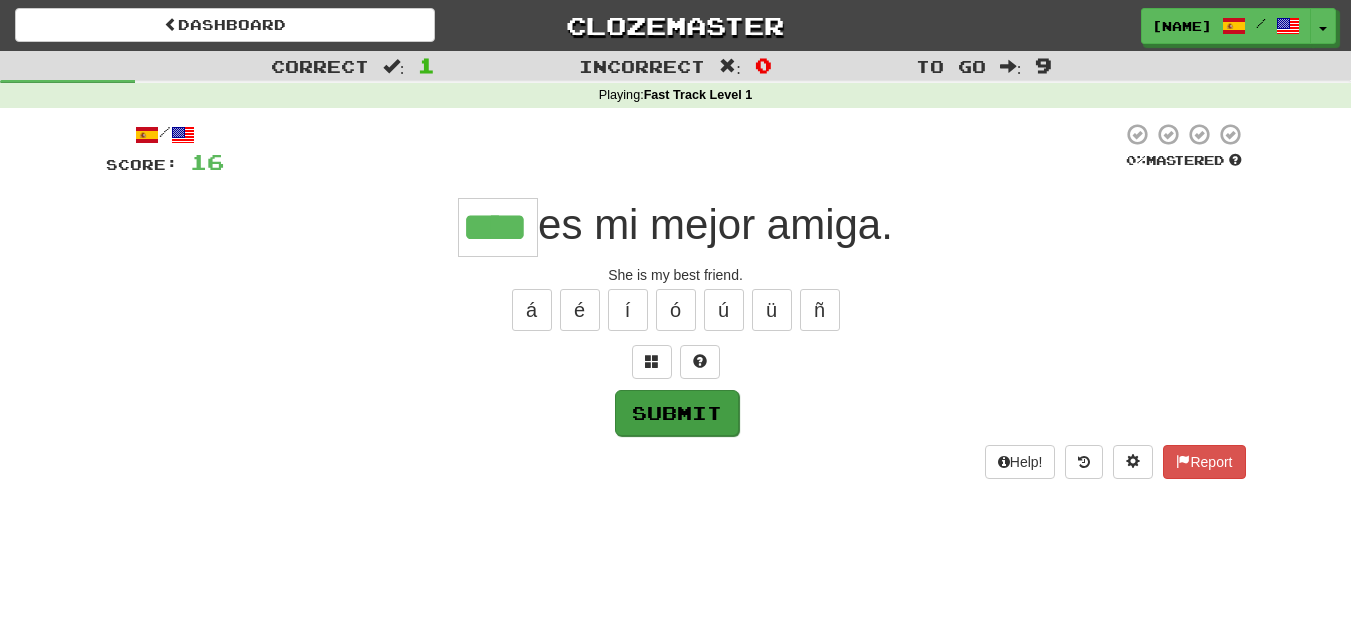 type on "****" 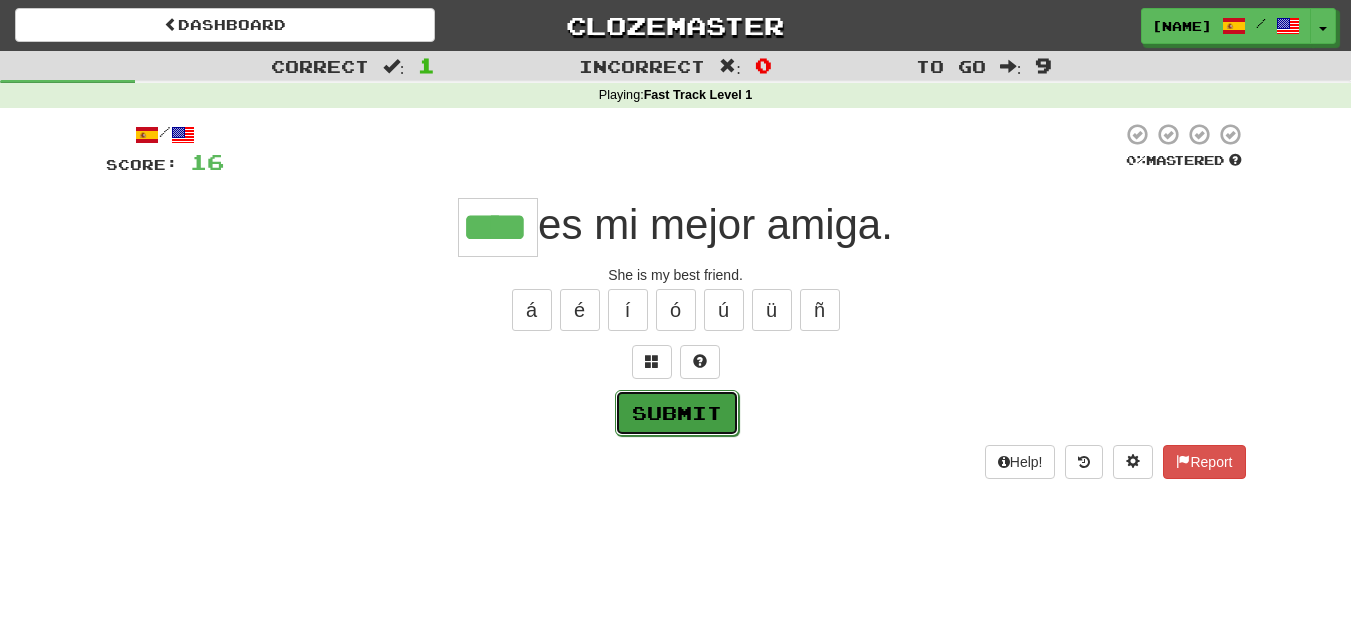 click on "Submit" at bounding box center [677, 413] 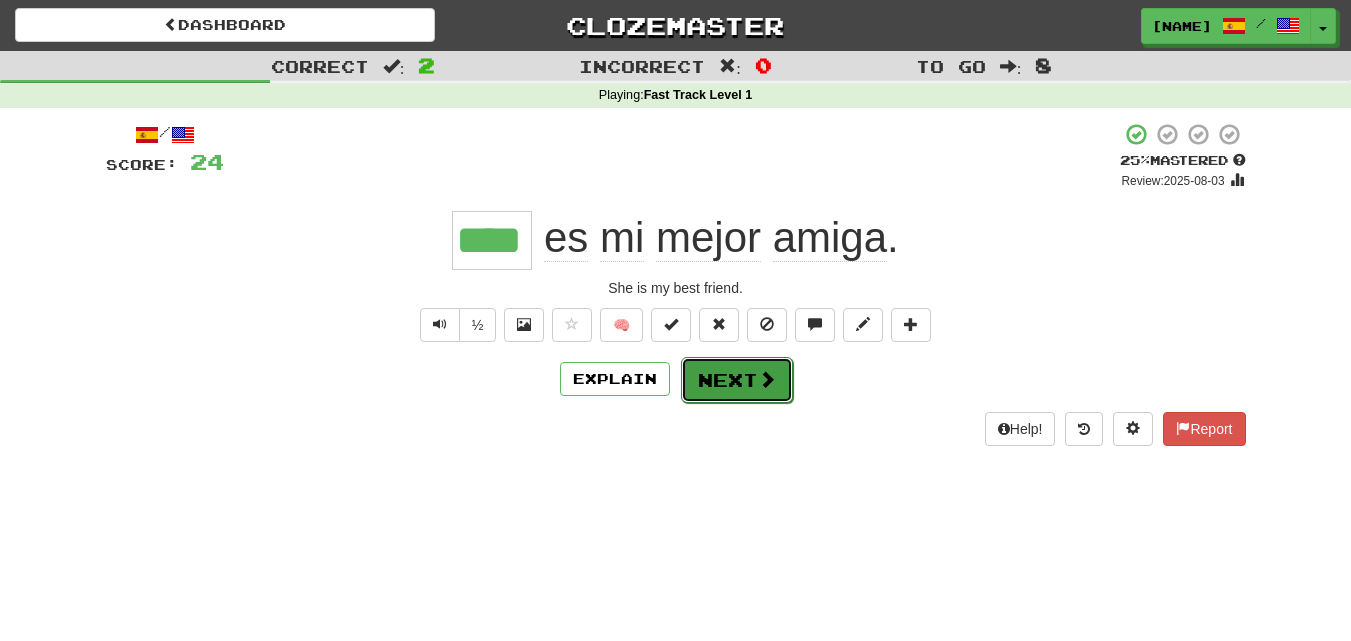 click on "Next" at bounding box center [737, 380] 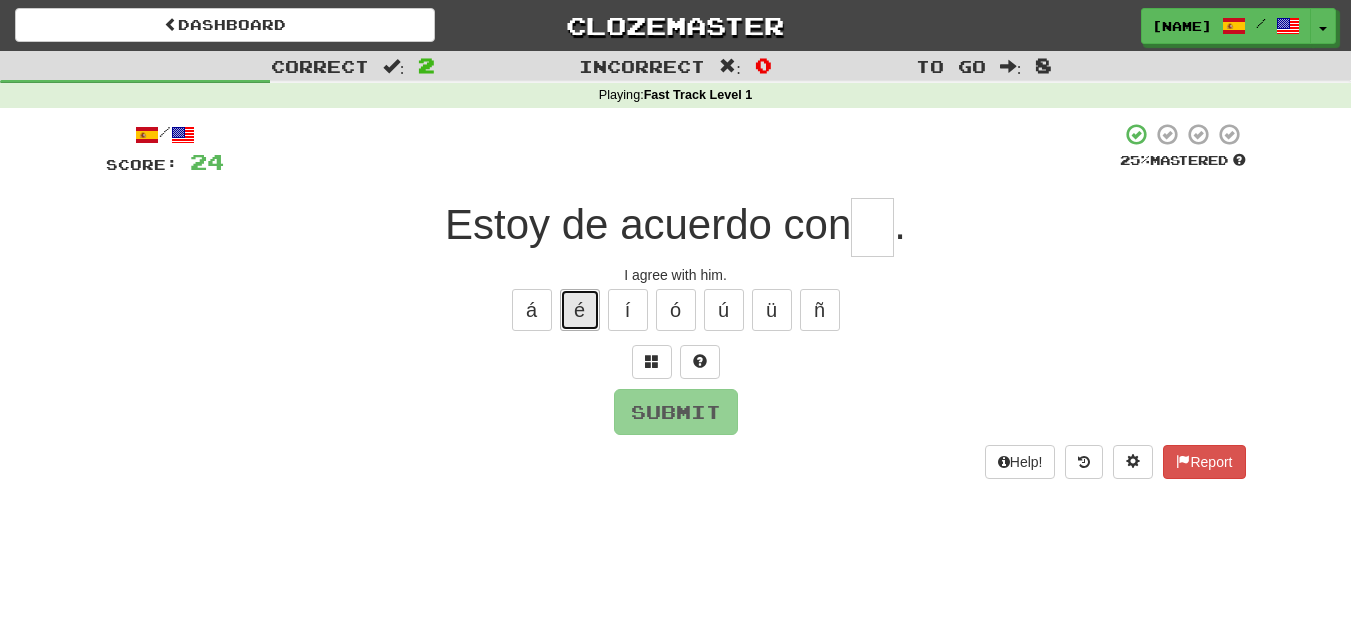 click on "é" at bounding box center [580, 310] 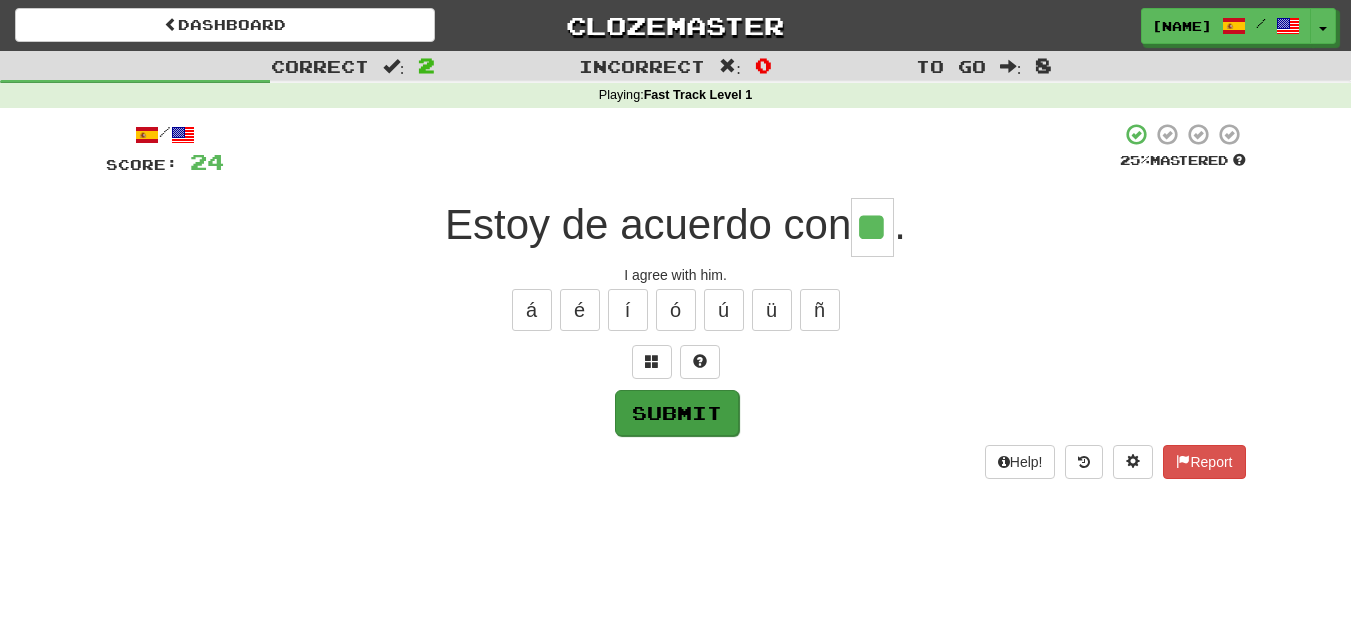 type on "**" 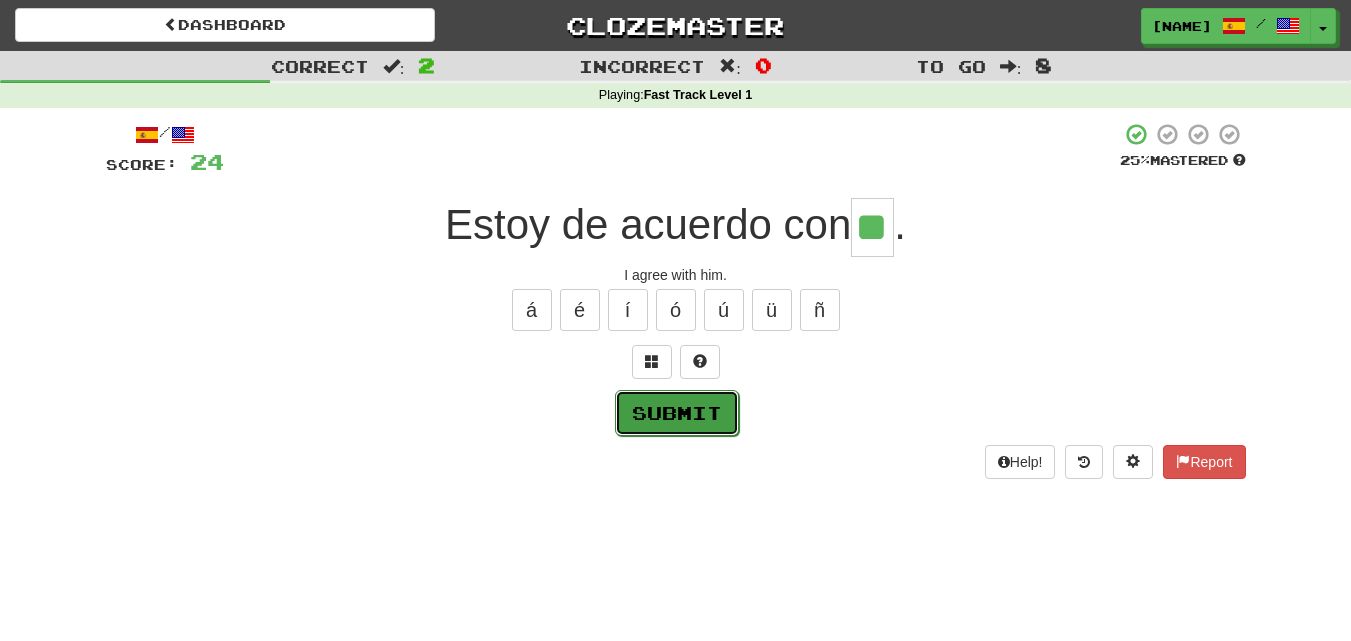 click on "Submit" at bounding box center [677, 413] 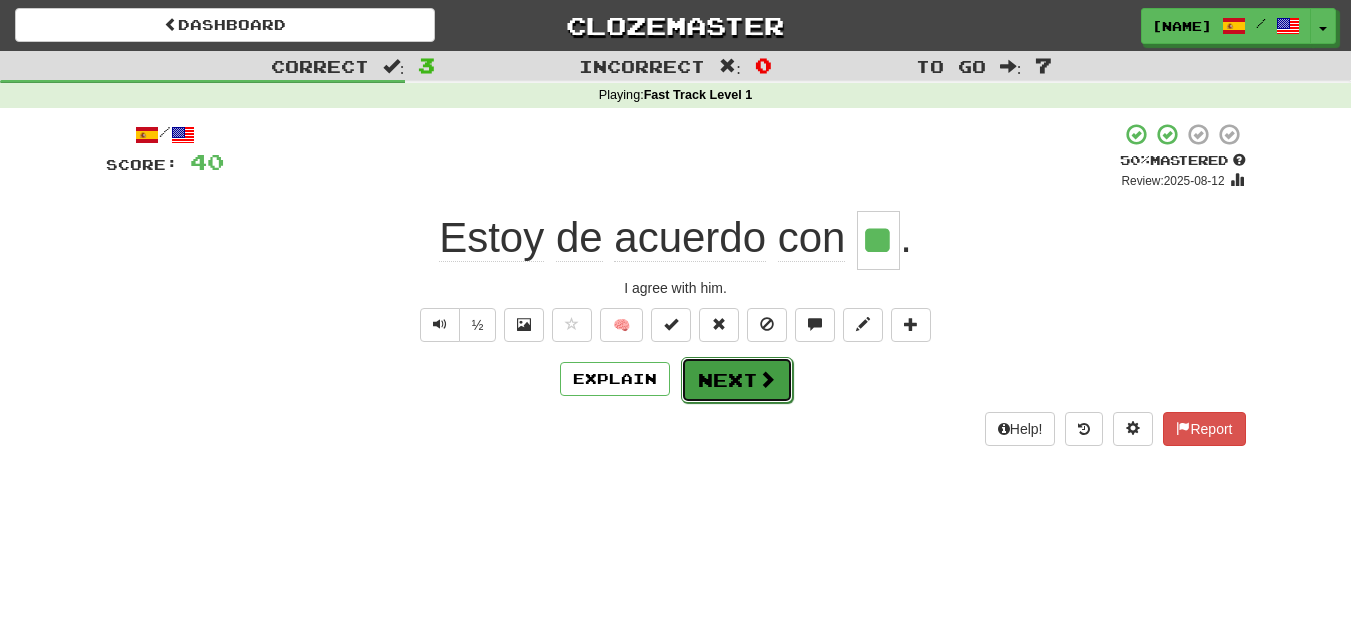click on "Next" at bounding box center [737, 380] 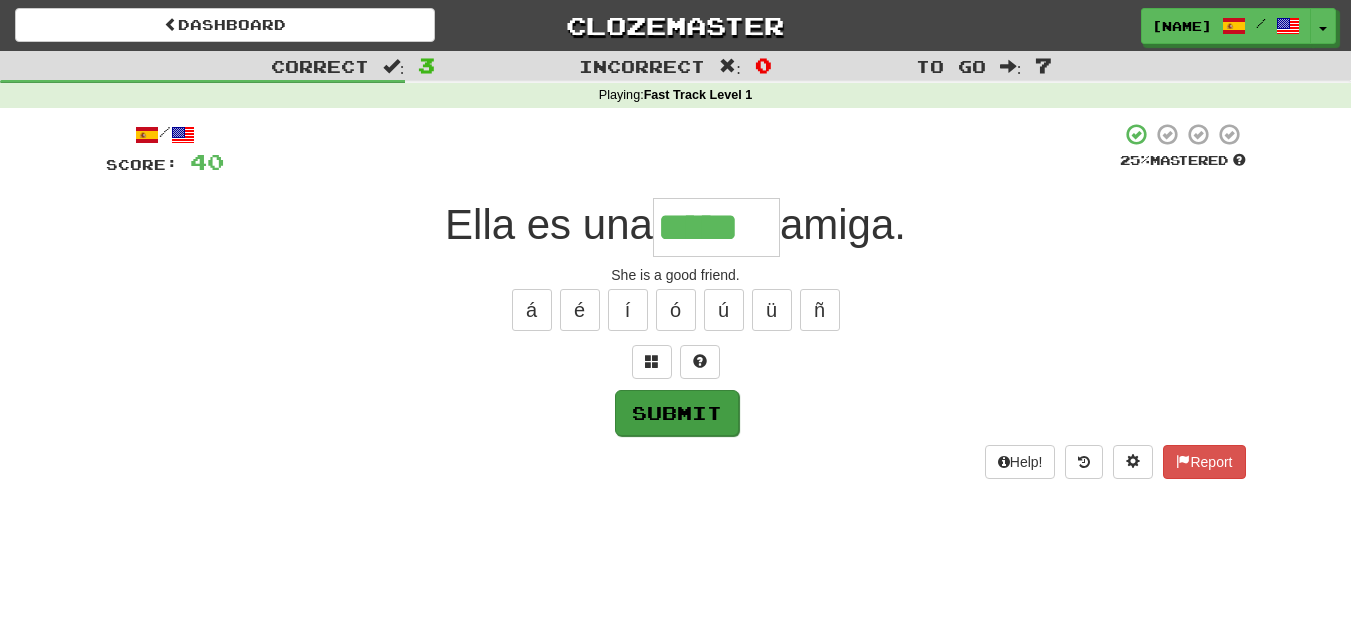 type on "*****" 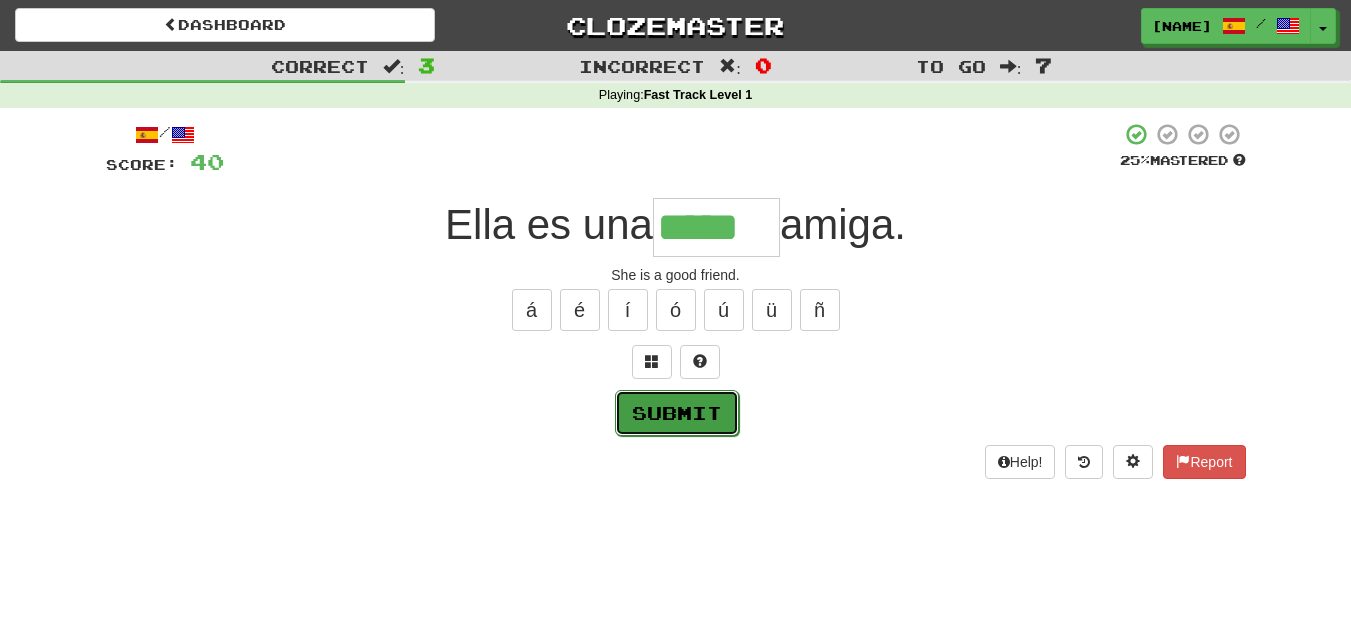 click on "Submit" at bounding box center (677, 413) 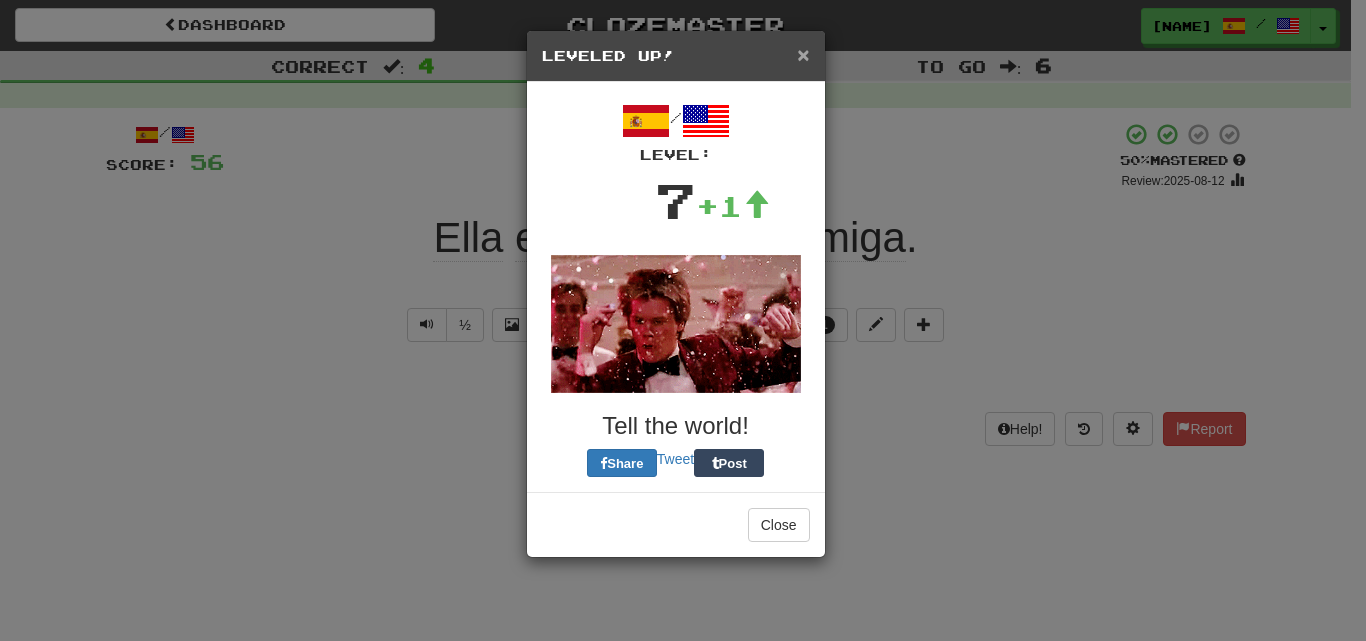 click on "×" at bounding box center (803, 54) 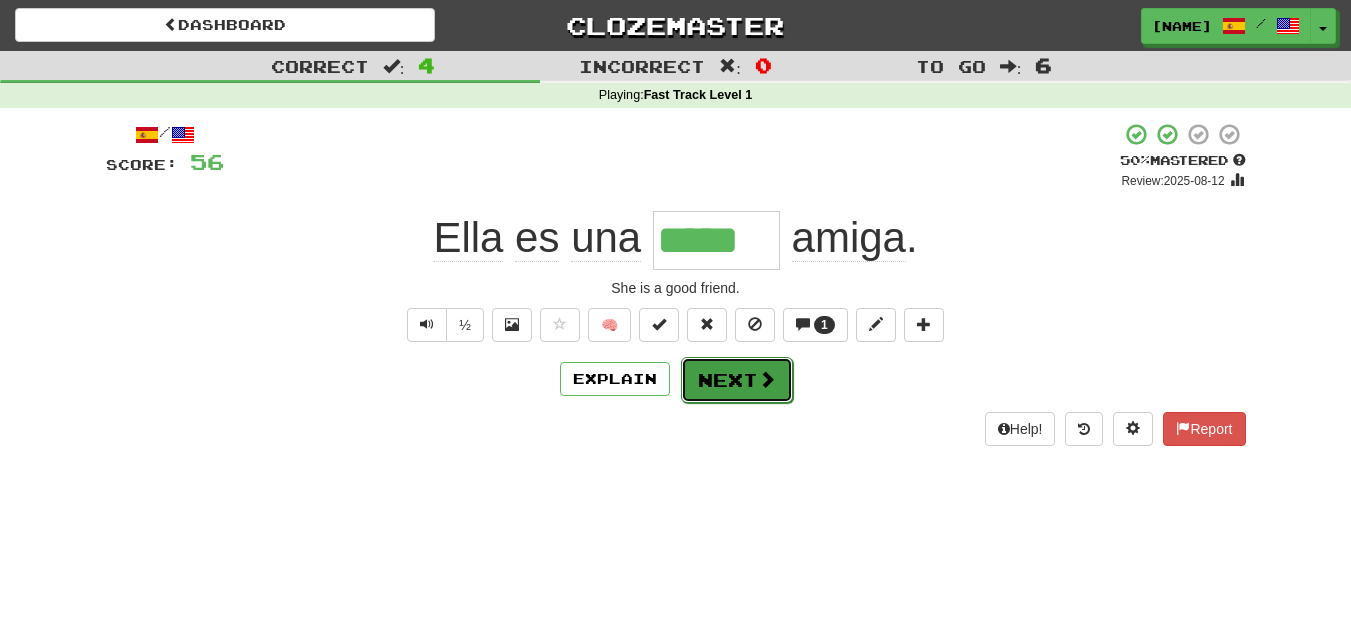 click on "Next" at bounding box center [737, 380] 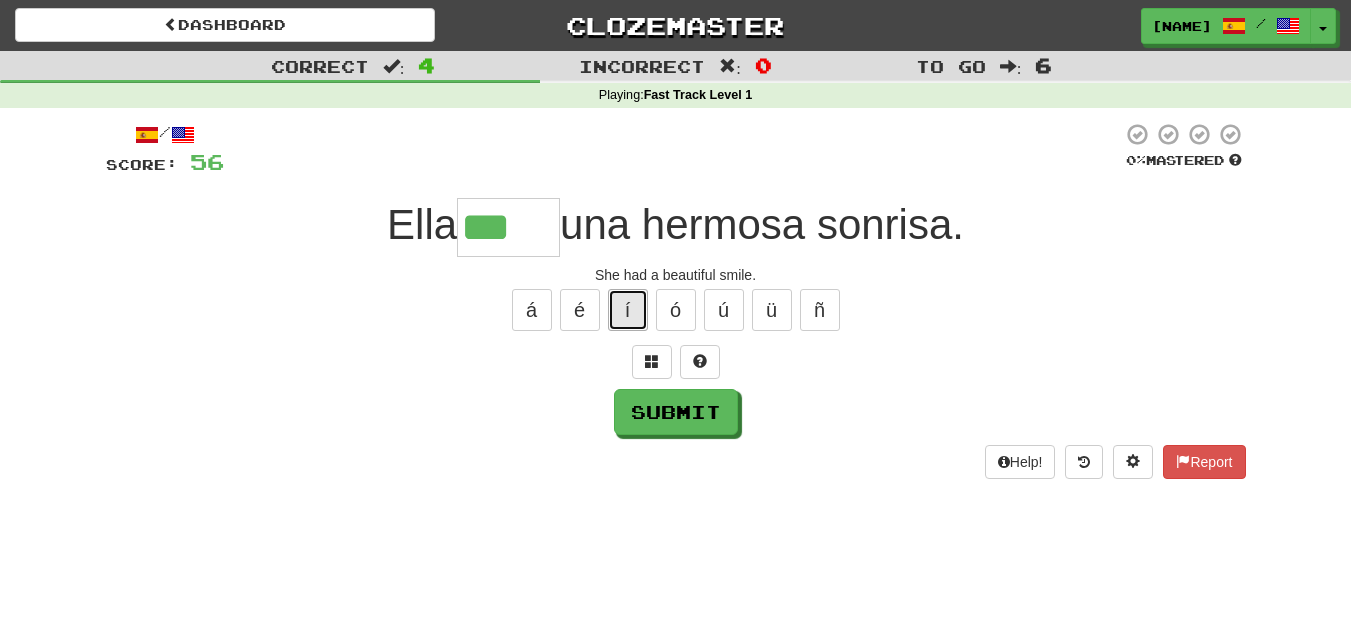 click on "í" at bounding box center (628, 310) 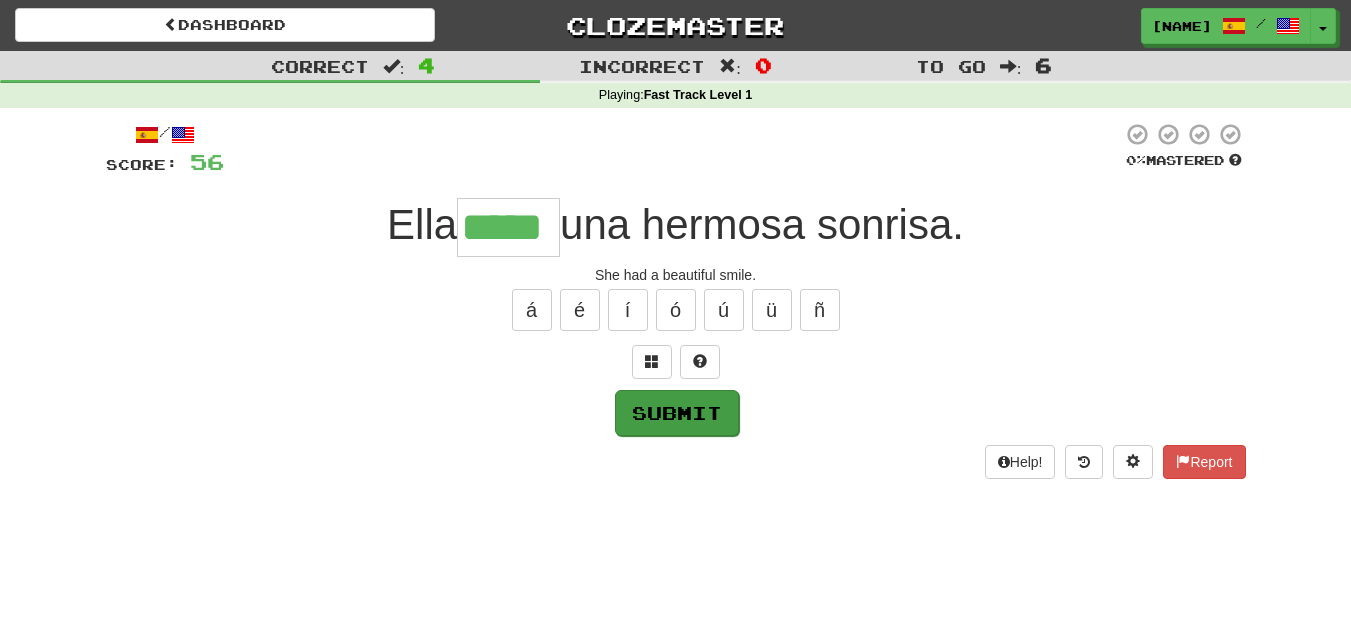 type on "*****" 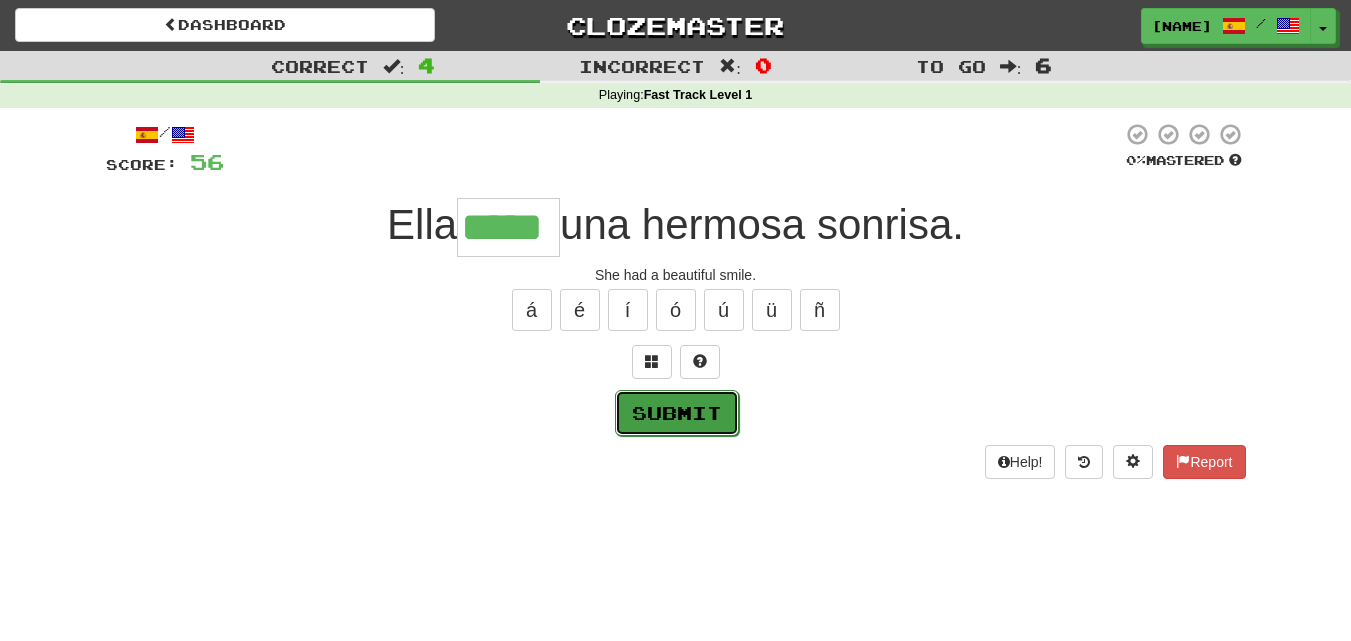 click on "Submit" at bounding box center [677, 413] 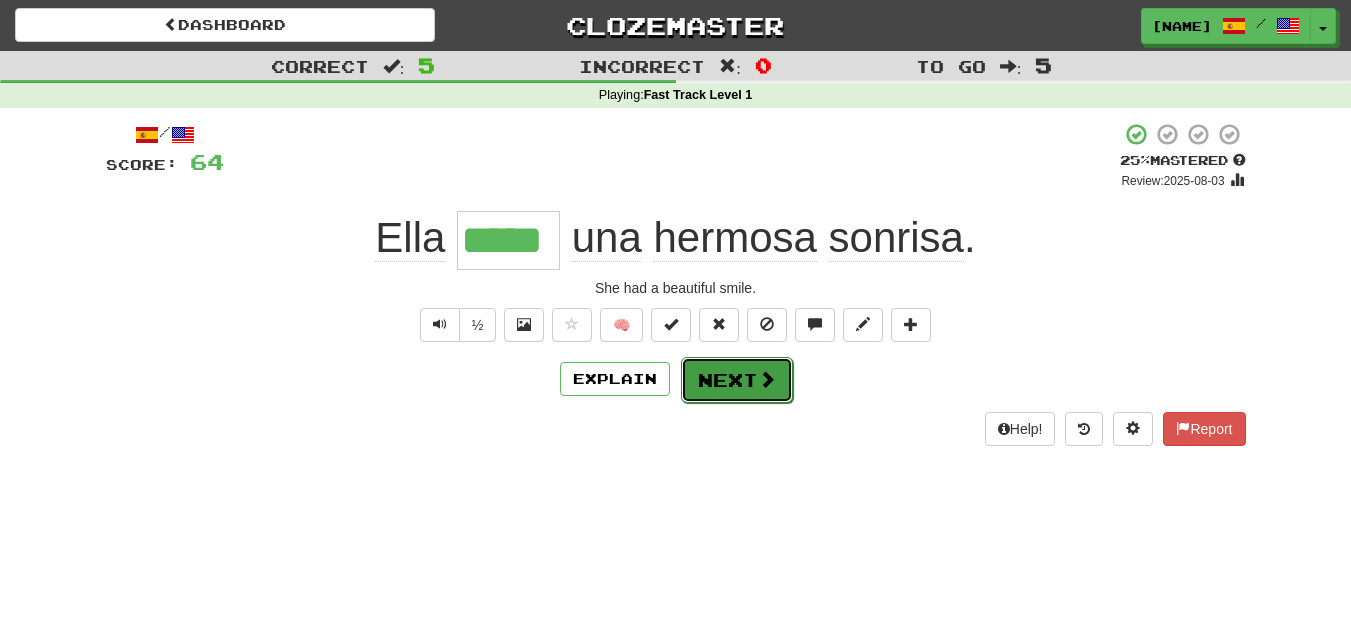 click on "Next" at bounding box center [737, 380] 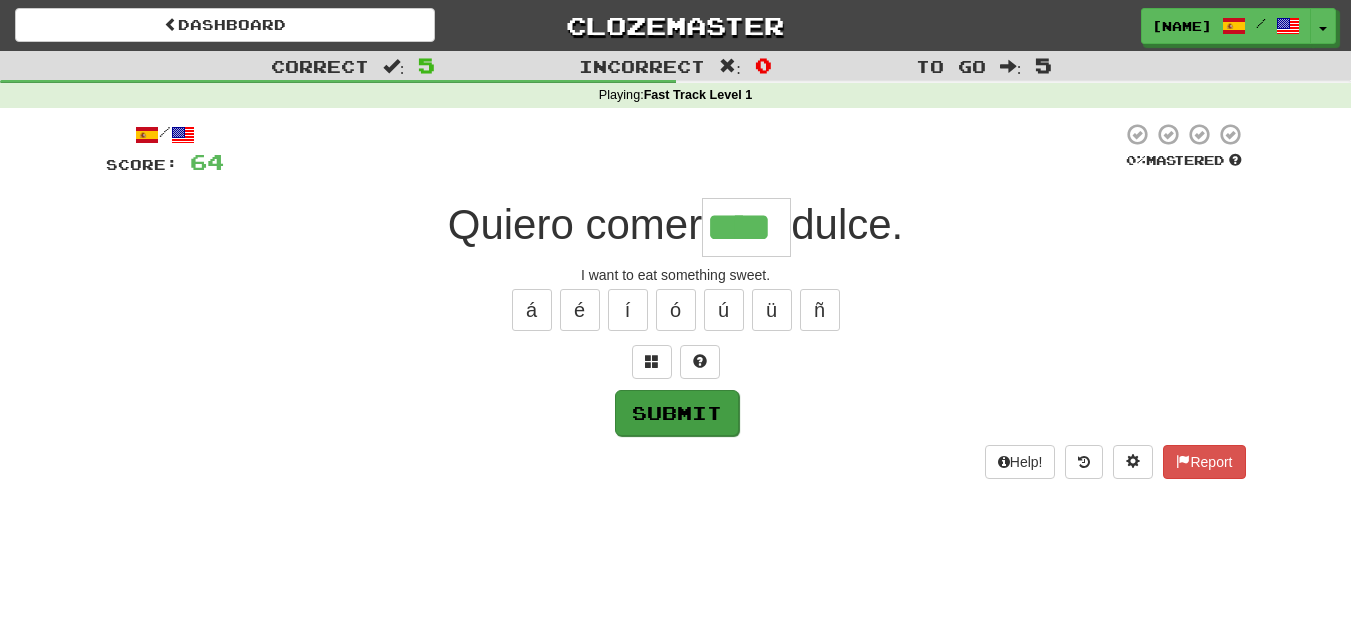 type on "****" 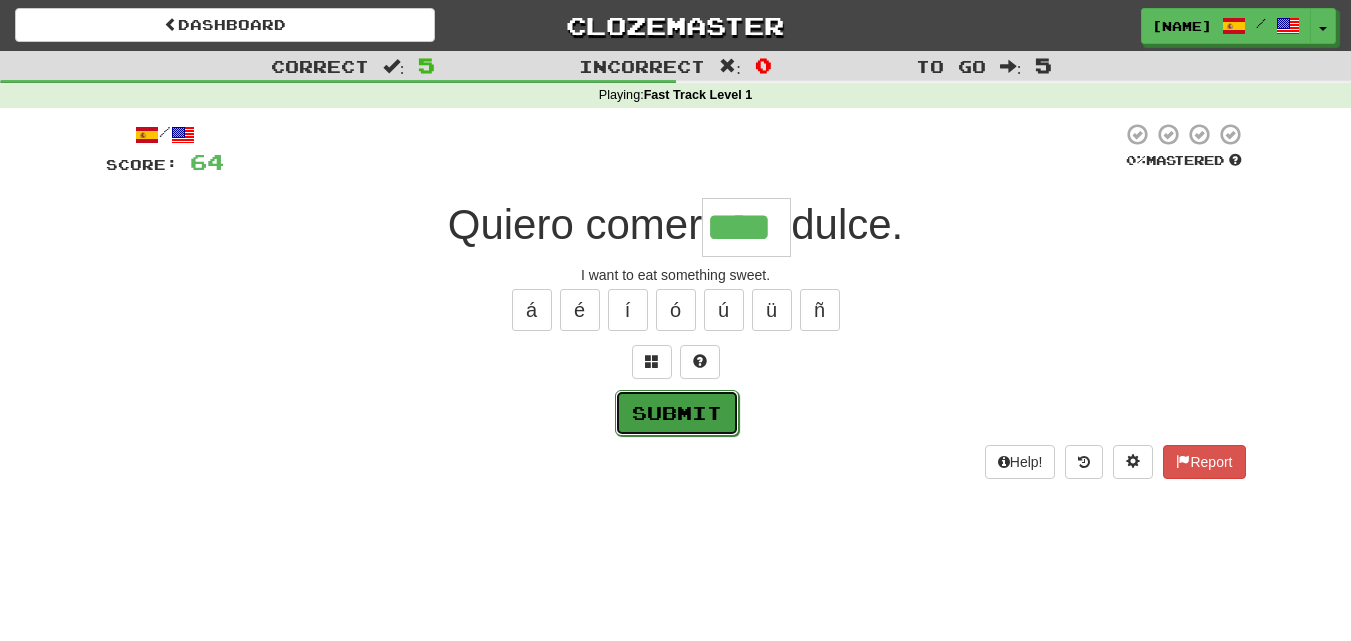 click on "Submit" at bounding box center (677, 413) 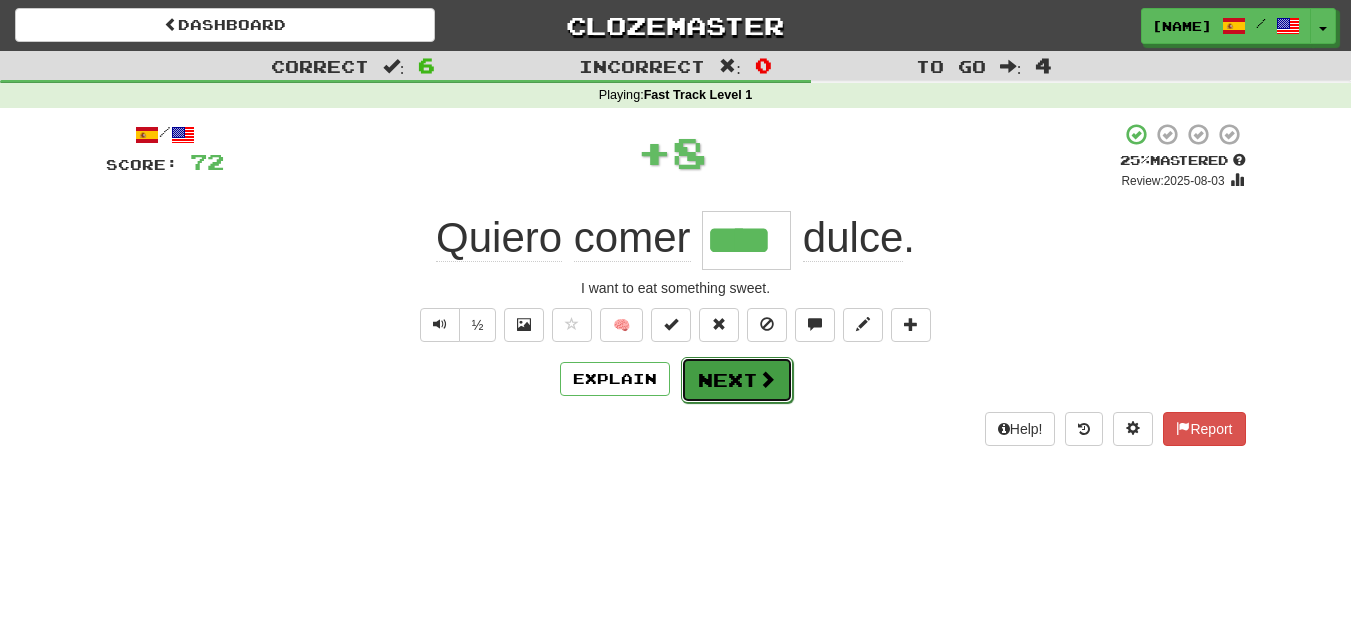 click on "Next" at bounding box center (737, 380) 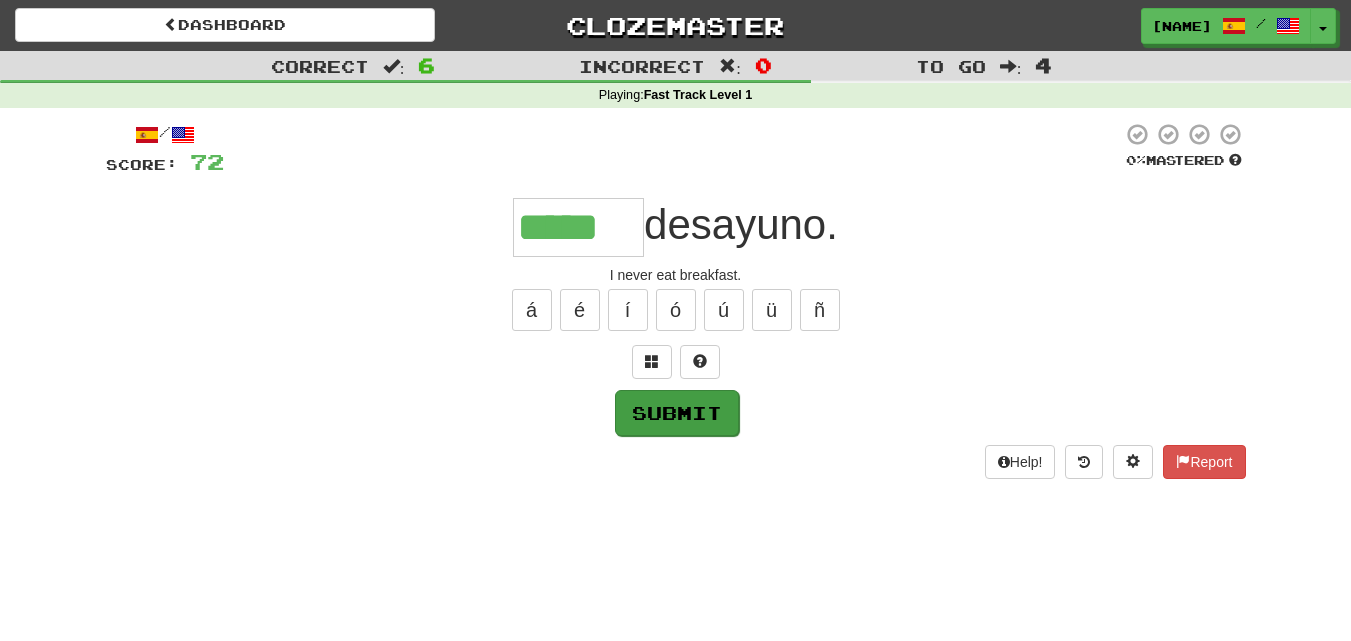 type on "*****" 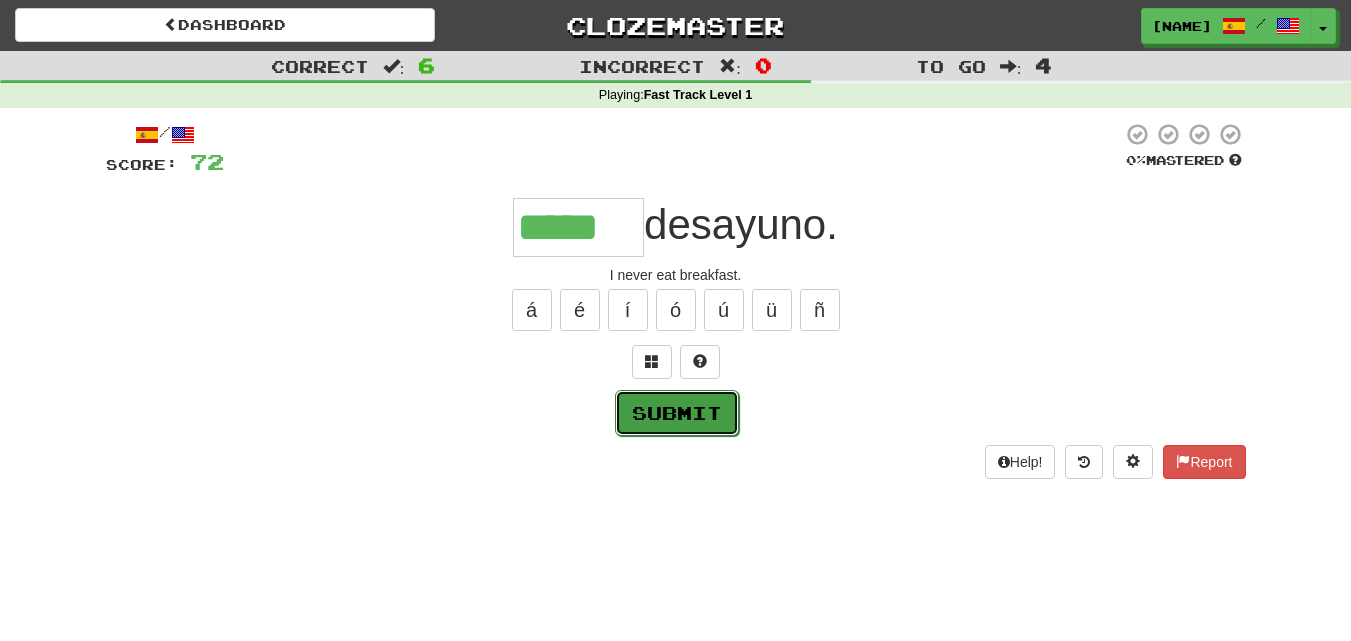 click on "Submit" at bounding box center (677, 413) 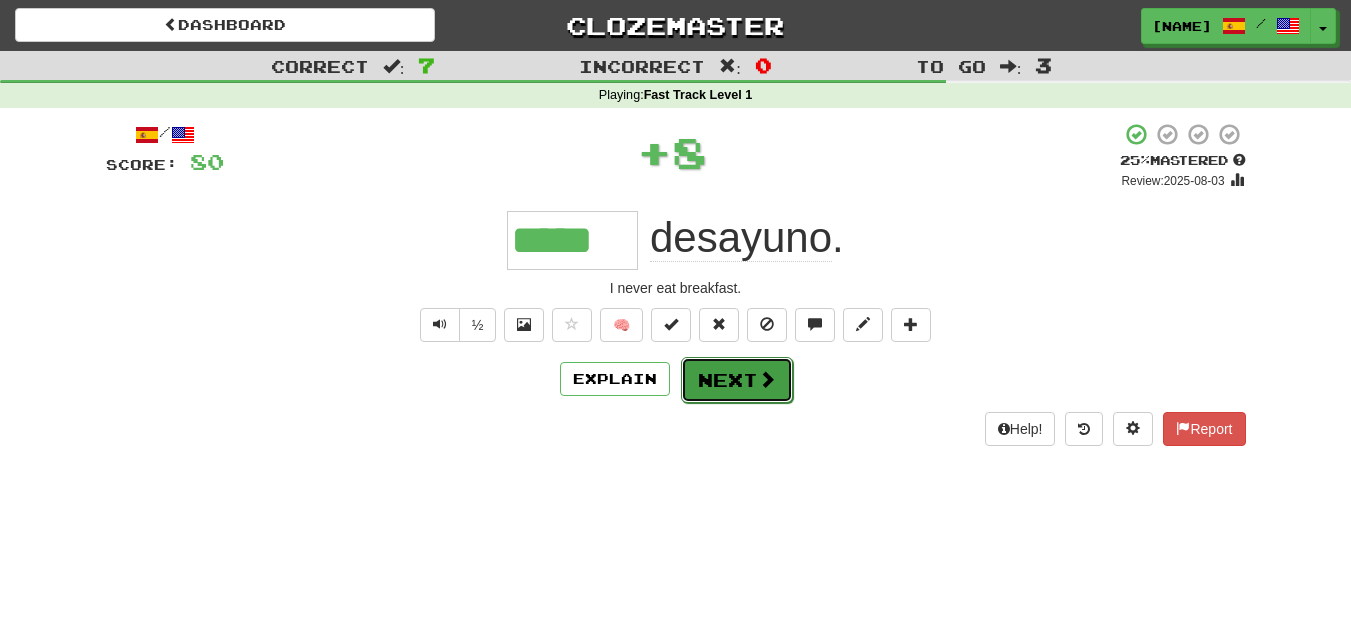 click on "Next" at bounding box center (737, 380) 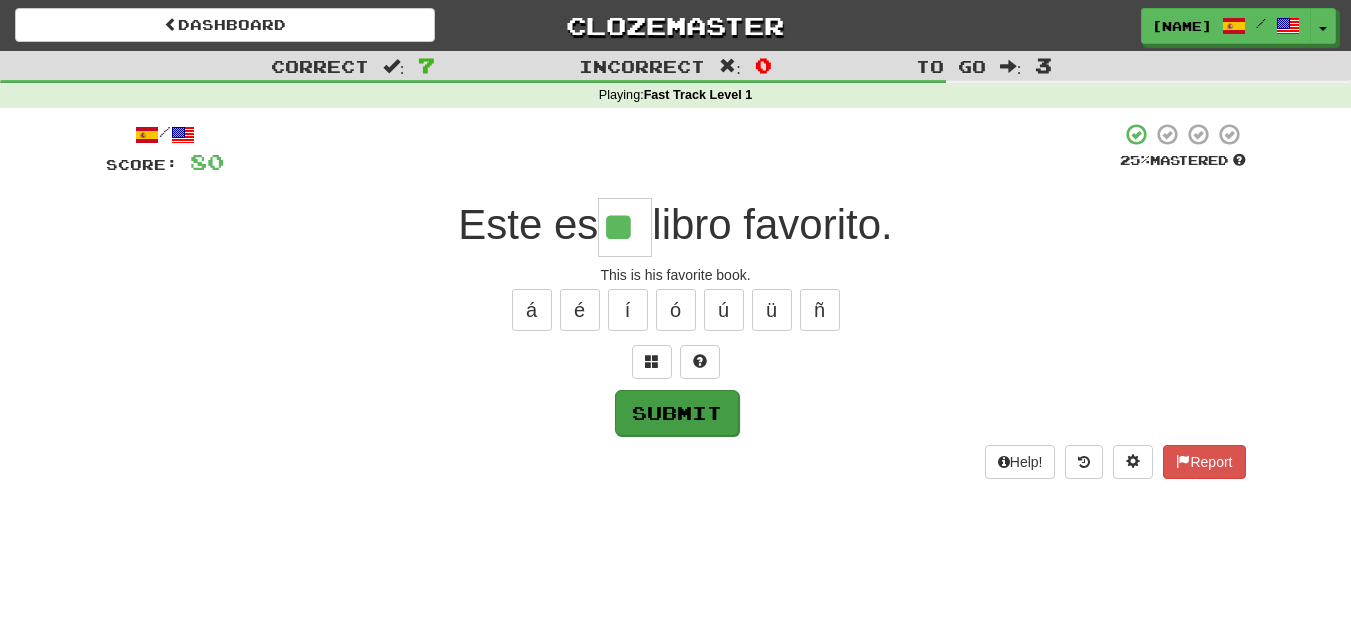 type on "**" 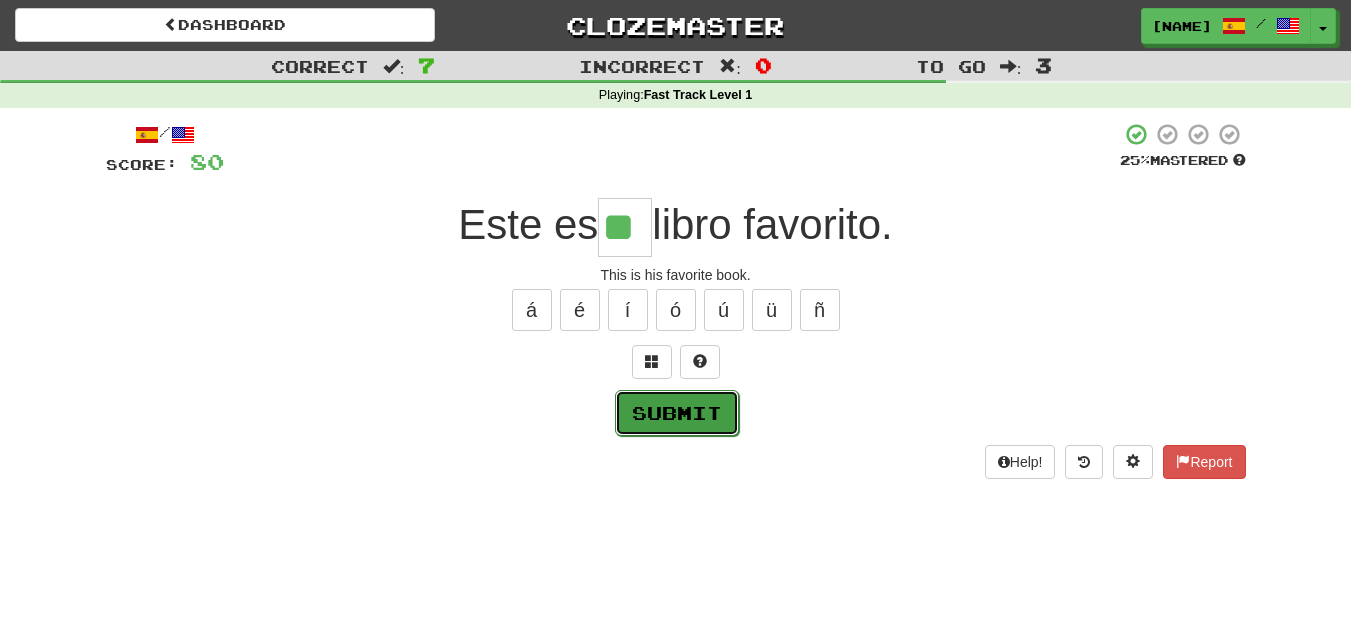 click on "Submit" at bounding box center [677, 413] 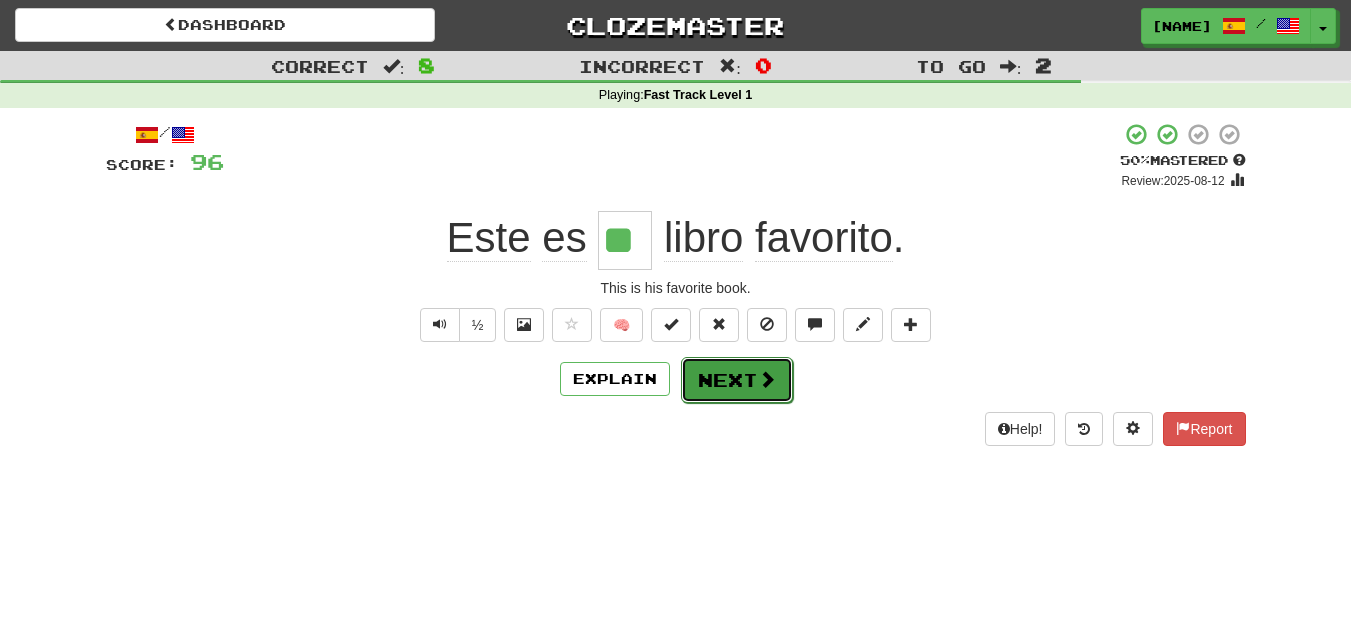 click on "Next" at bounding box center [737, 380] 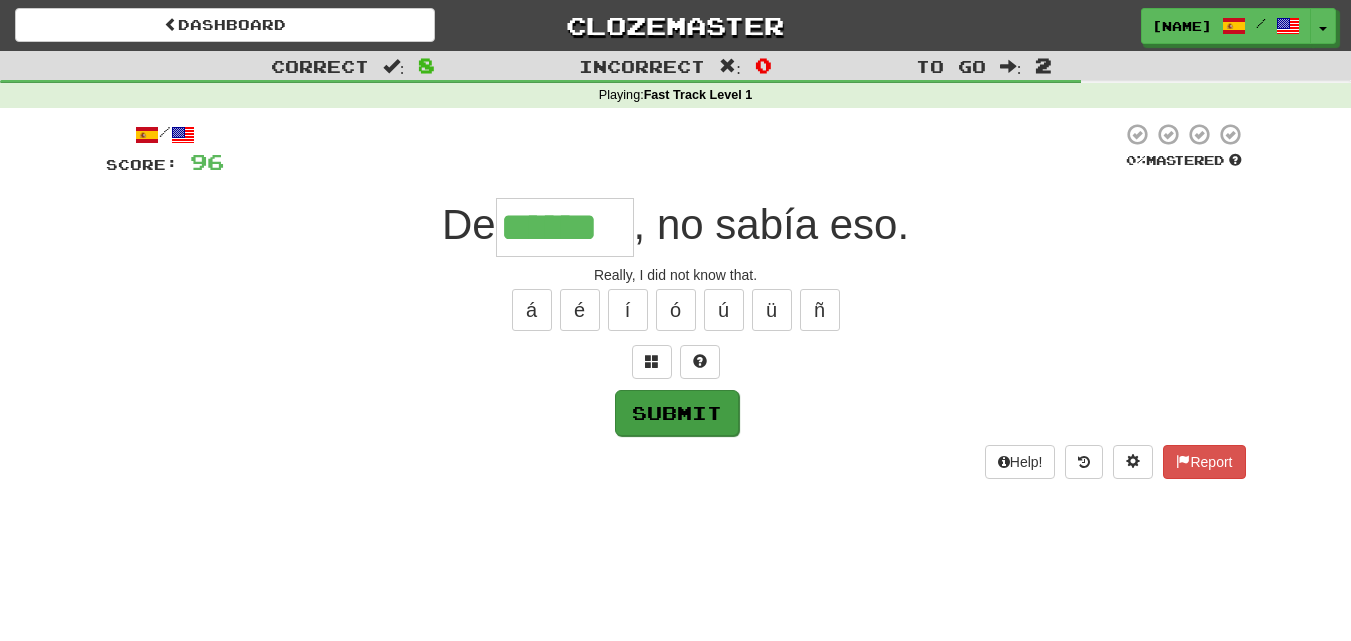 type on "******" 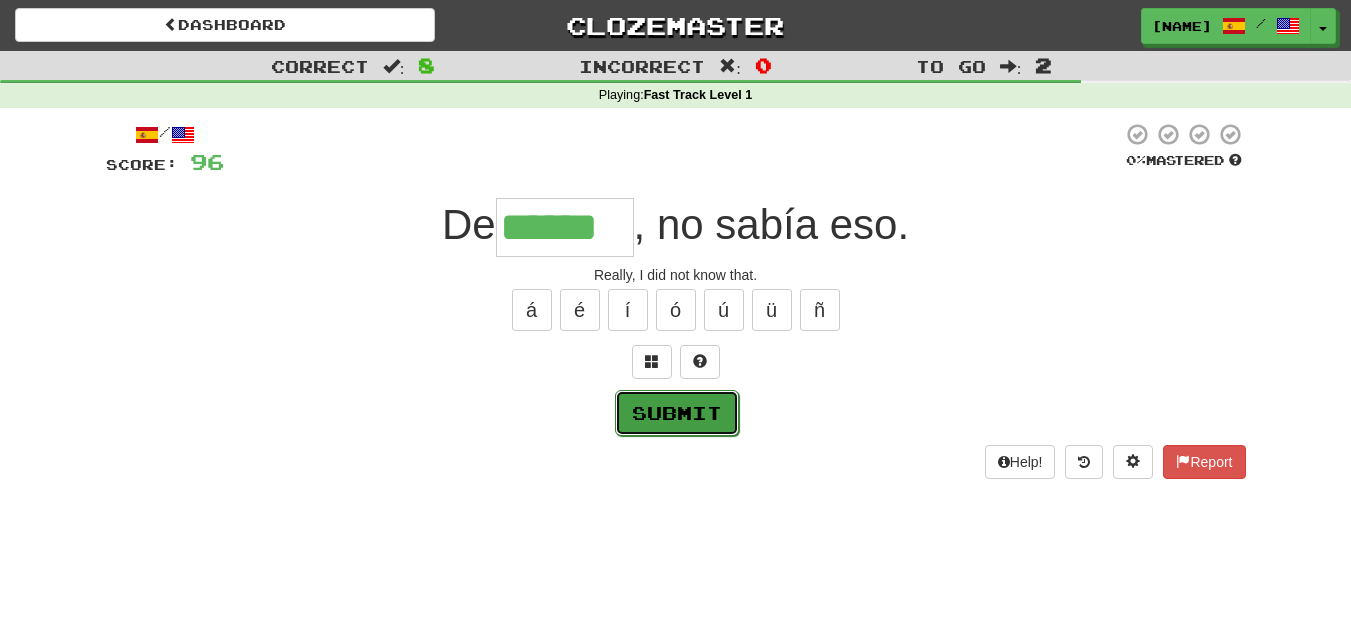 click on "Submit" at bounding box center (677, 413) 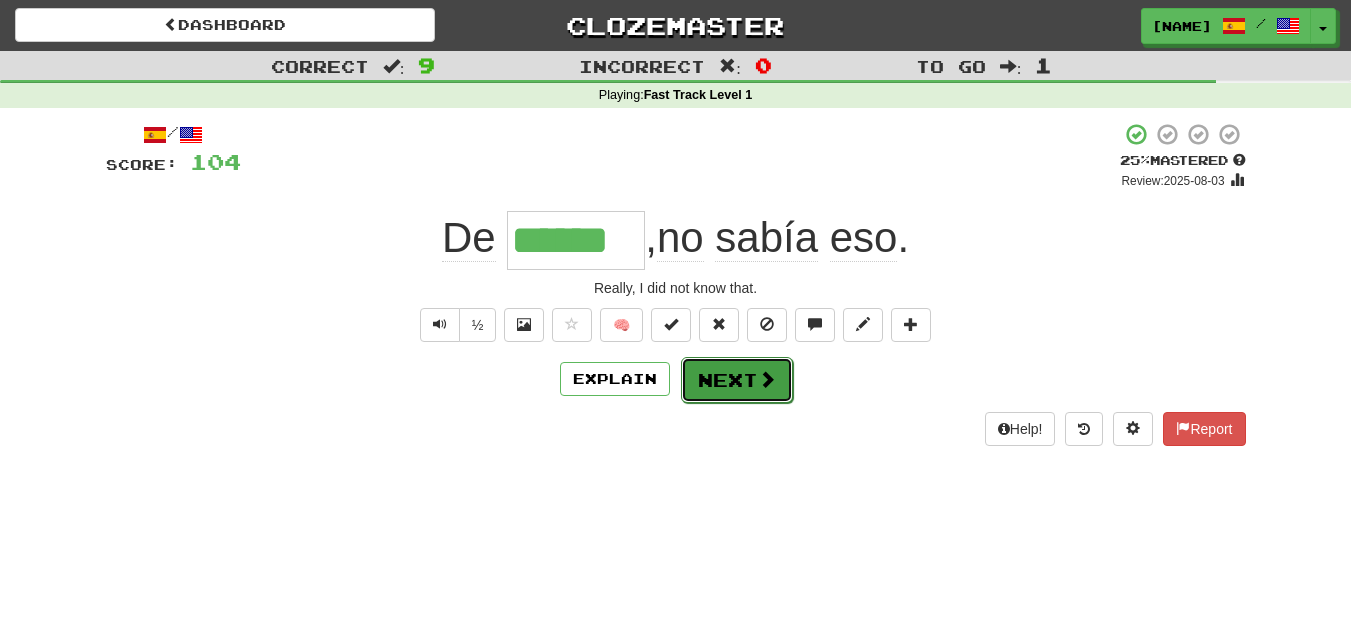 click on "Next" at bounding box center (737, 380) 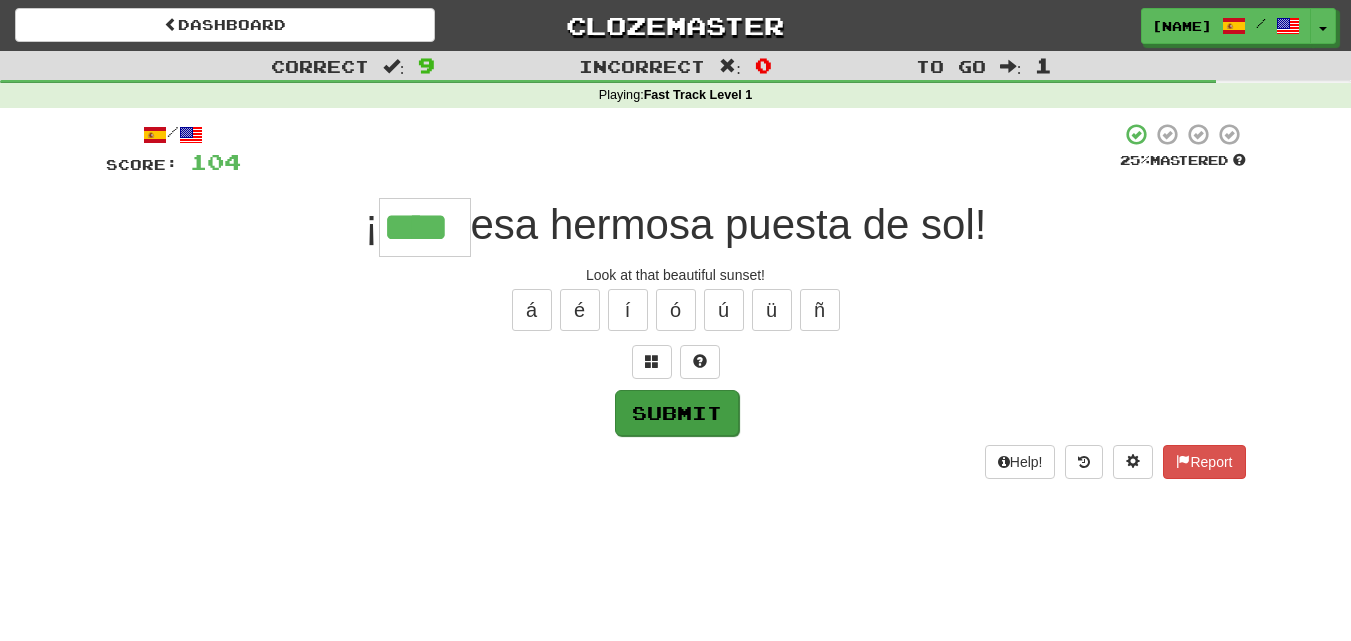 type on "****" 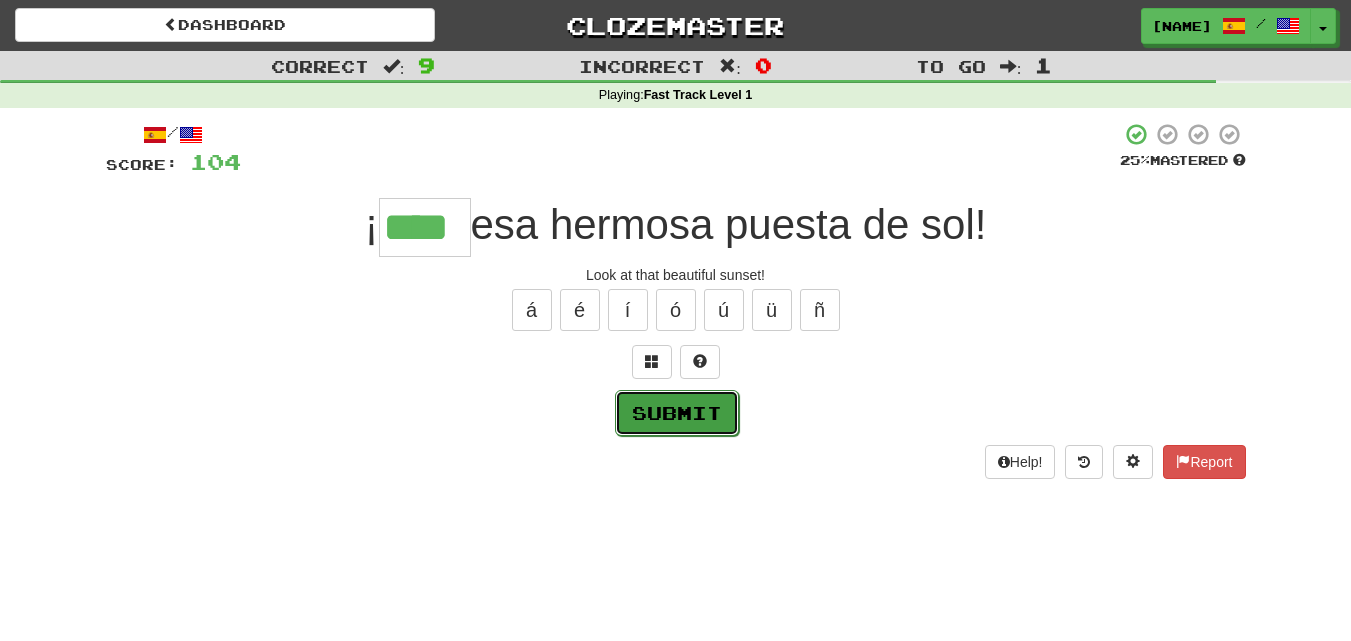 click on "Submit" at bounding box center [677, 413] 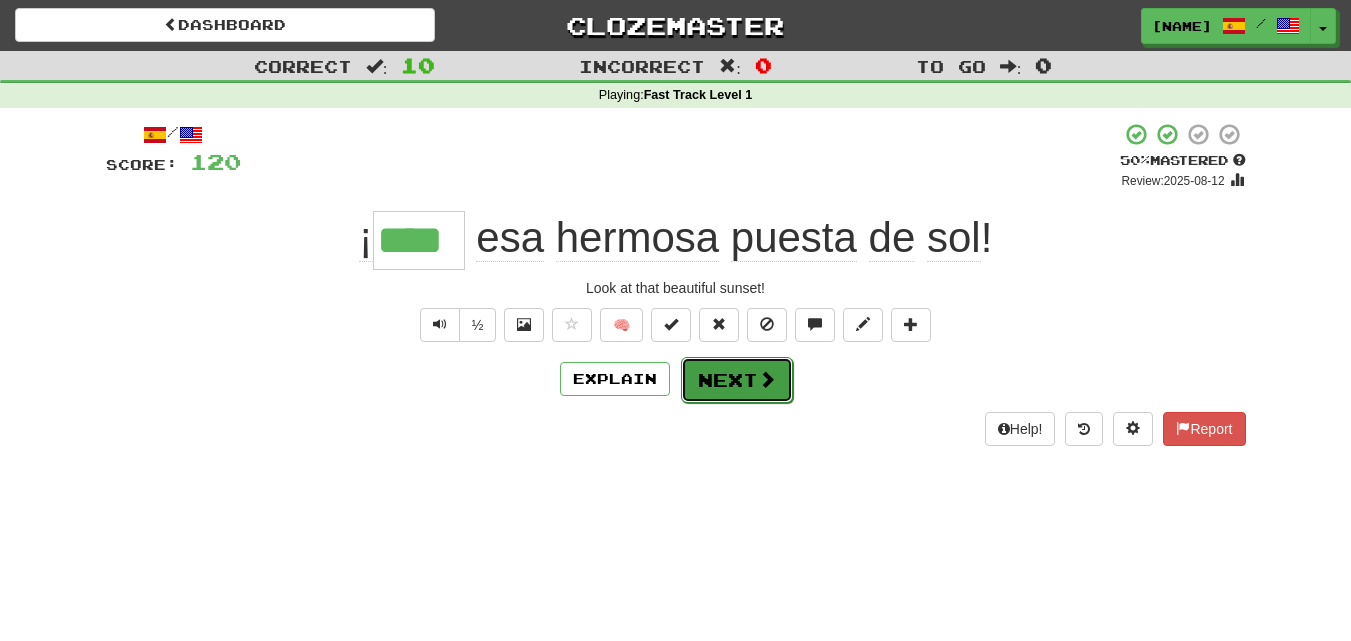 click on "Next" at bounding box center [737, 380] 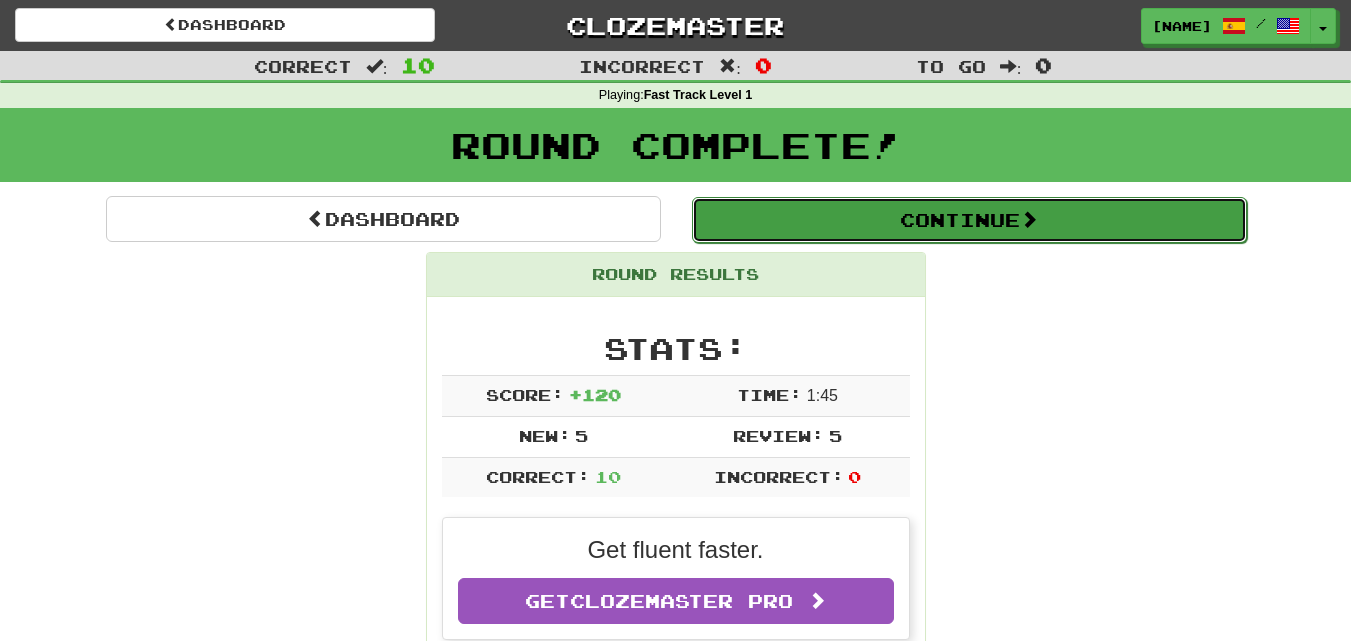 click on "Continue" at bounding box center (969, 220) 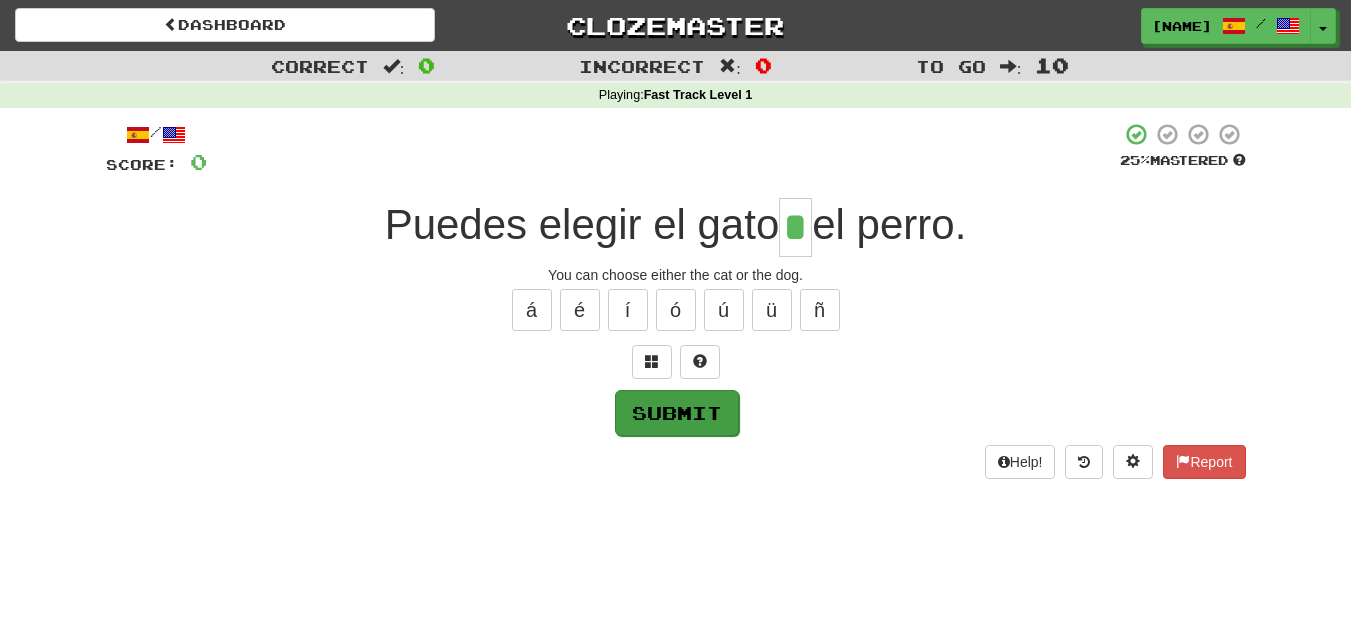 type on "*" 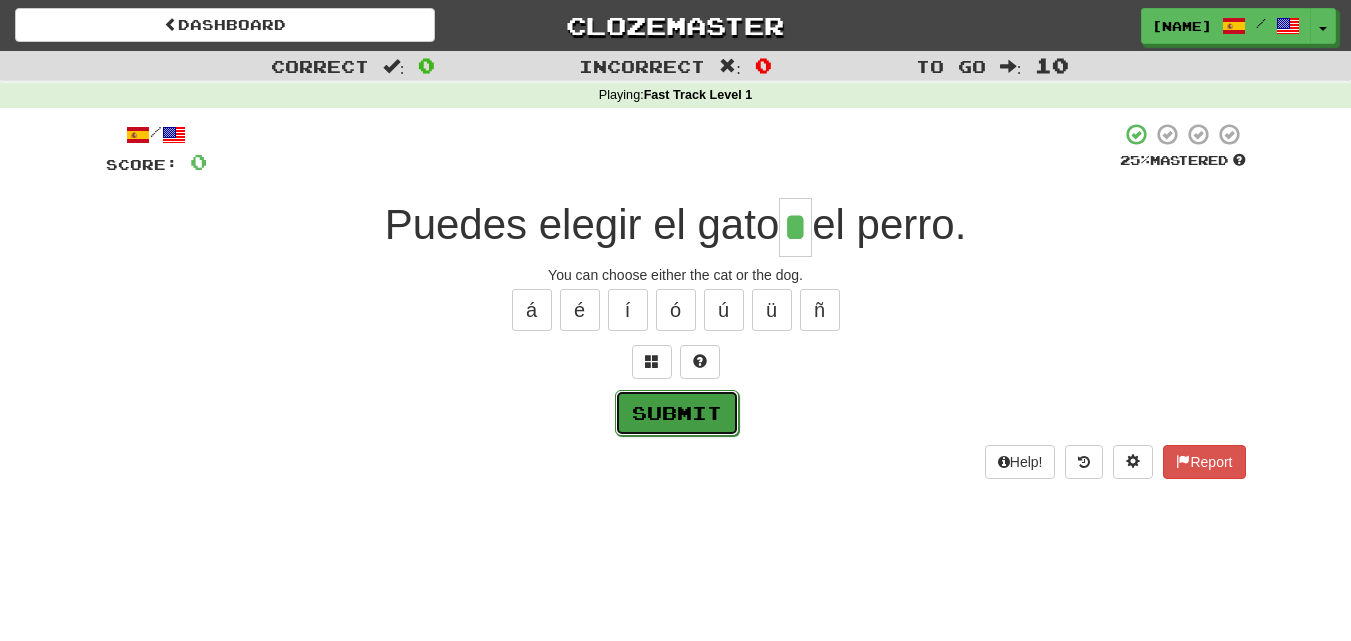 click on "Submit" at bounding box center [677, 413] 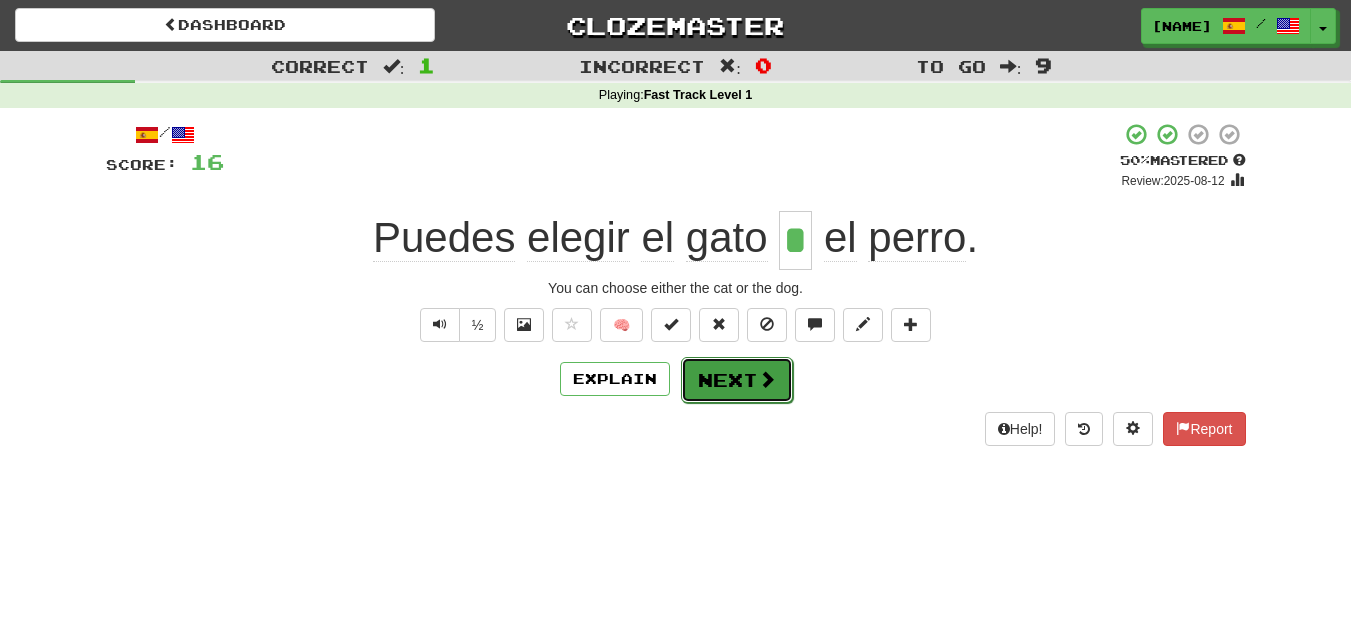 click on "Next" at bounding box center (737, 380) 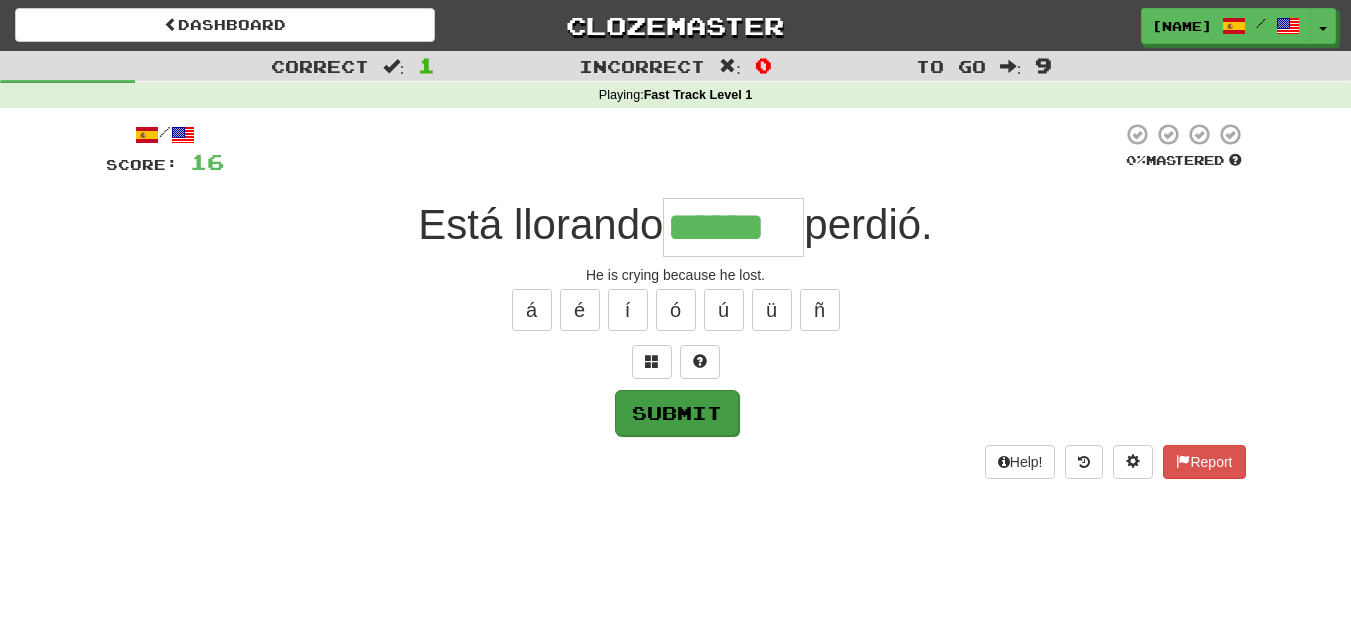 type on "******" 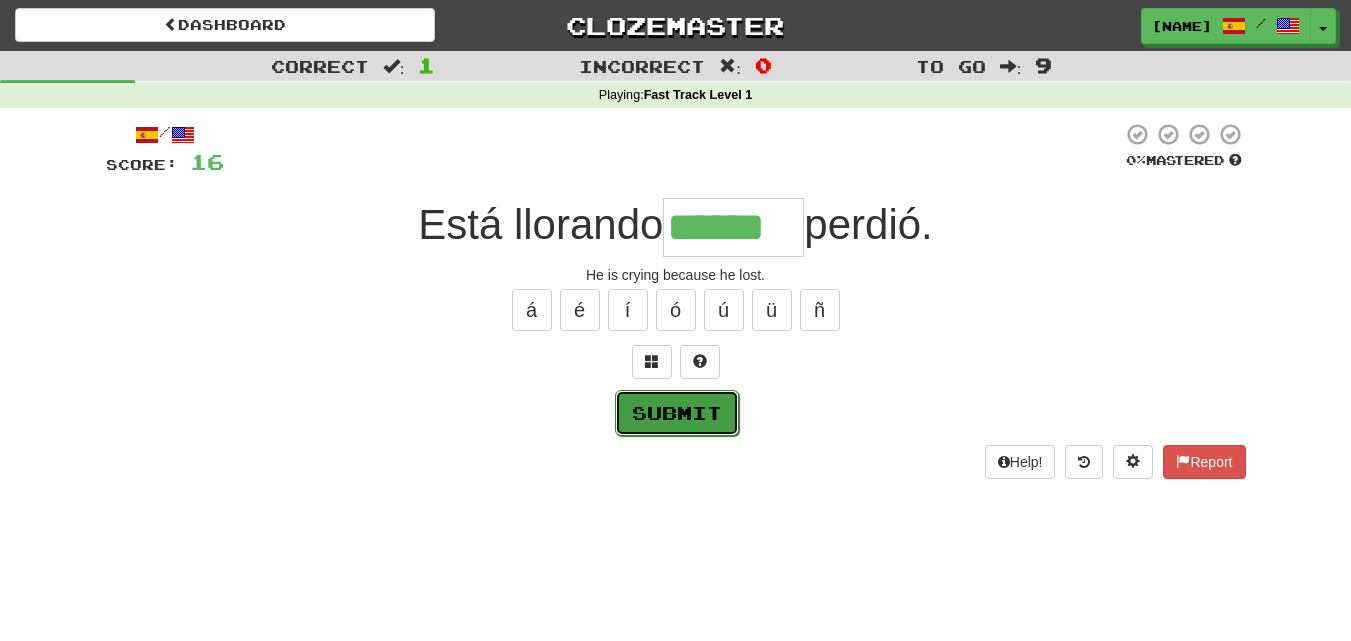 click on "Submit" at bounding box center [677, 413] 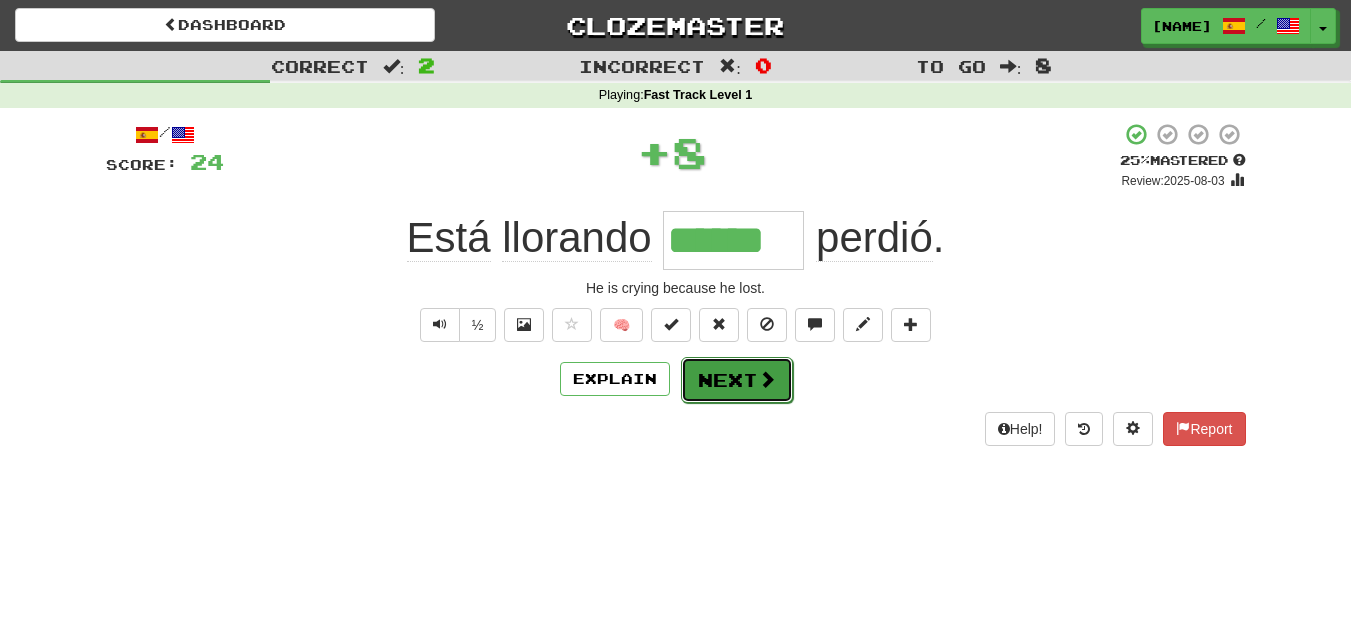 click on "Next" at bounding box center (737, 380) 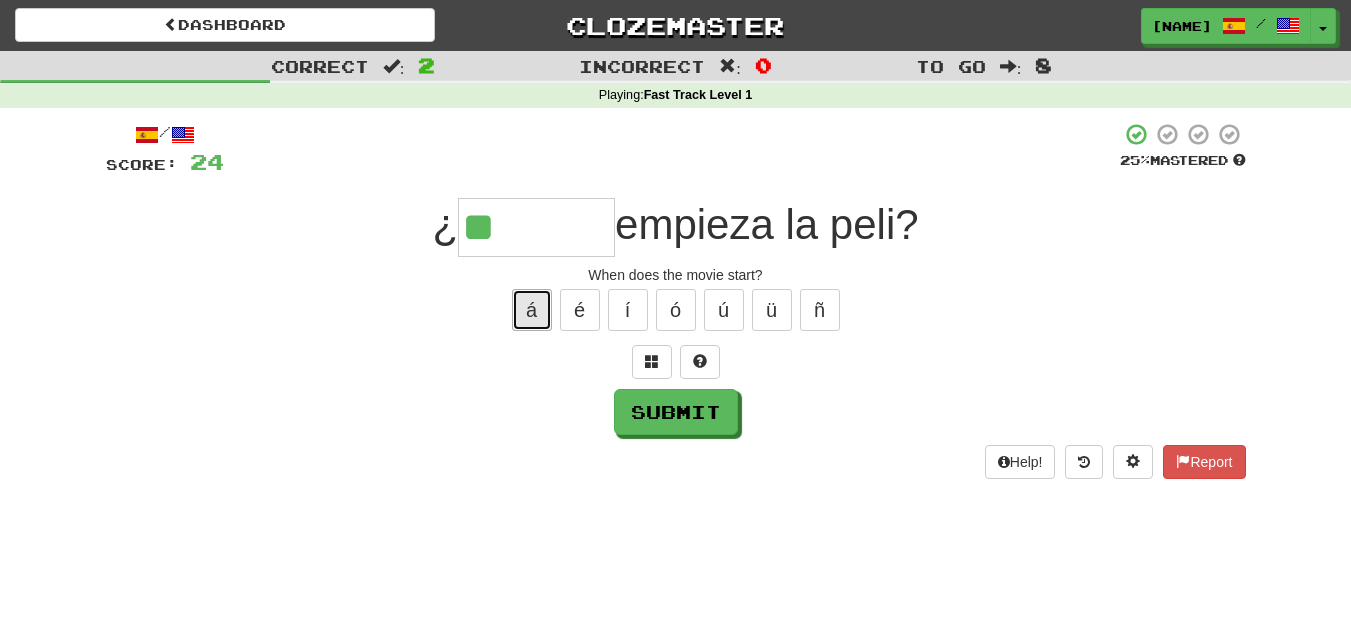 click on "á" at bounding box center [532, 310] 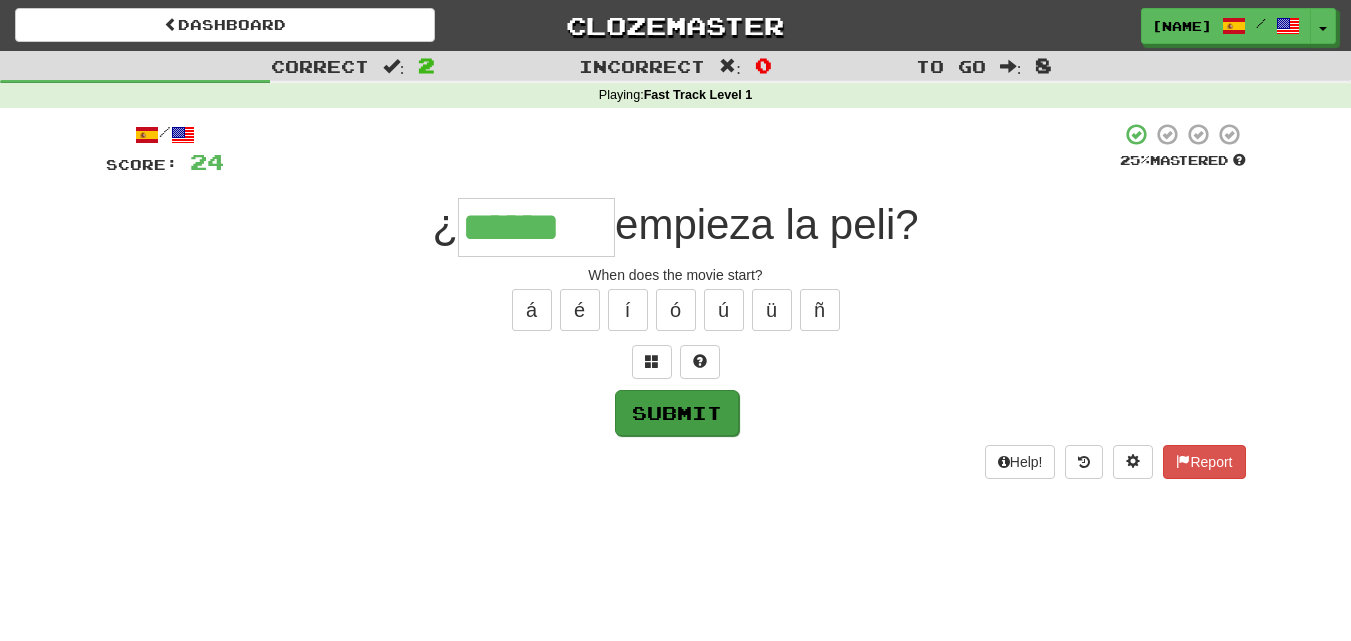 type on "******" 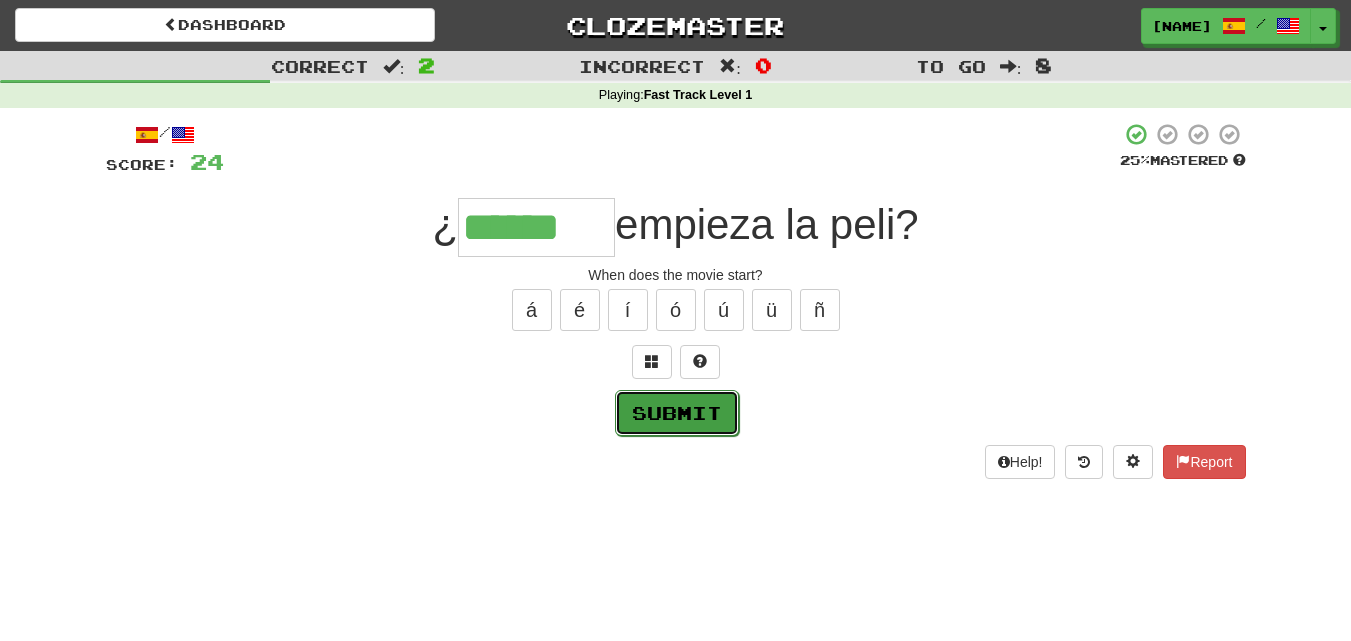 click on "Submit" at bounding box center (677, 413) 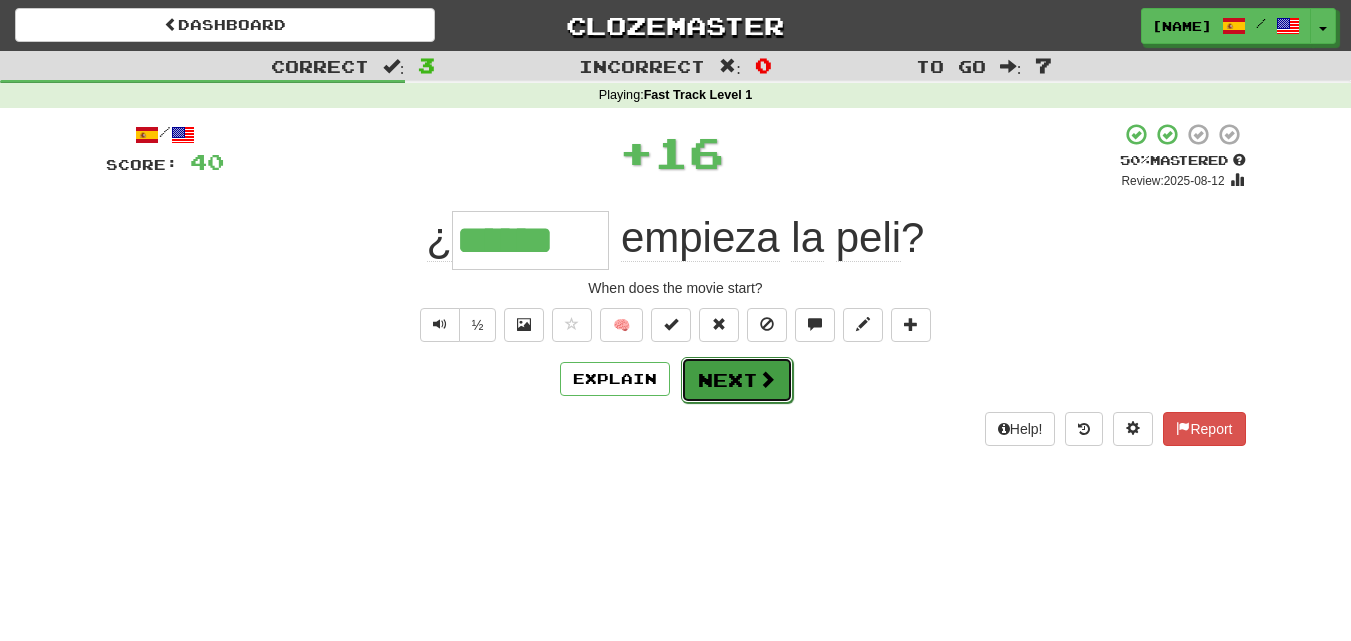 click on "Next" at bounding box center [737, 380] 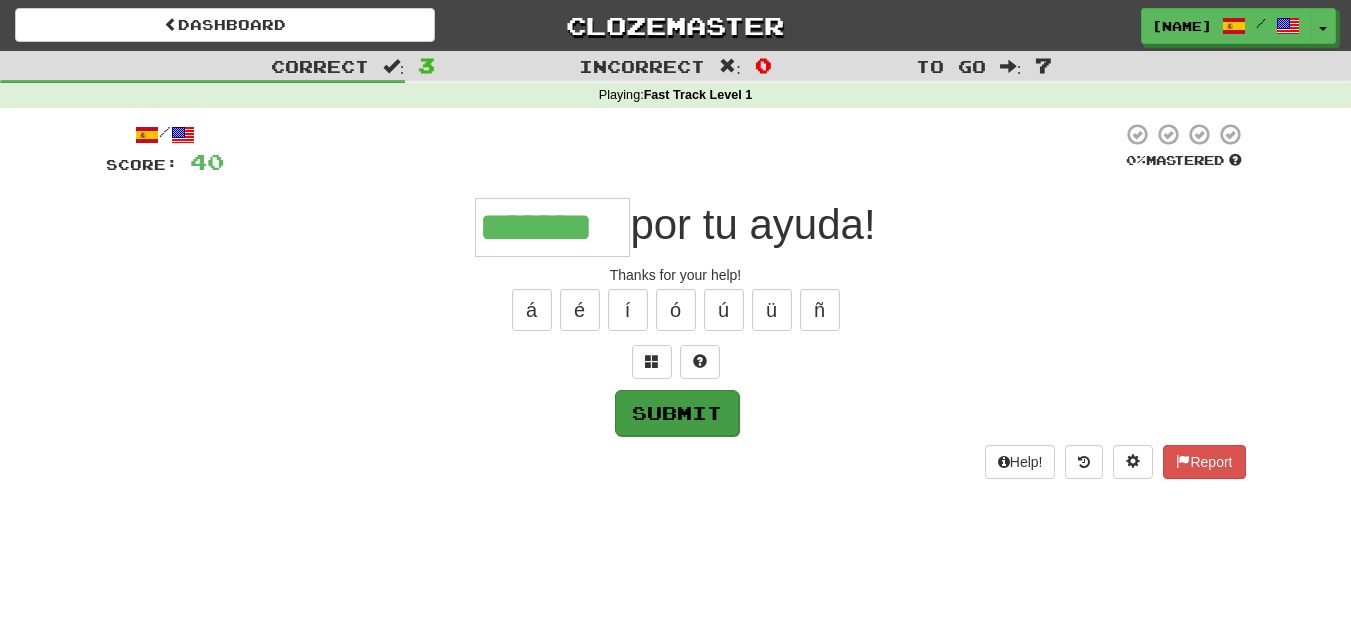 type on "*******" 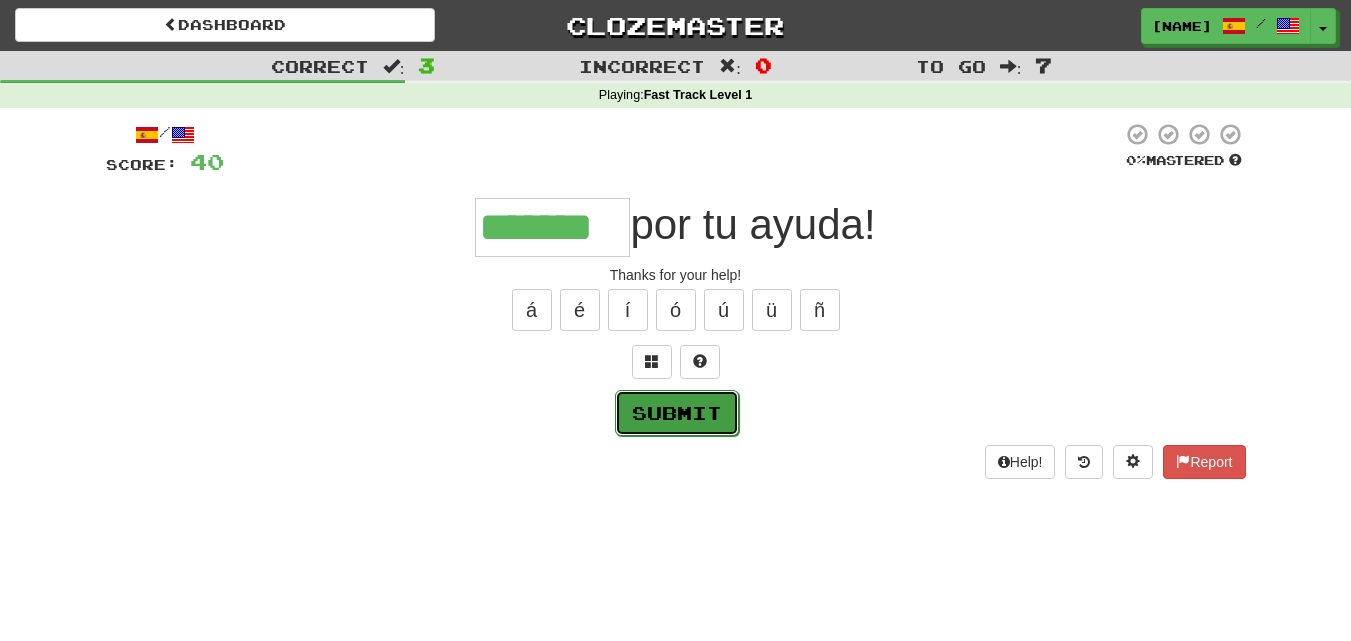 click on "Submit" at bounding box center [677, 413] 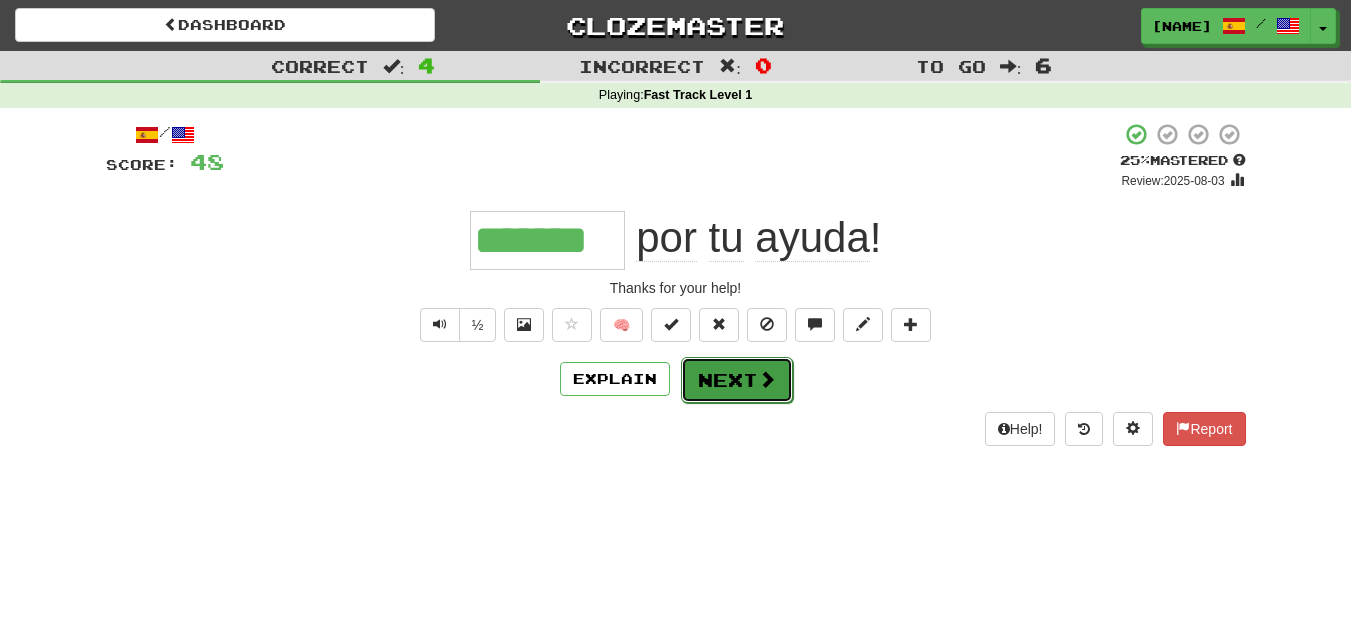 click on "Next" at bounding box center [737, 380] 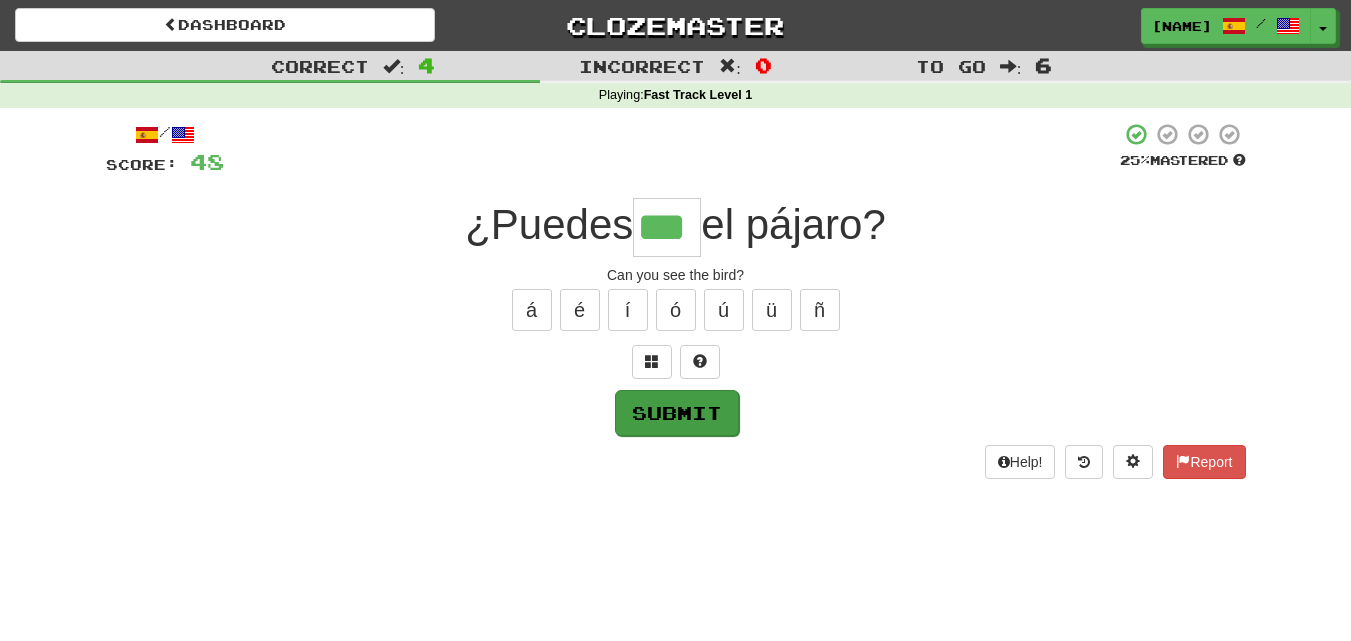 type on "***" 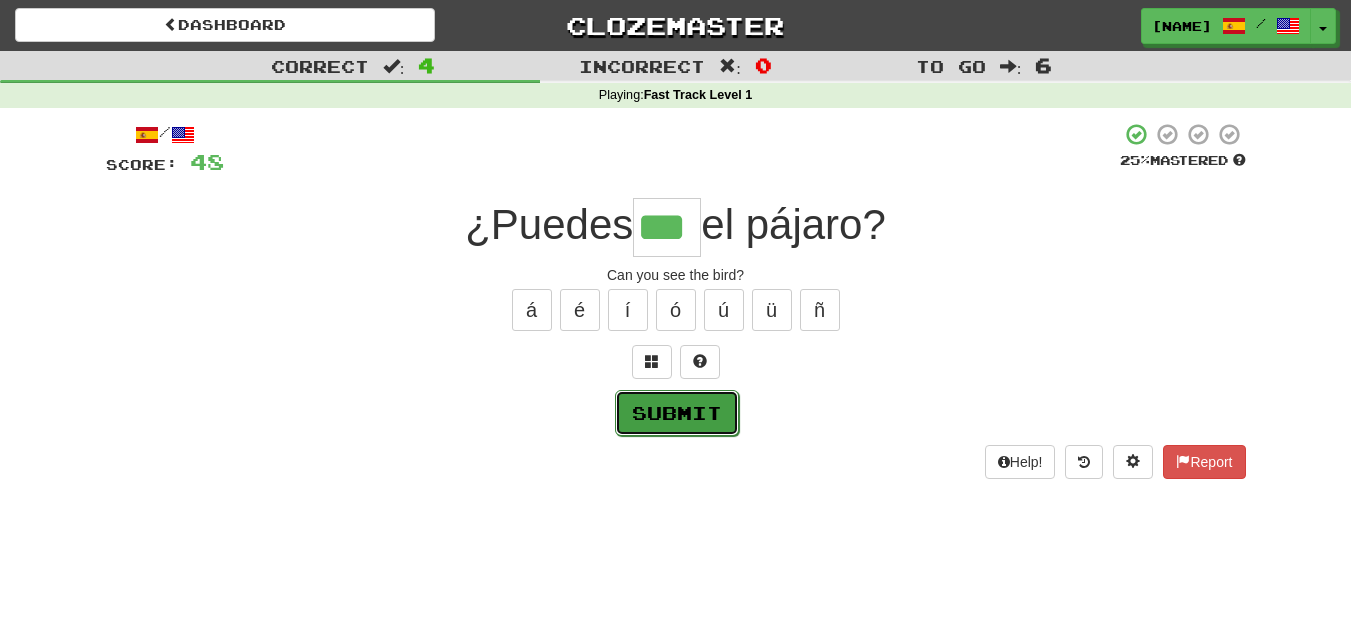 click on "Submit" at bounding box center [677, 413] 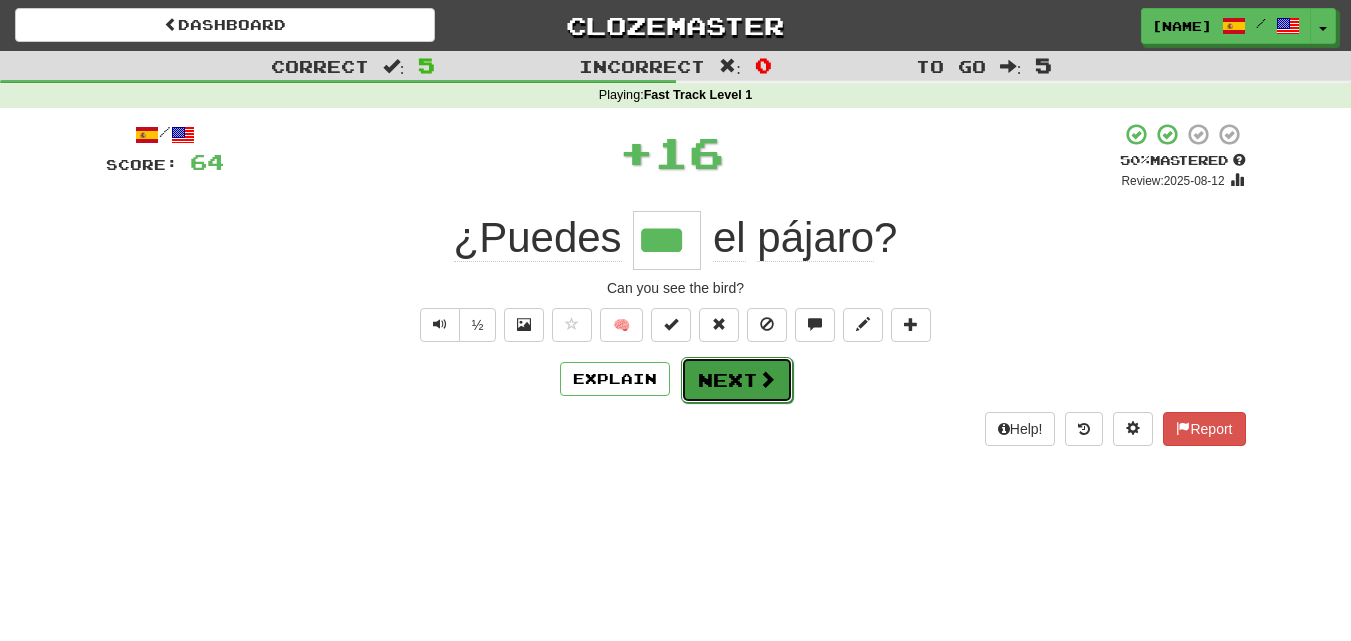click on "Next" at bounding box center [737, 380] 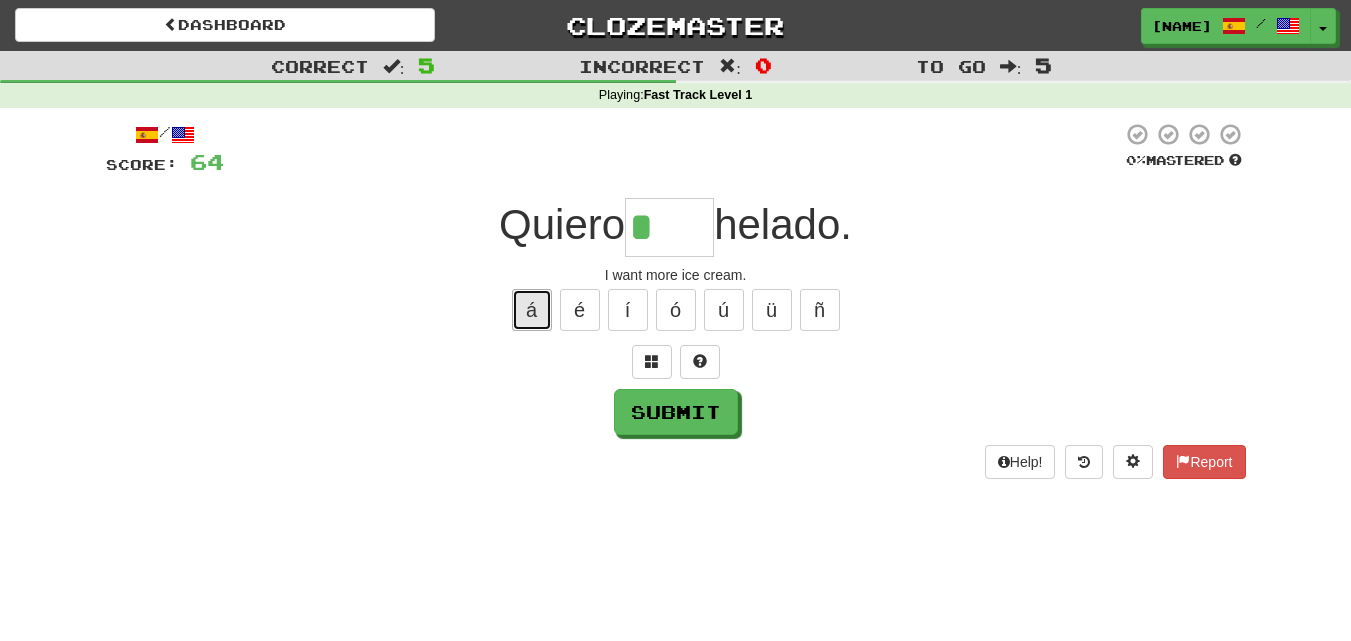 click on "á" at bounding box center (532, 310) 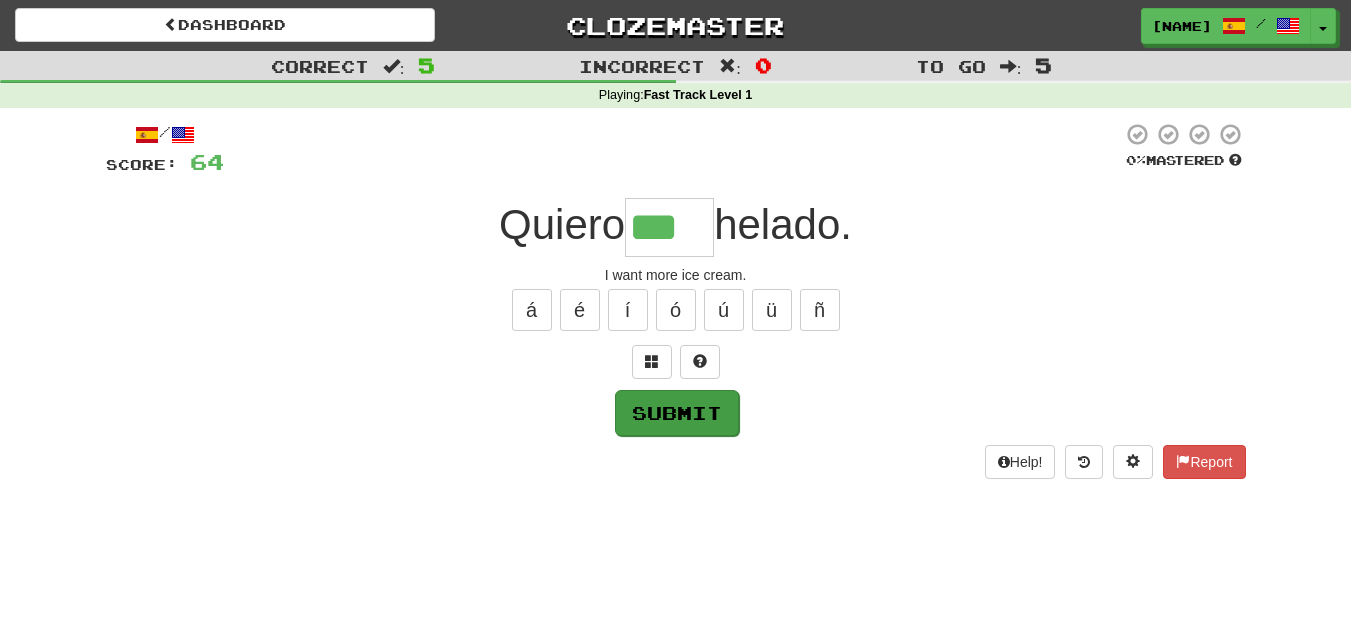 type on "***" 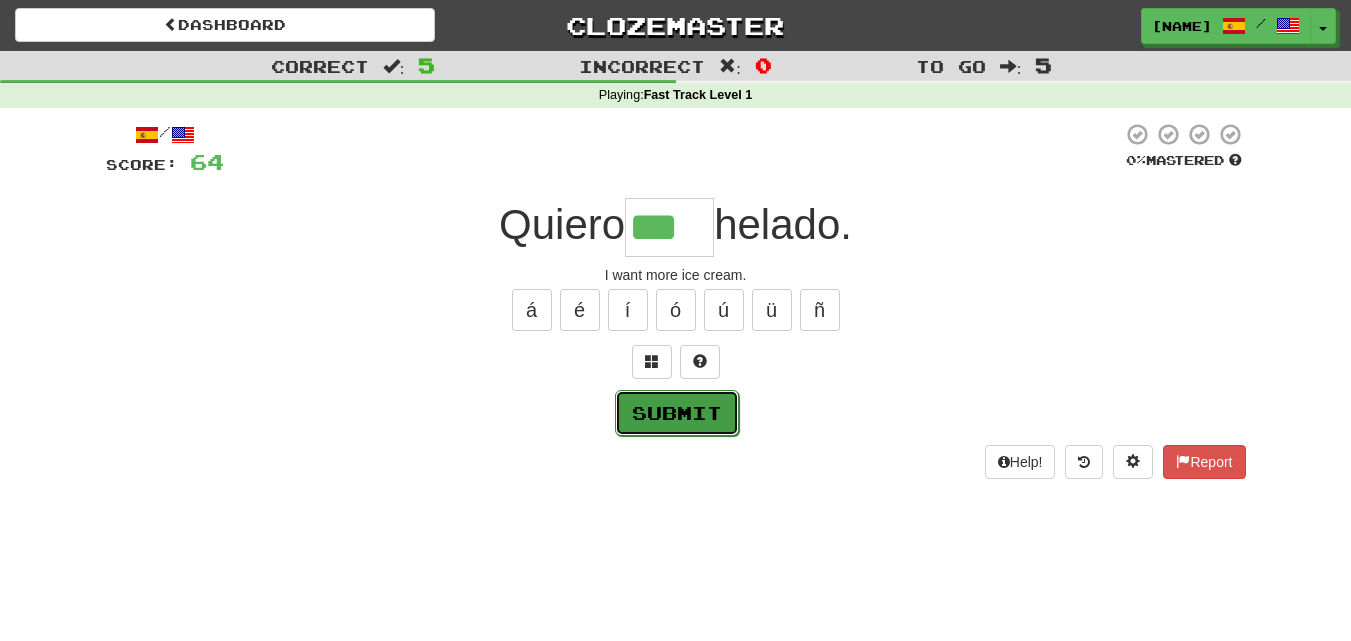click on "Submit" at bounding box center (677, 413) 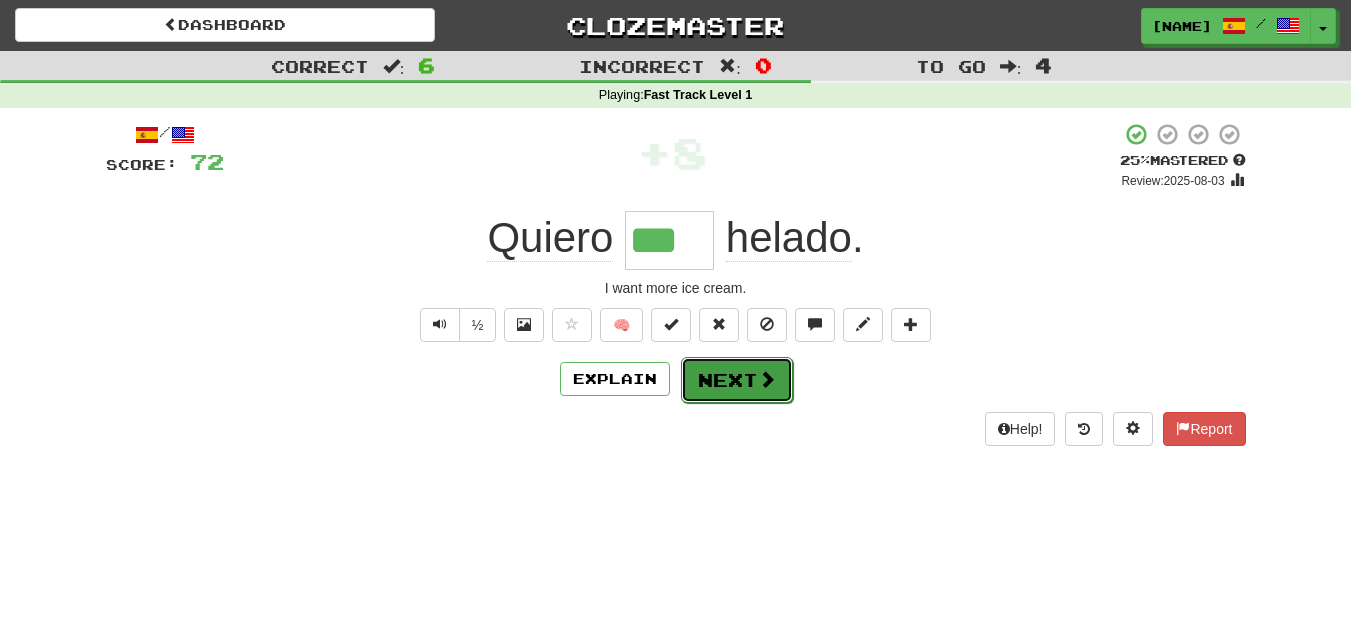 click on "Next" at bounding box center (737, 380) 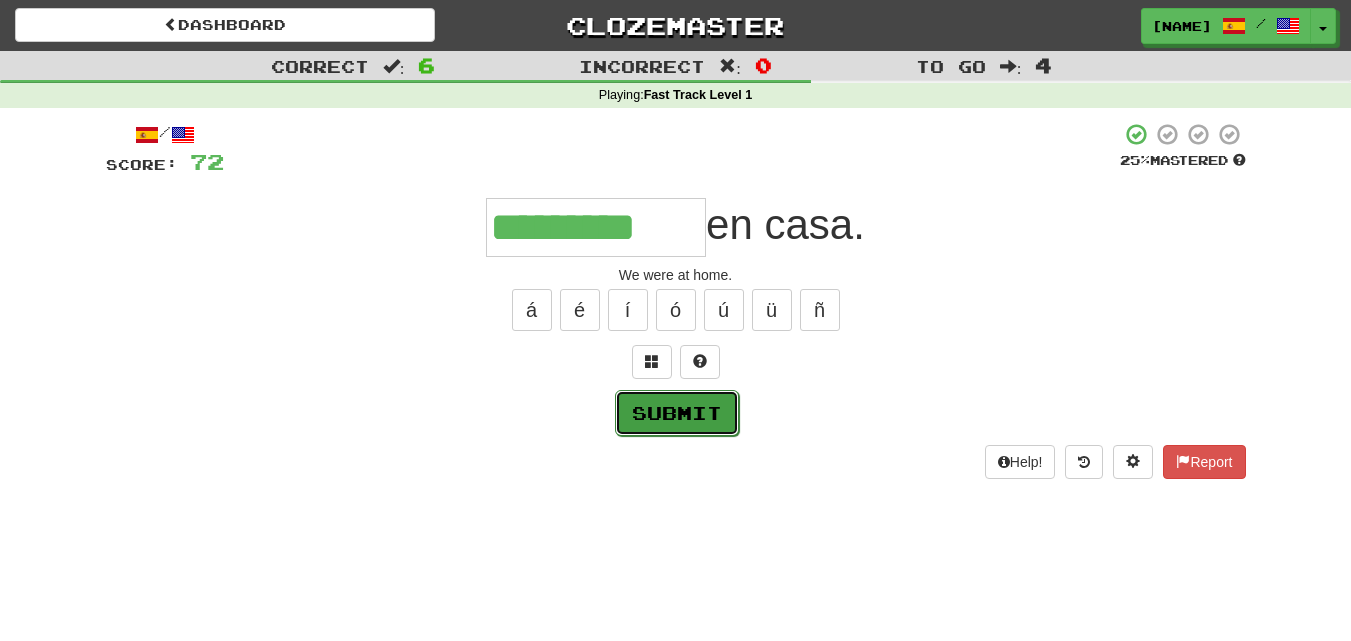 click on "Submit" at bounding box center [677, 413] 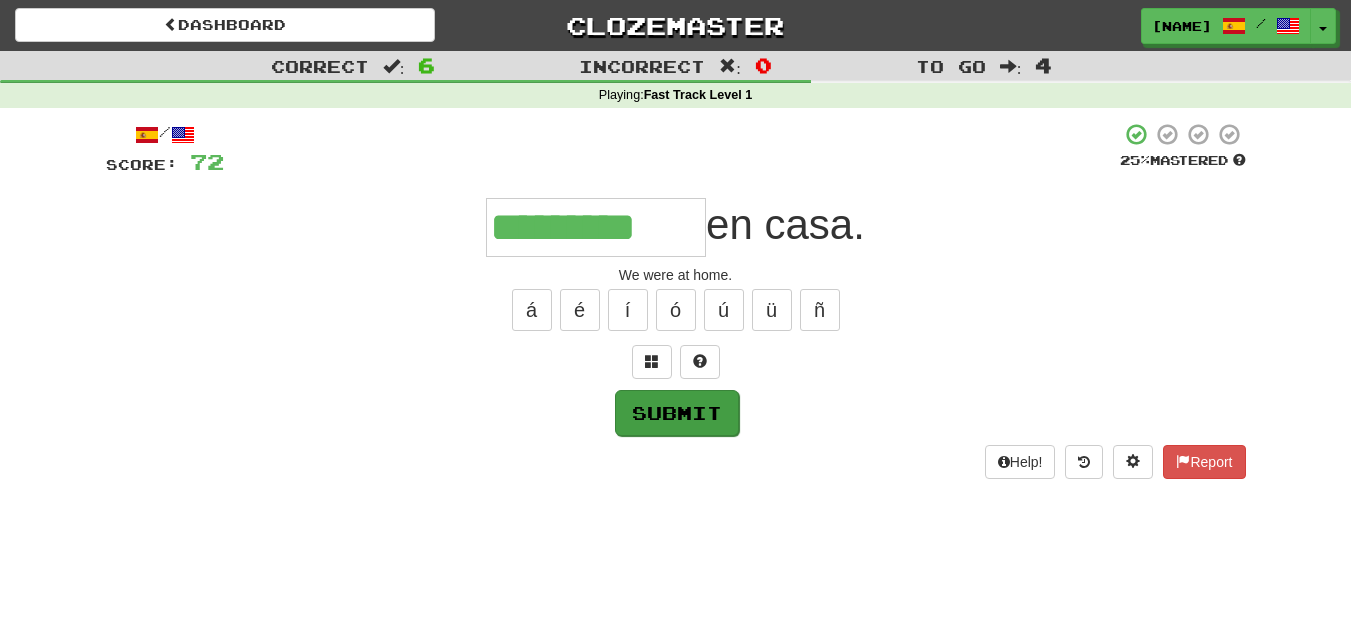 type on "*********" 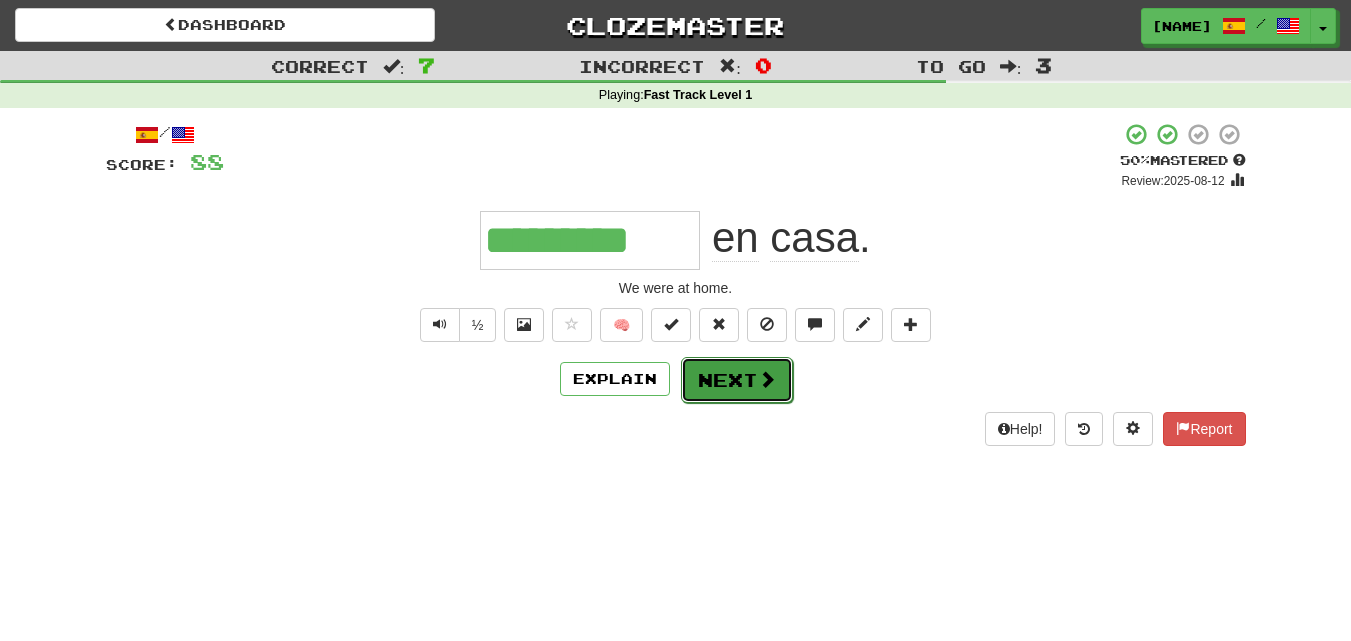 click on "Next" at bounding box center (737, 380) 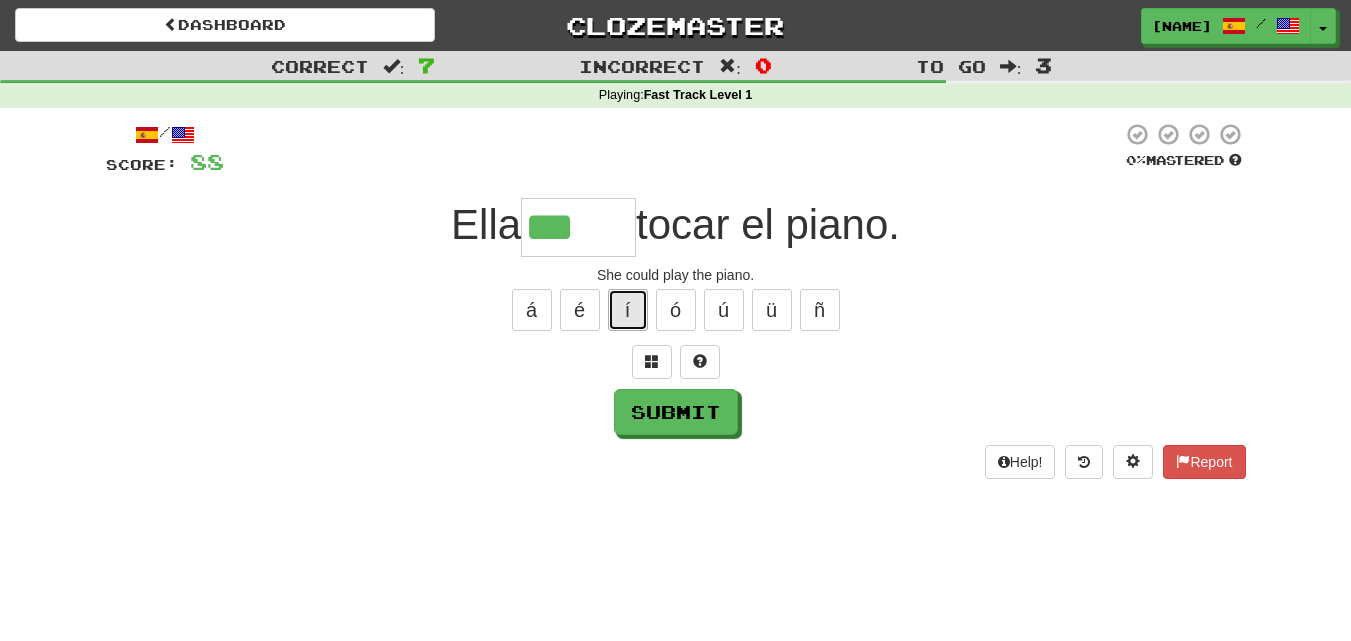 click on "í" at bounding box center (628, 310) 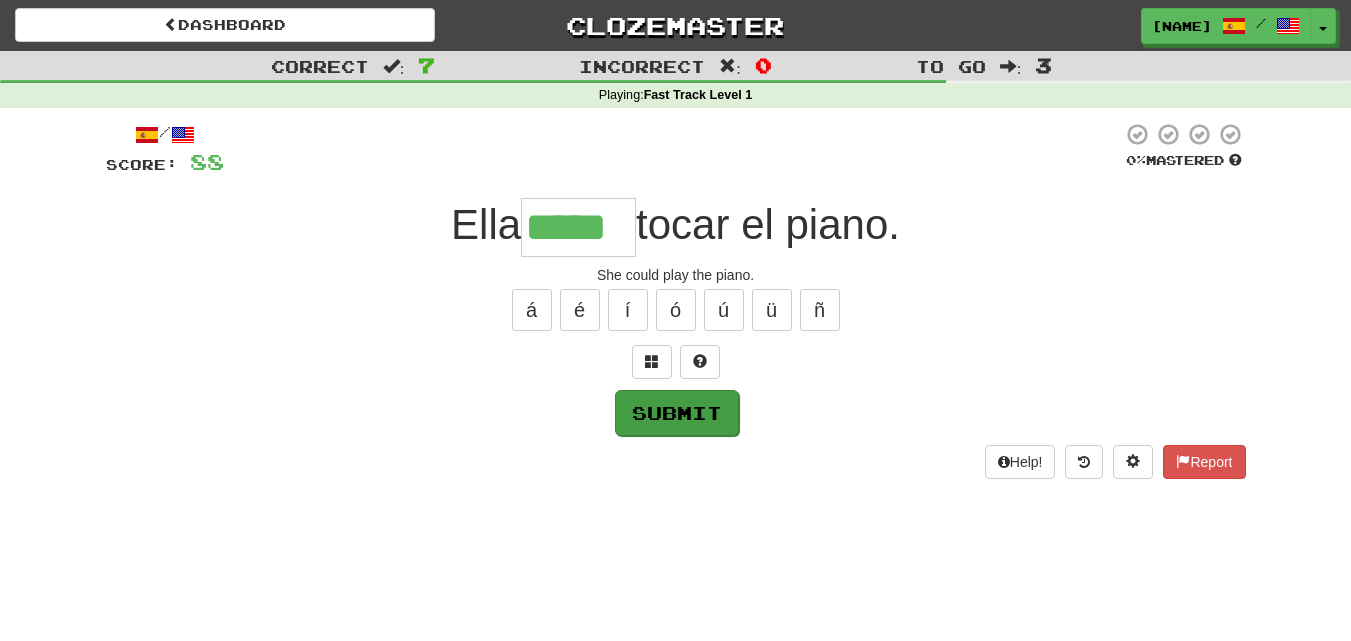 type on "*****" 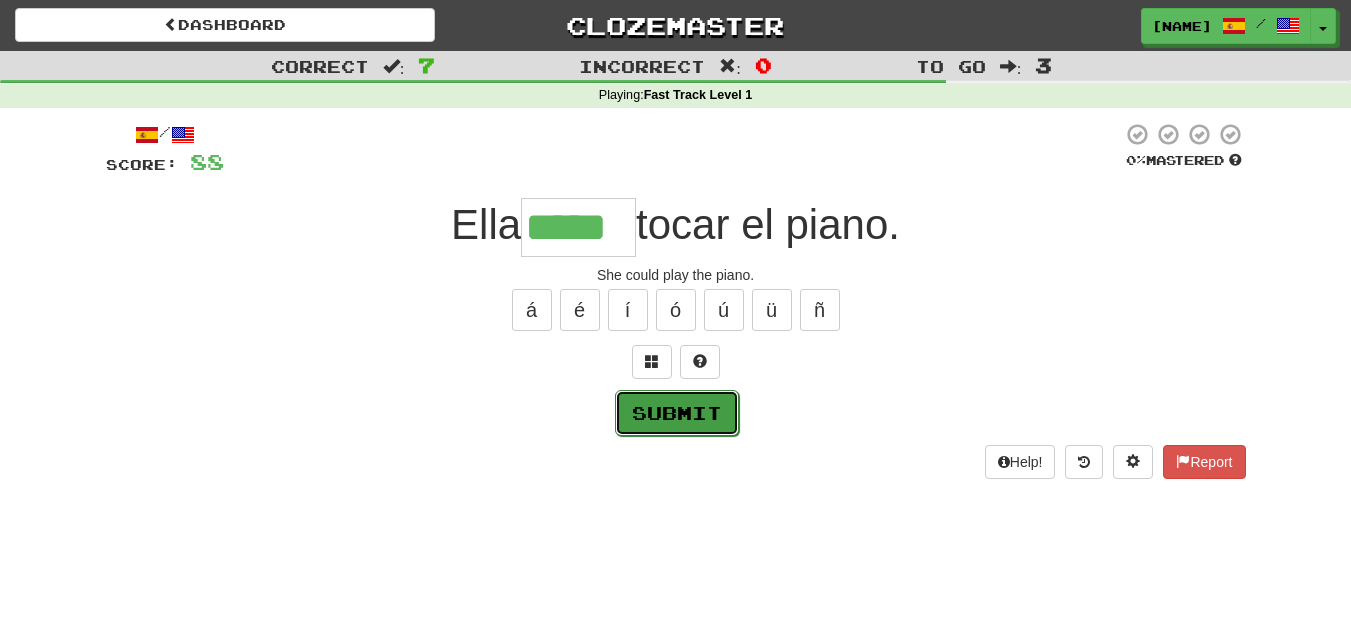 click on "Submit" at bounding box center [677, 413] 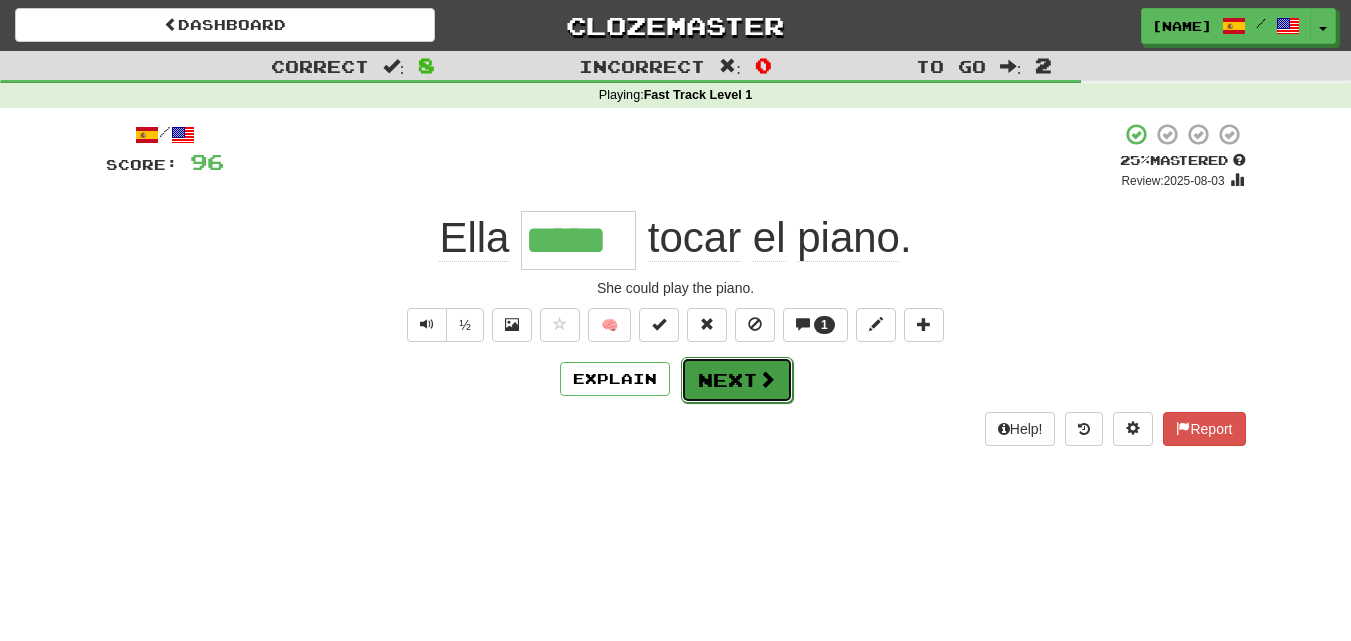 click on "Next" at bounding box center [737, 380] 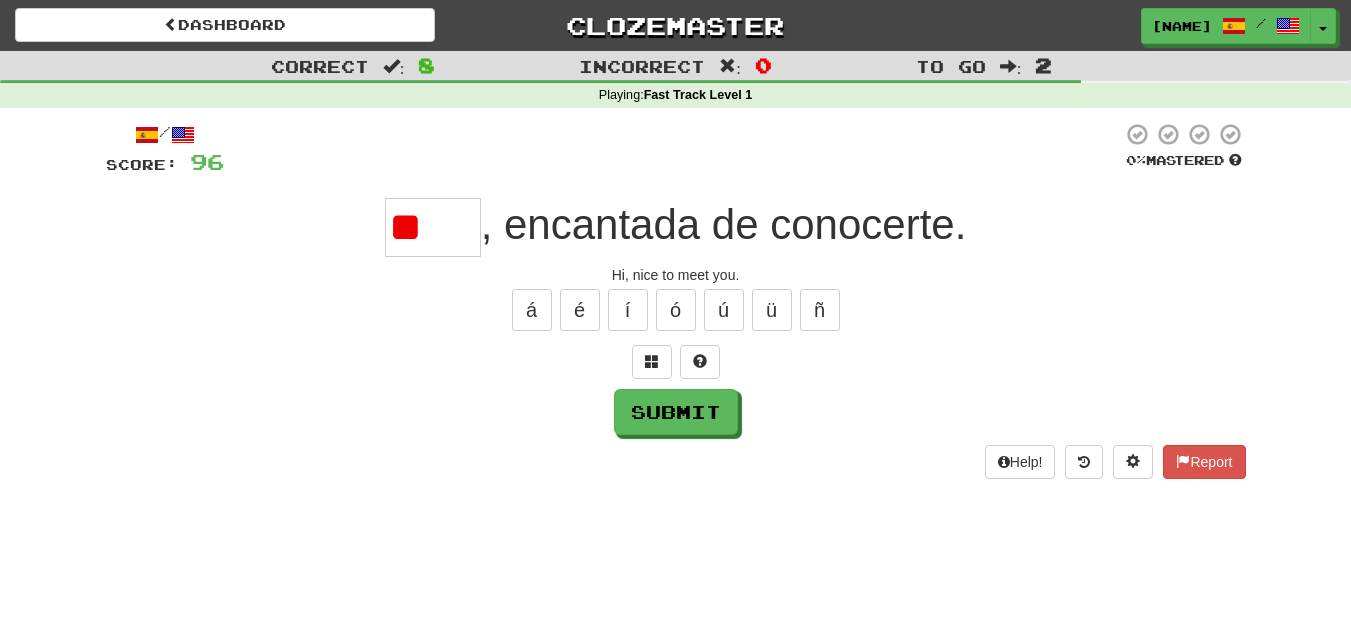 type on "*" 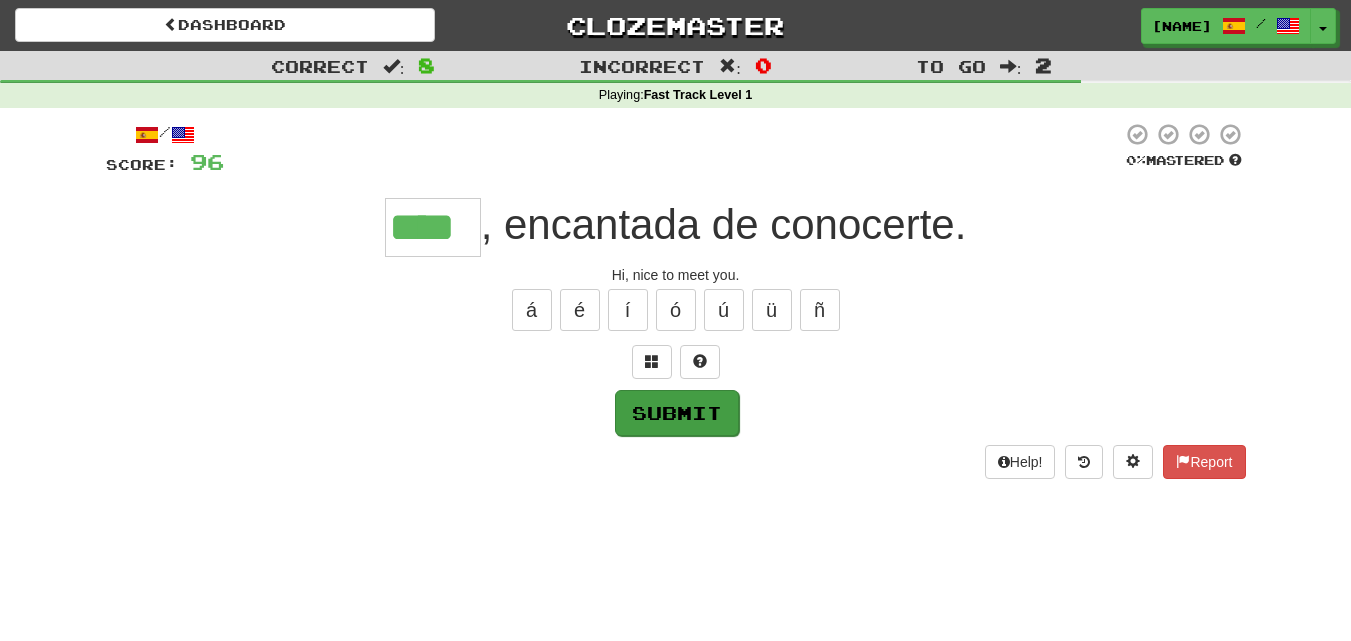 type on "****" 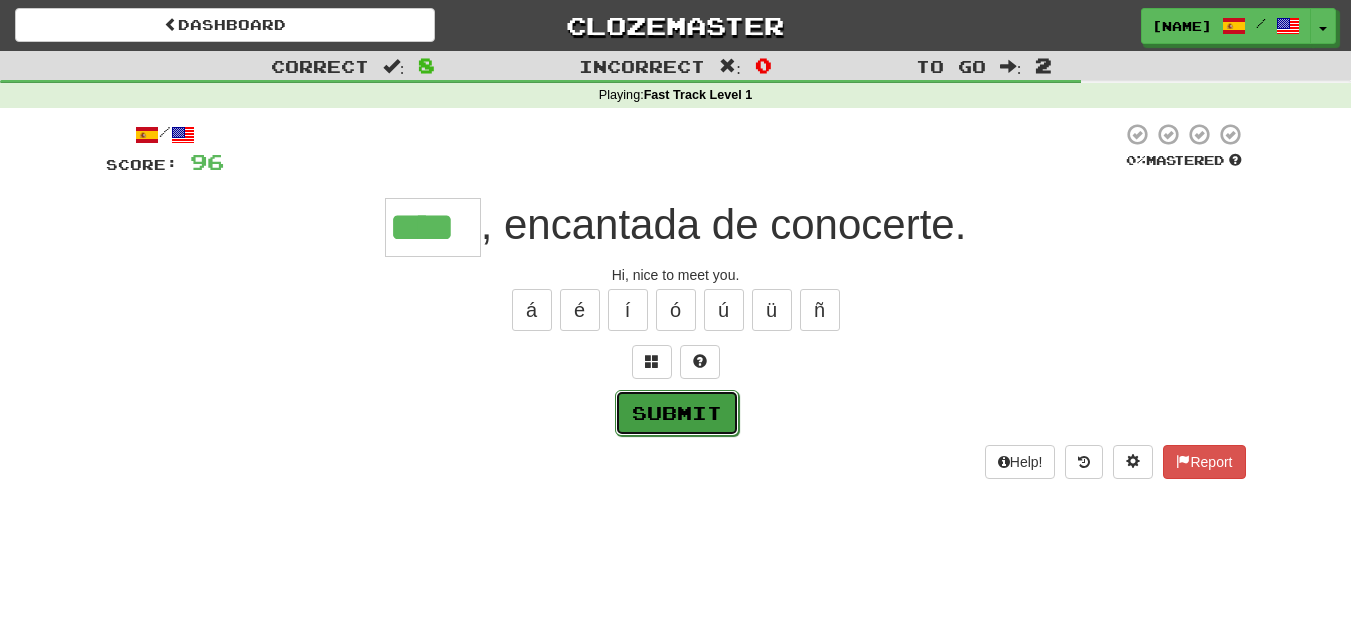 click on "Submit" at bounding box center (677, 413) 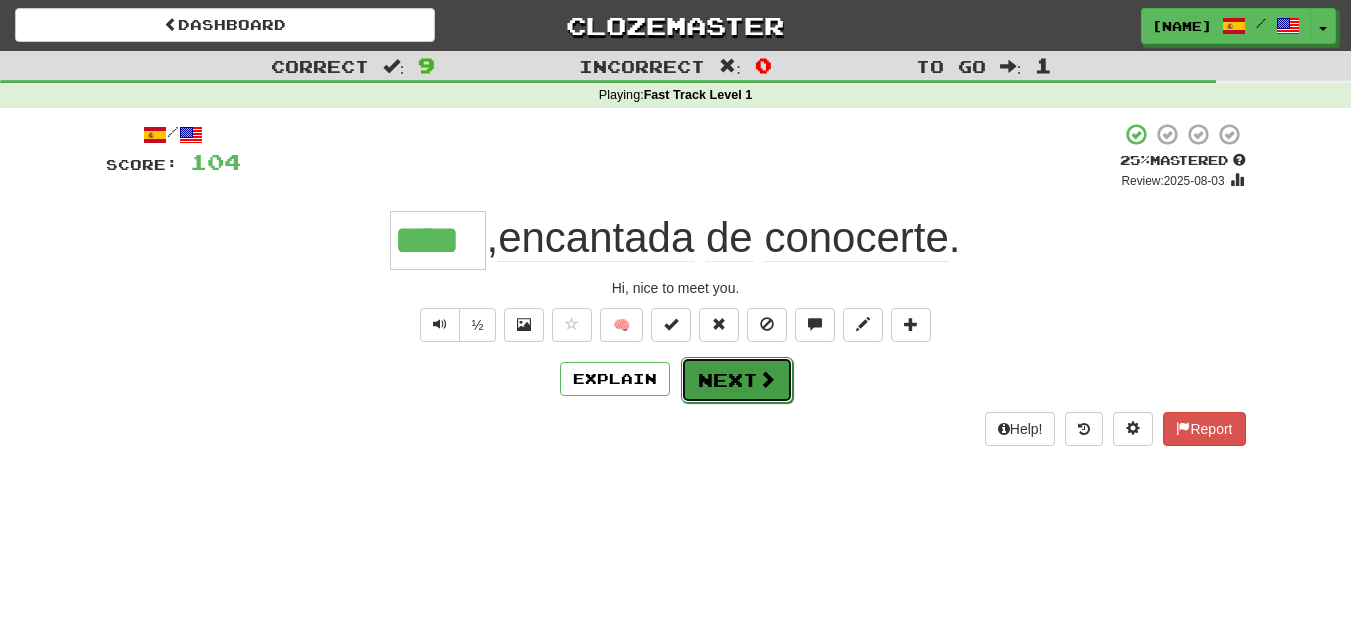 click on "Next" at bounding box center (737, 380) 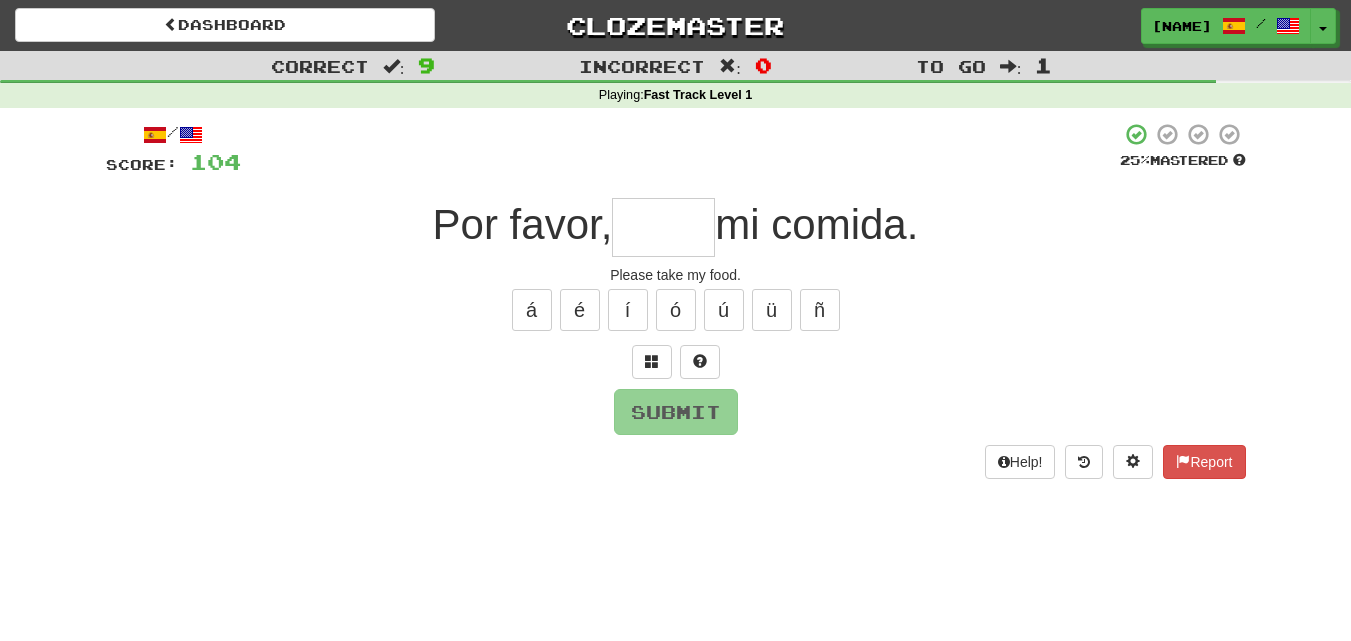 type on "*" 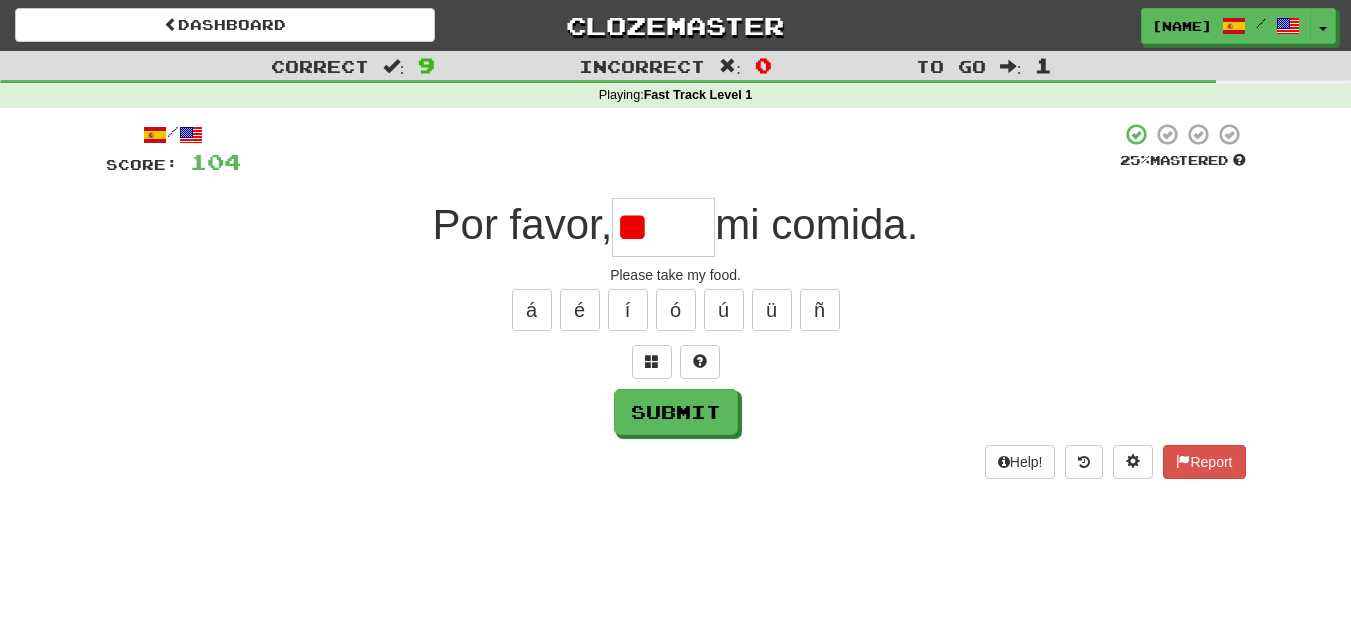 type on "*" 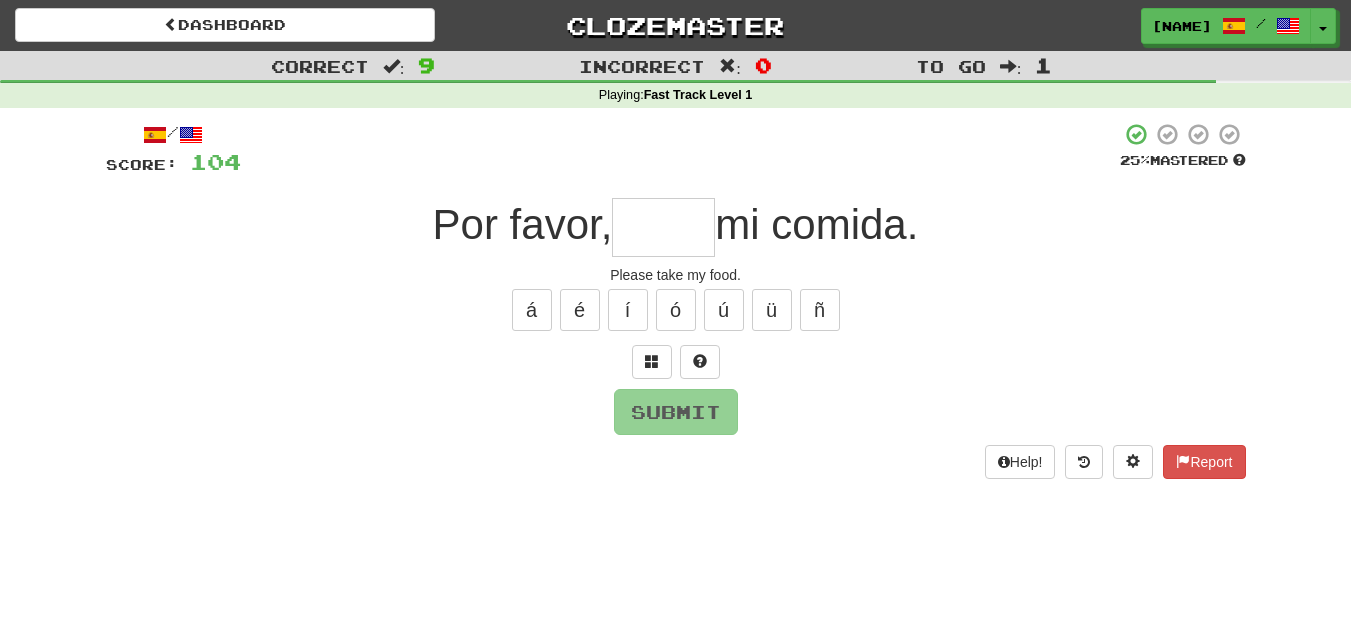 type on "*" 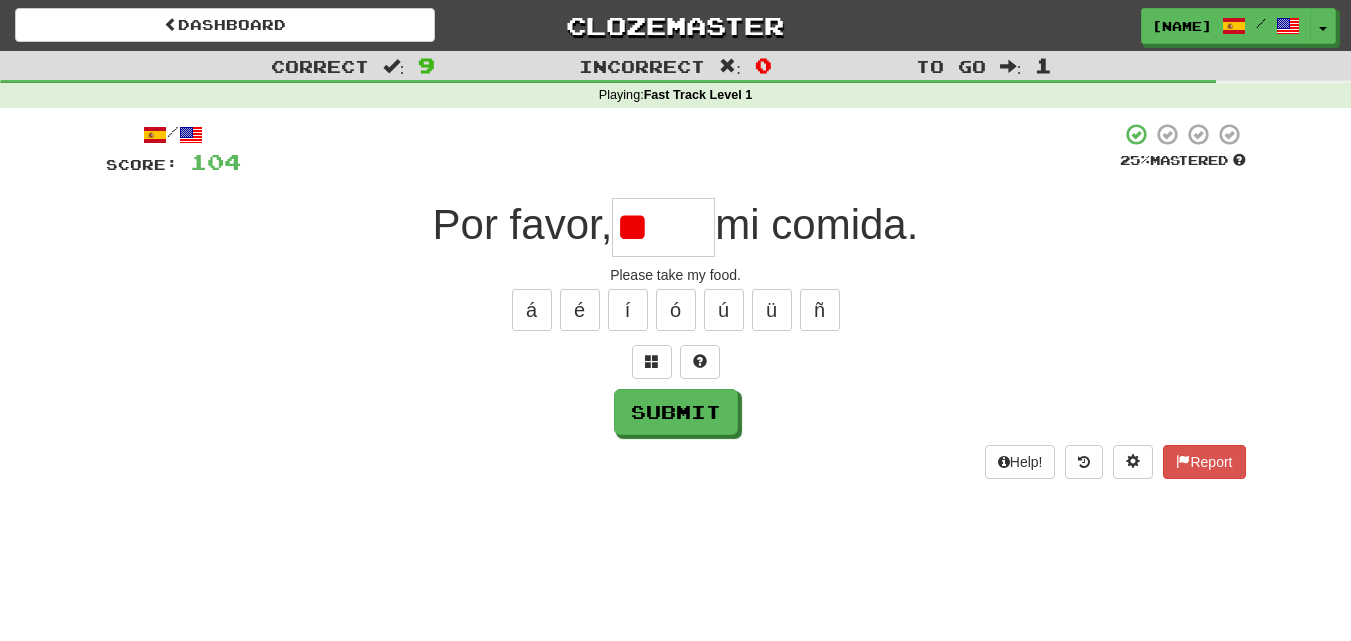 type on "*" 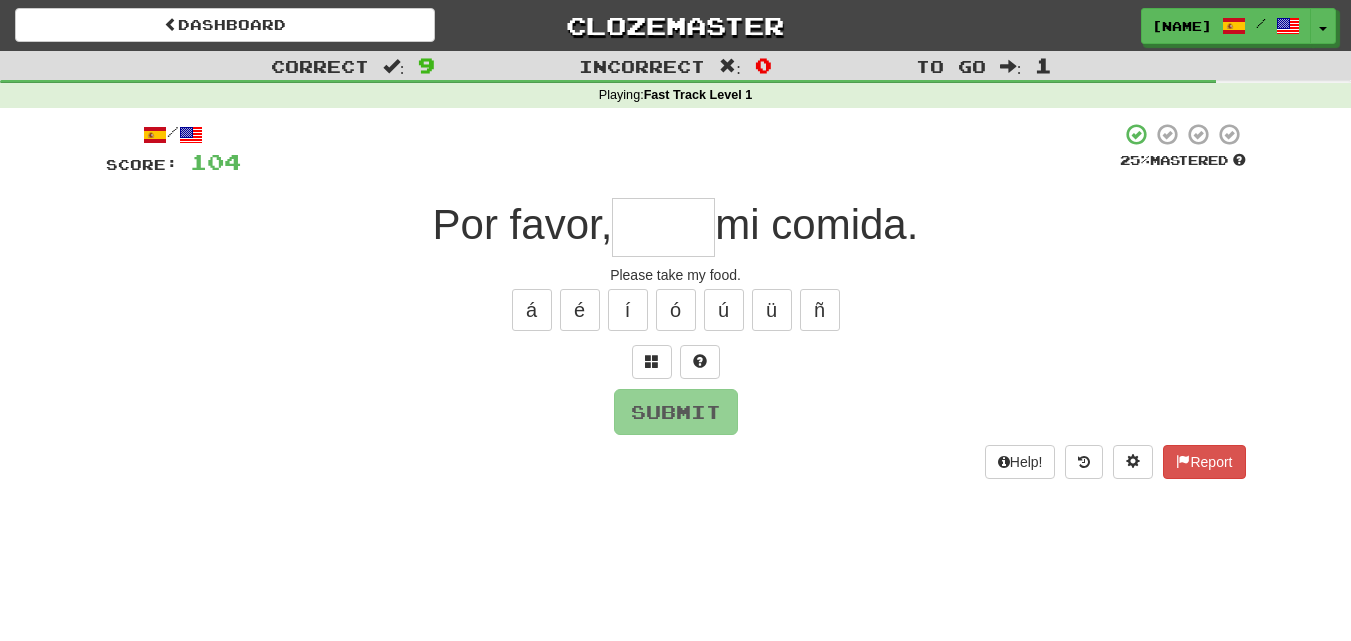 type on "*" 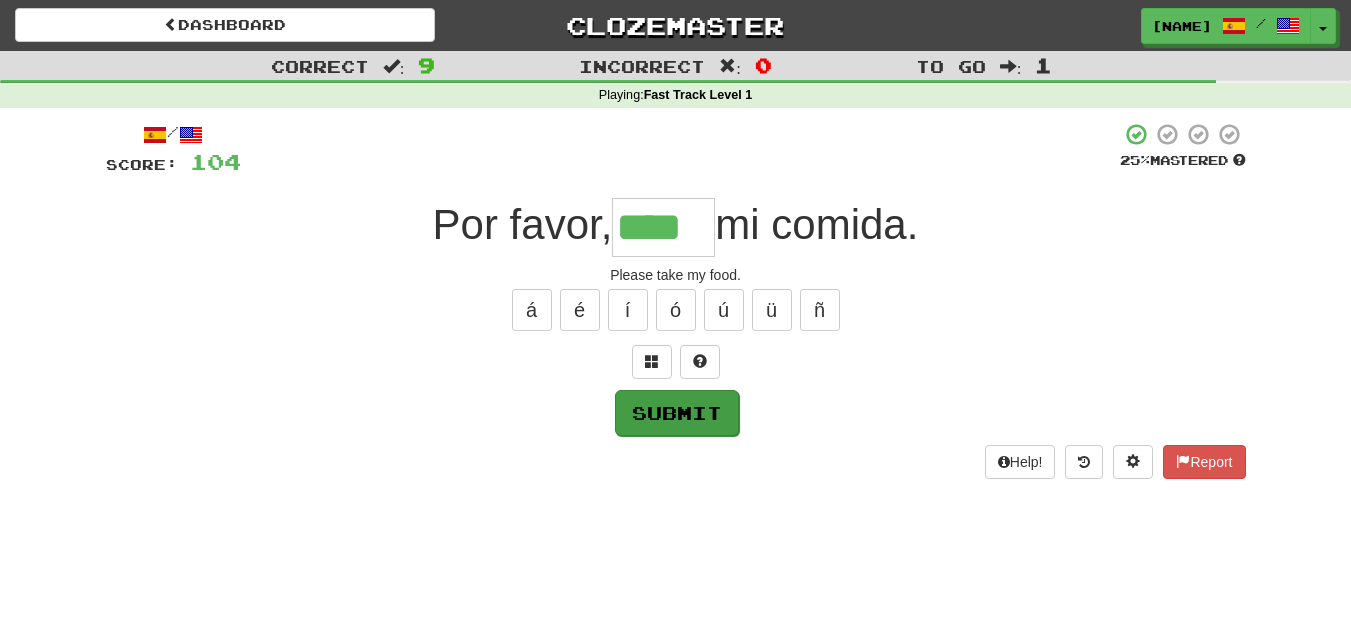 type on "****" 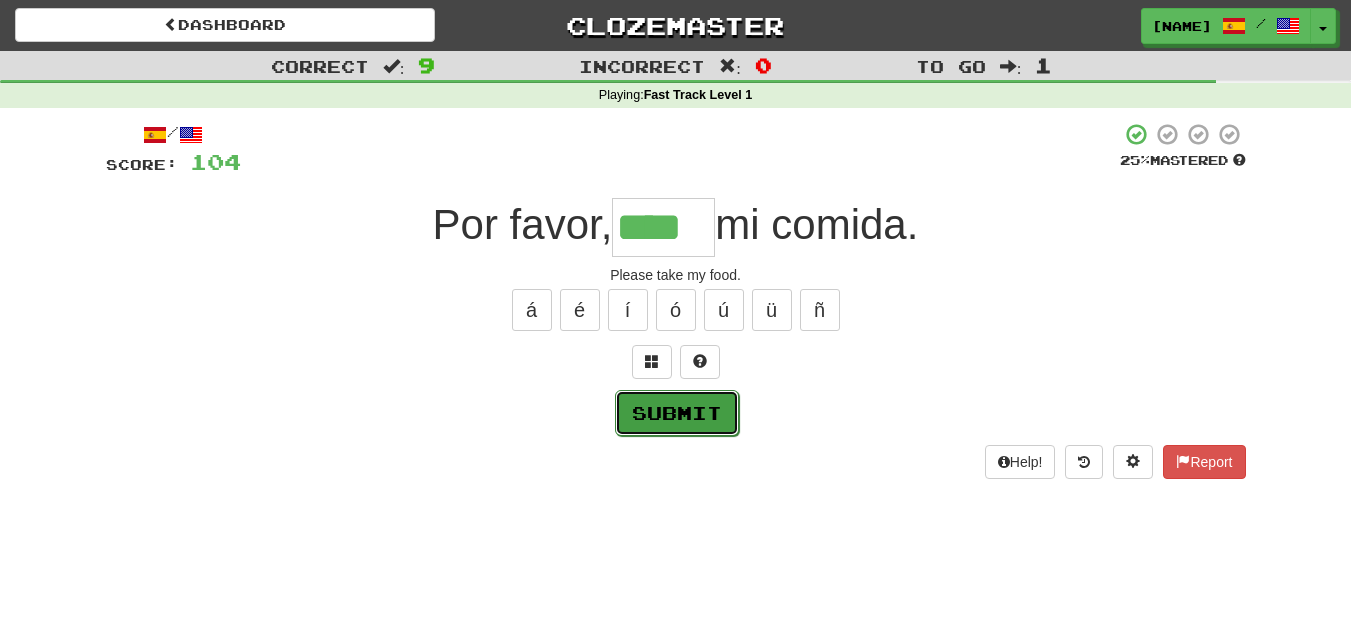 click on "Submit" at bounding box center (677, 413) 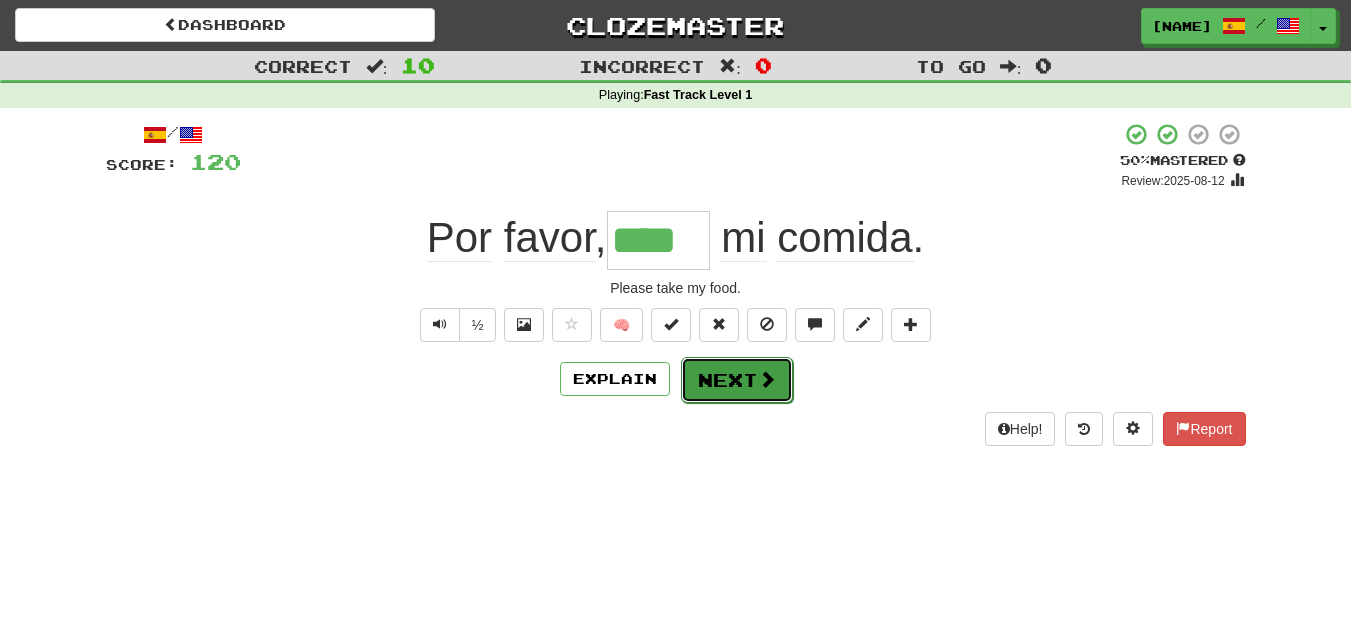 click on "Next" at bounding box center (737, 380) 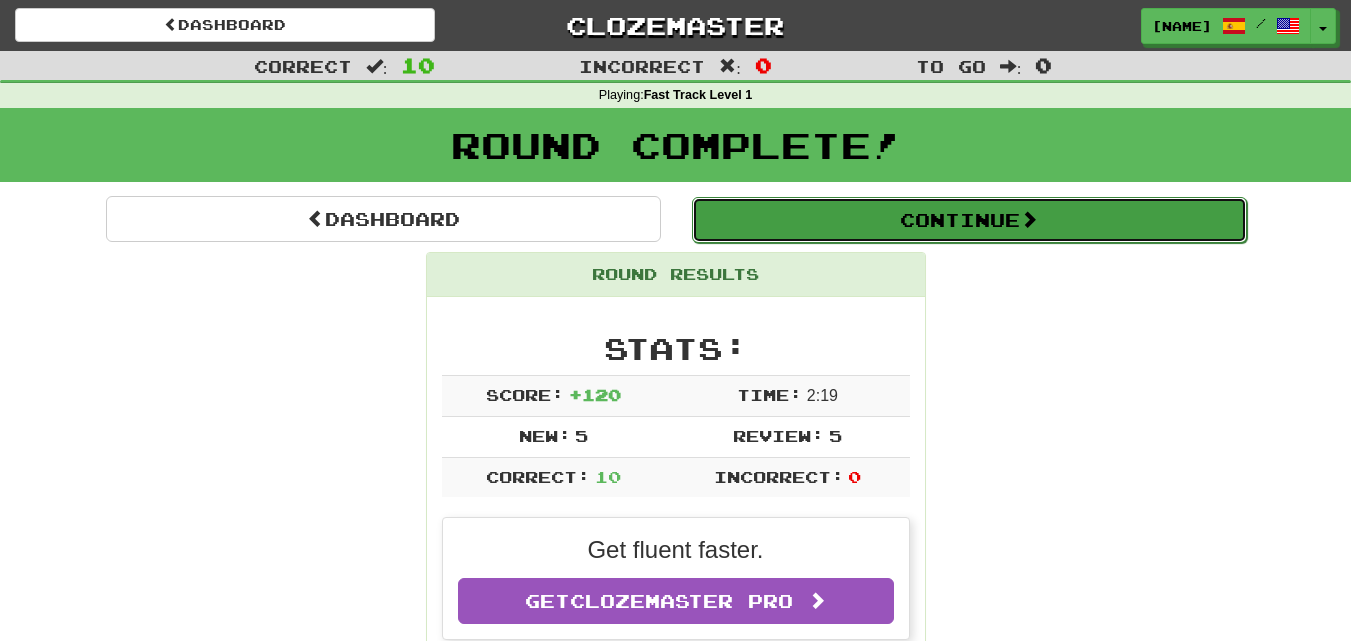 click on "Continue" at bounding box center (969, 220) 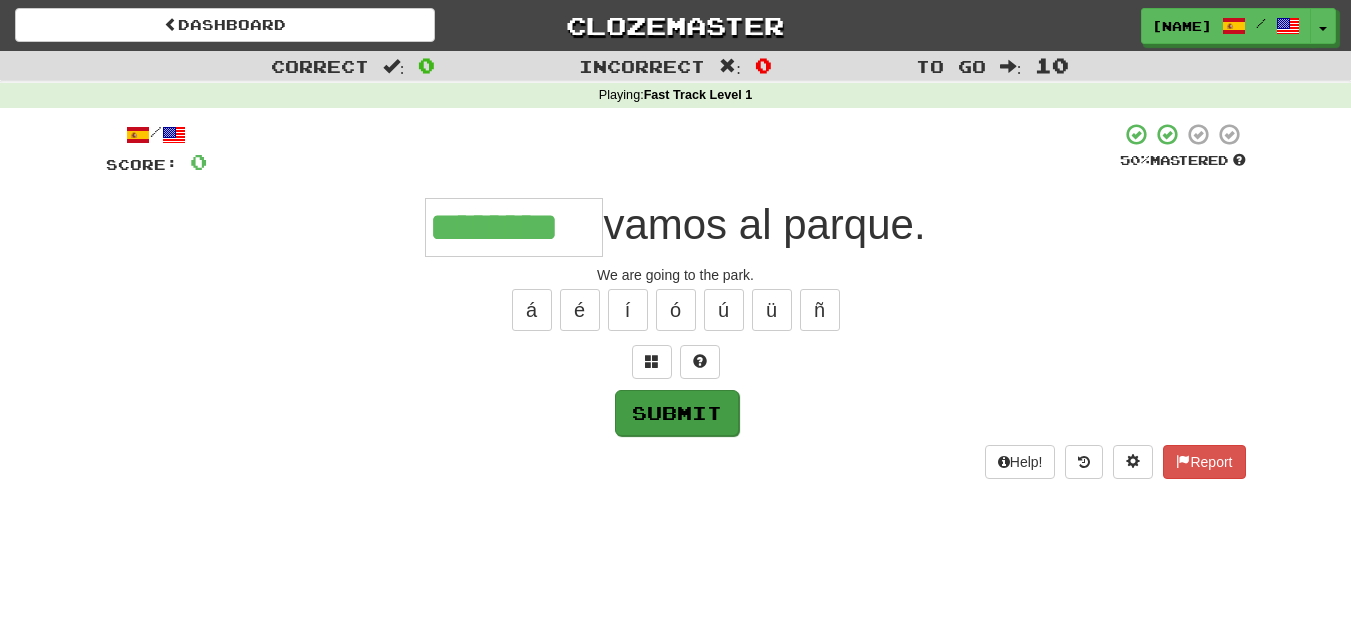 type on "********" 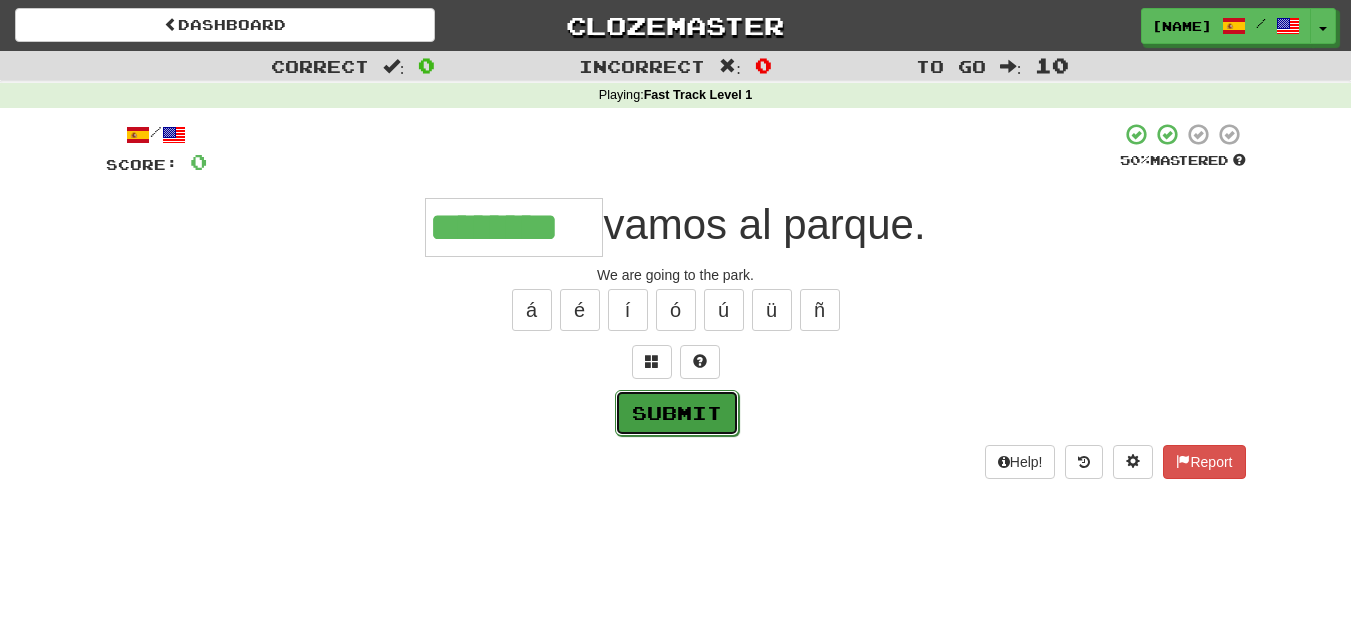 click on "Submit" at bounding box center [677, 413] 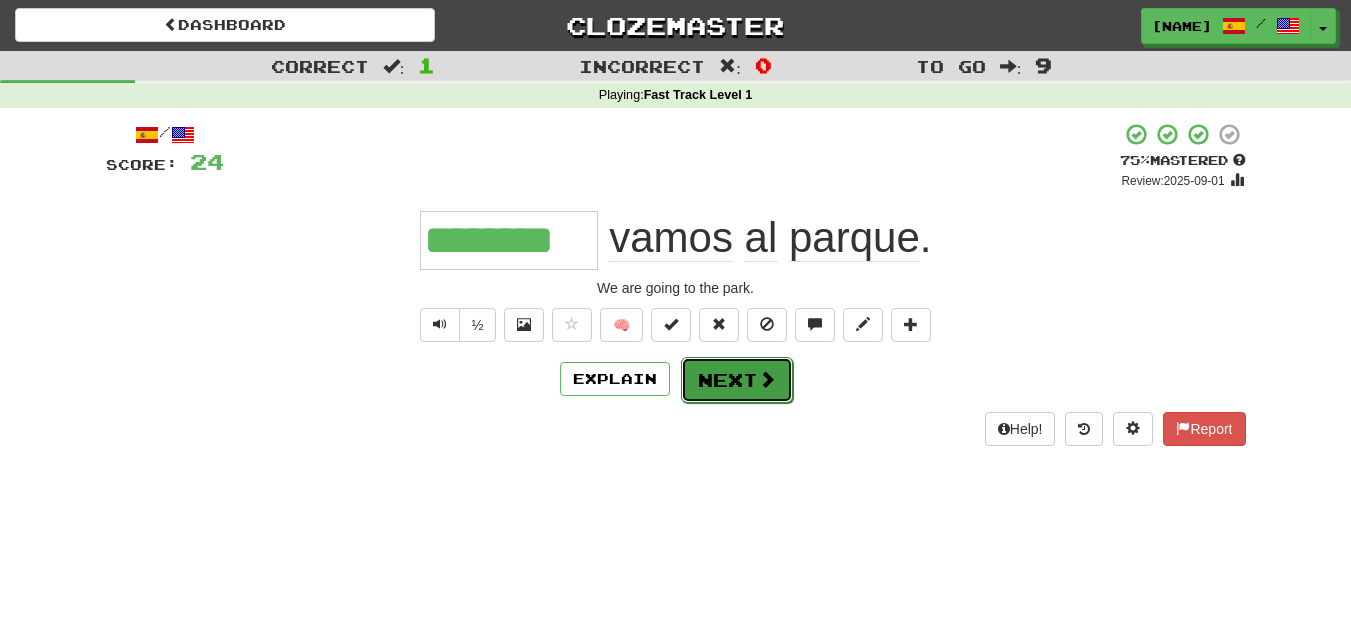 click on "Next" at bounding box center [737, 380] 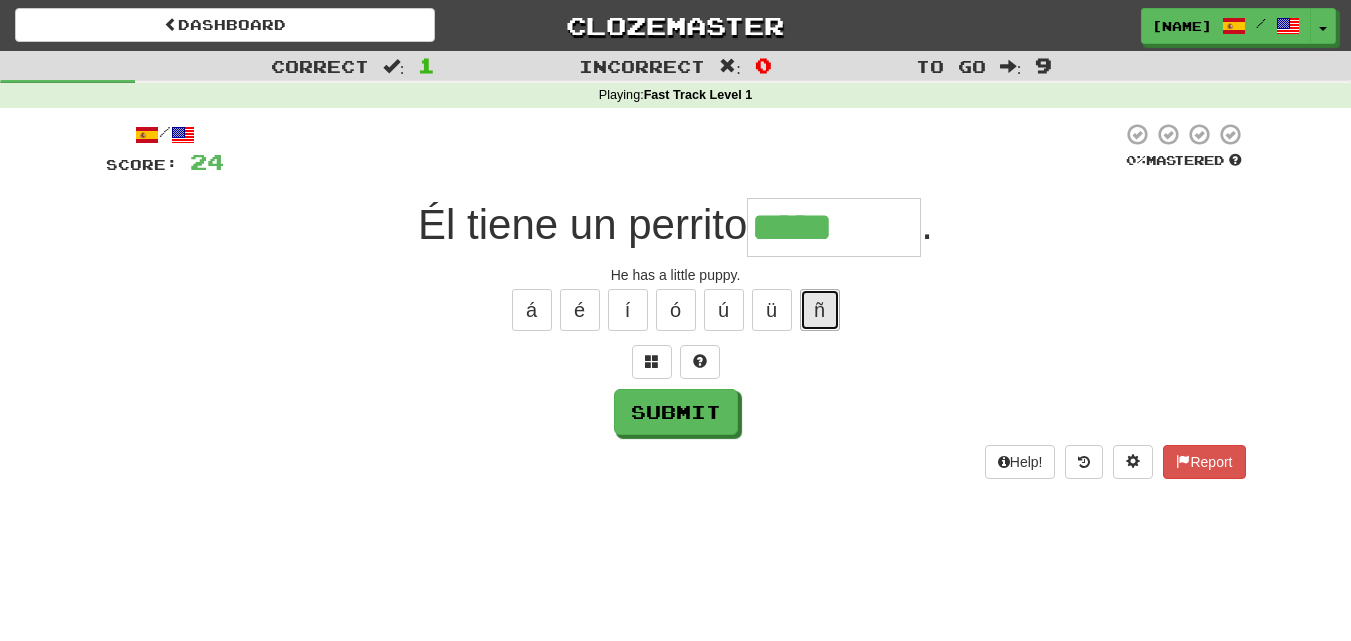 click on "ñ" at bounding box center [820, 310] 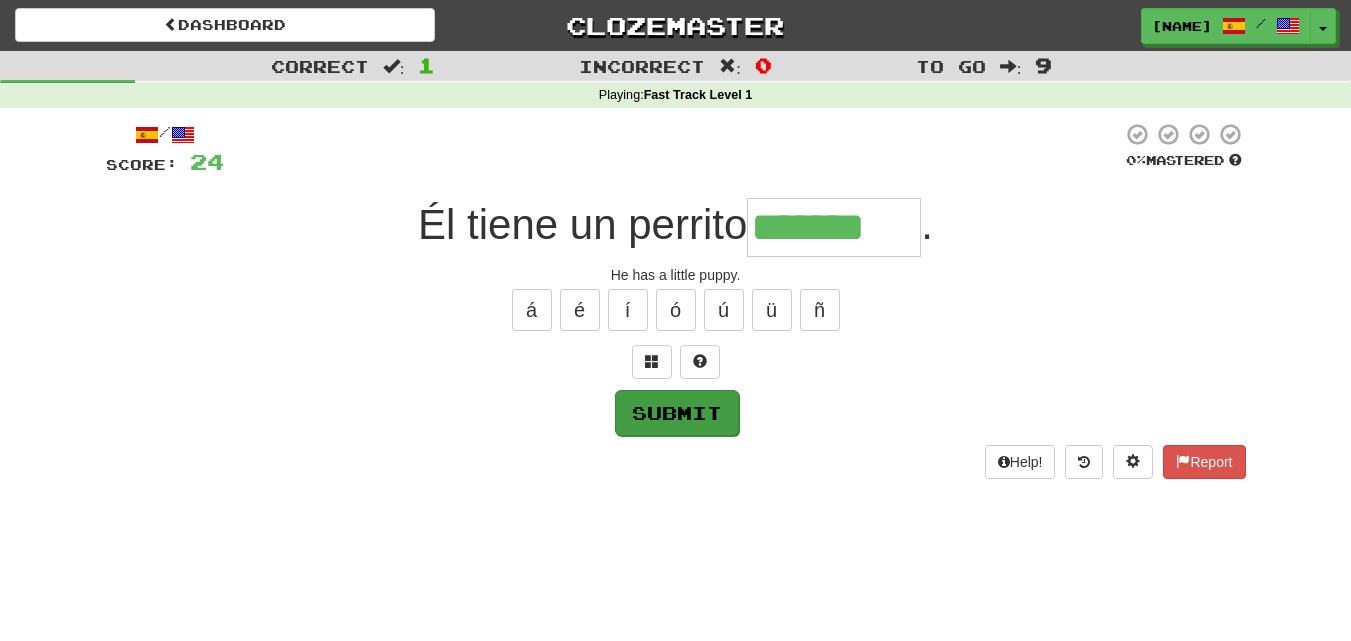 type on "*******" 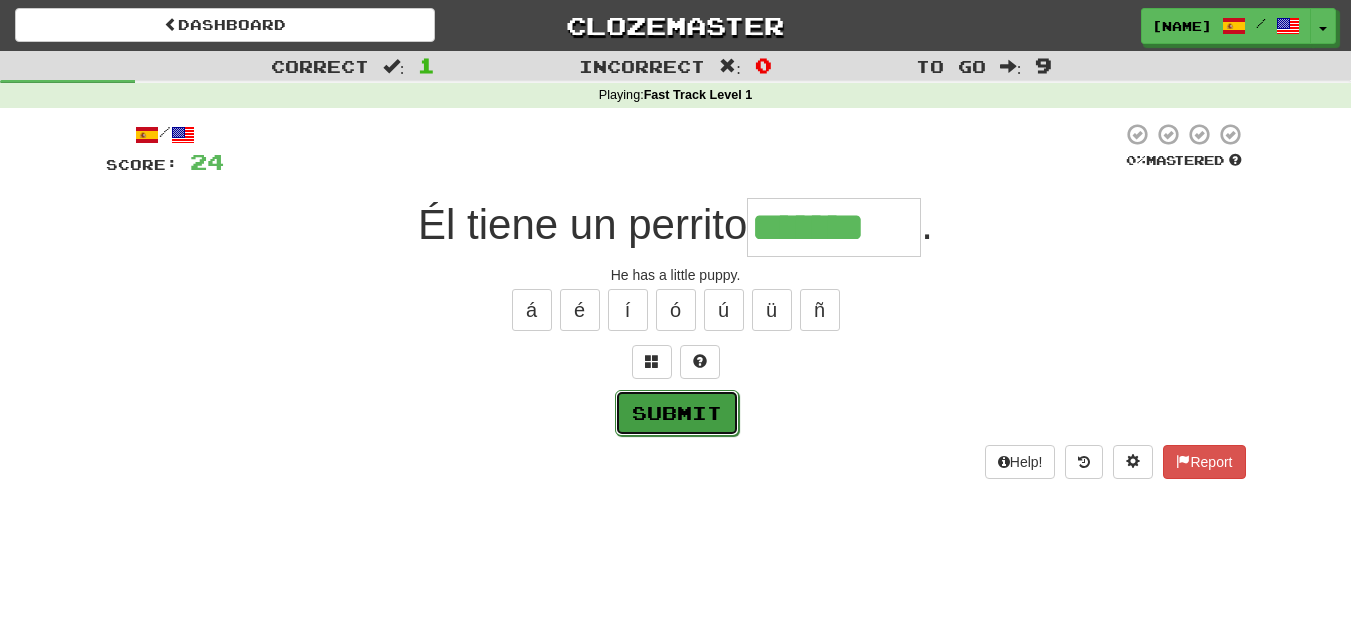 click on "Submit" at bounding box center [677, 413] 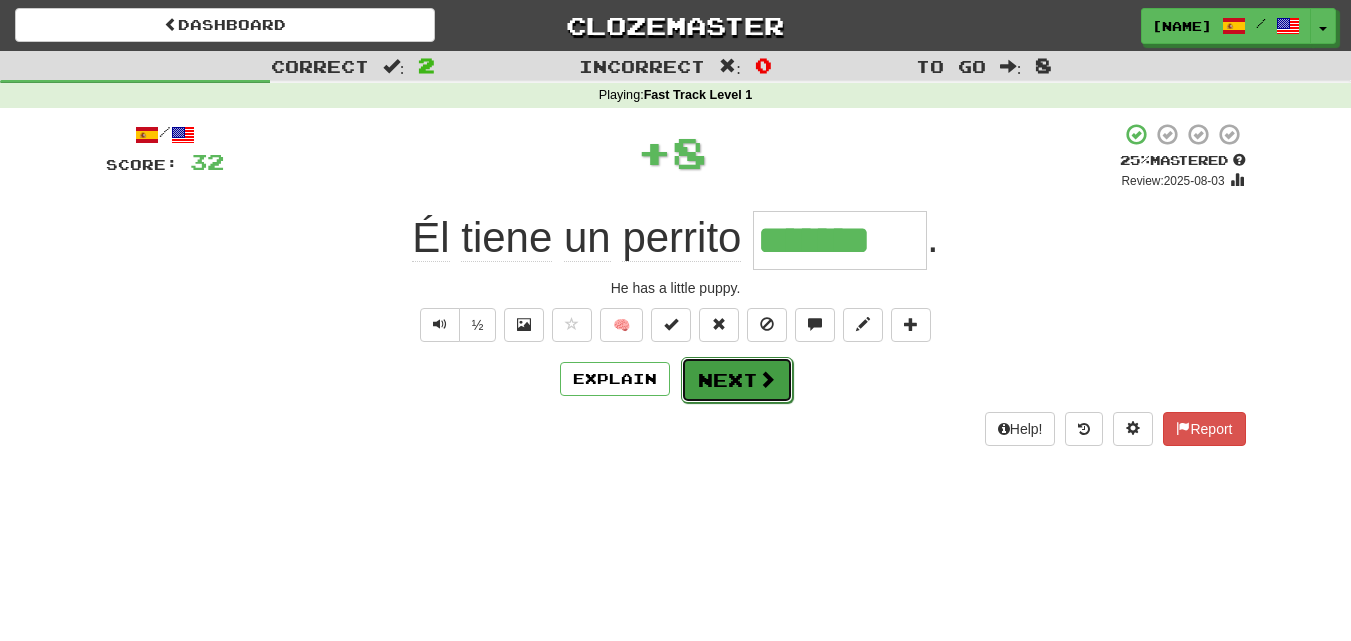 click on "Next" at bounding box center [737, 380] 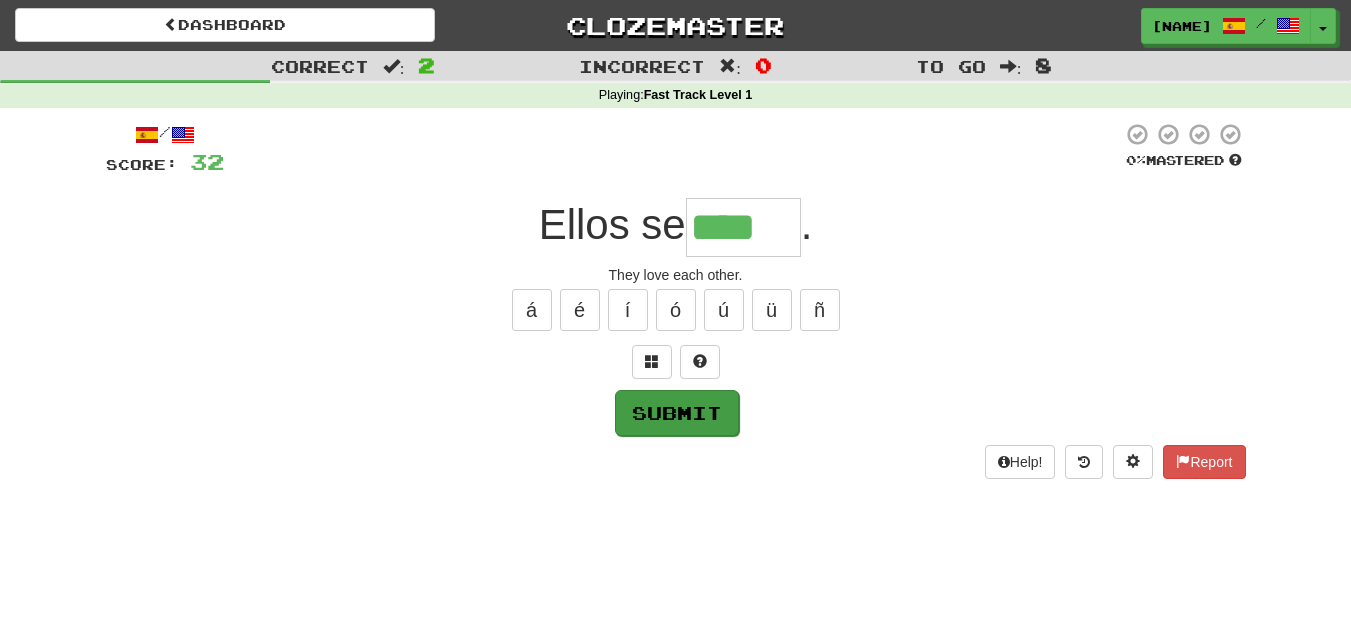 type on "****" 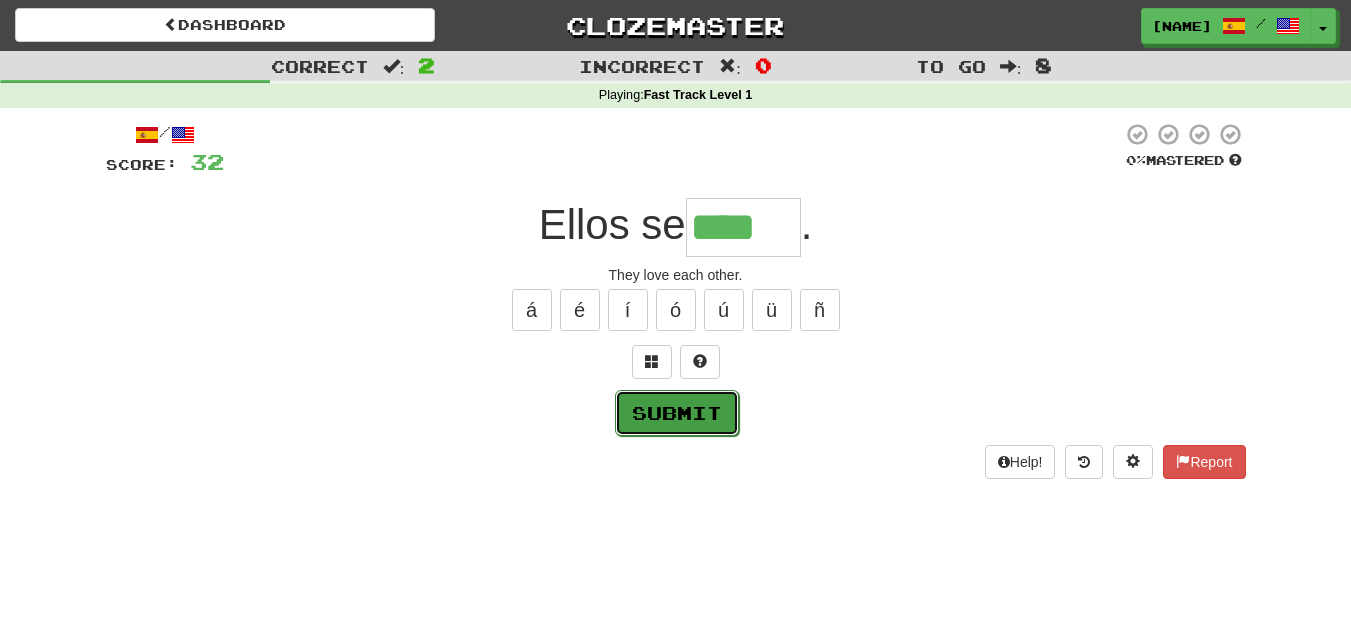 click on "Submit" at bounding box center [677, 413] 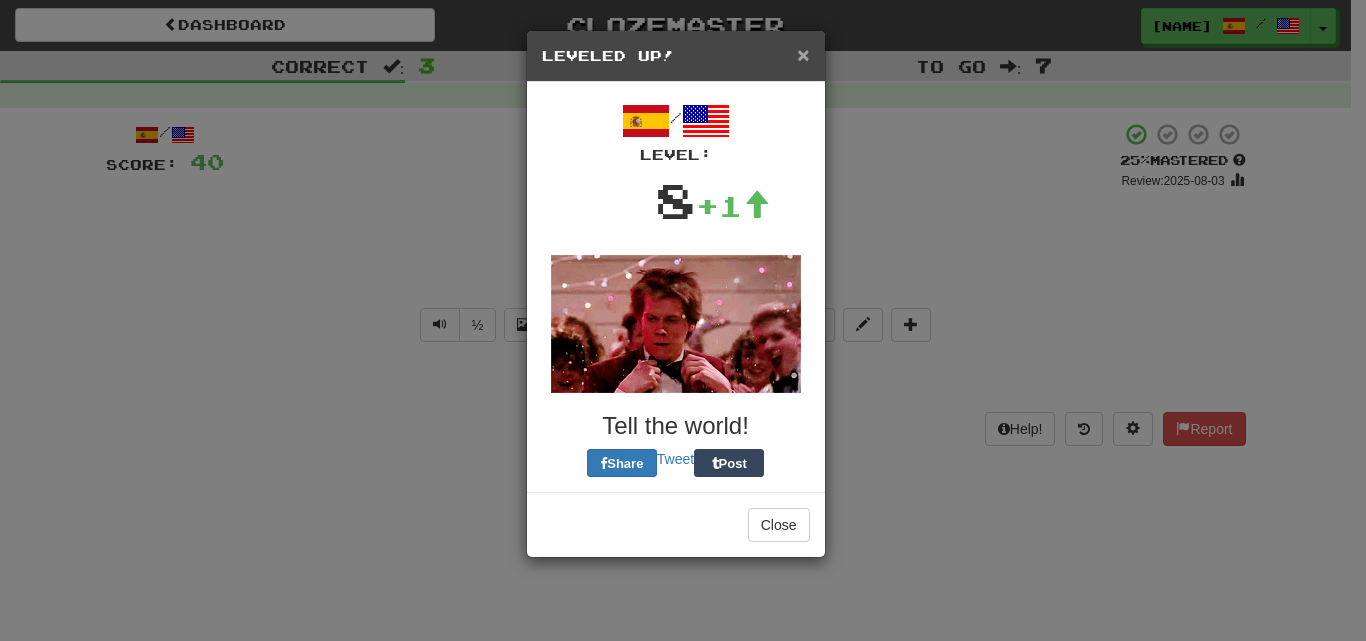 click on "×" at bounding box center (803, 54) 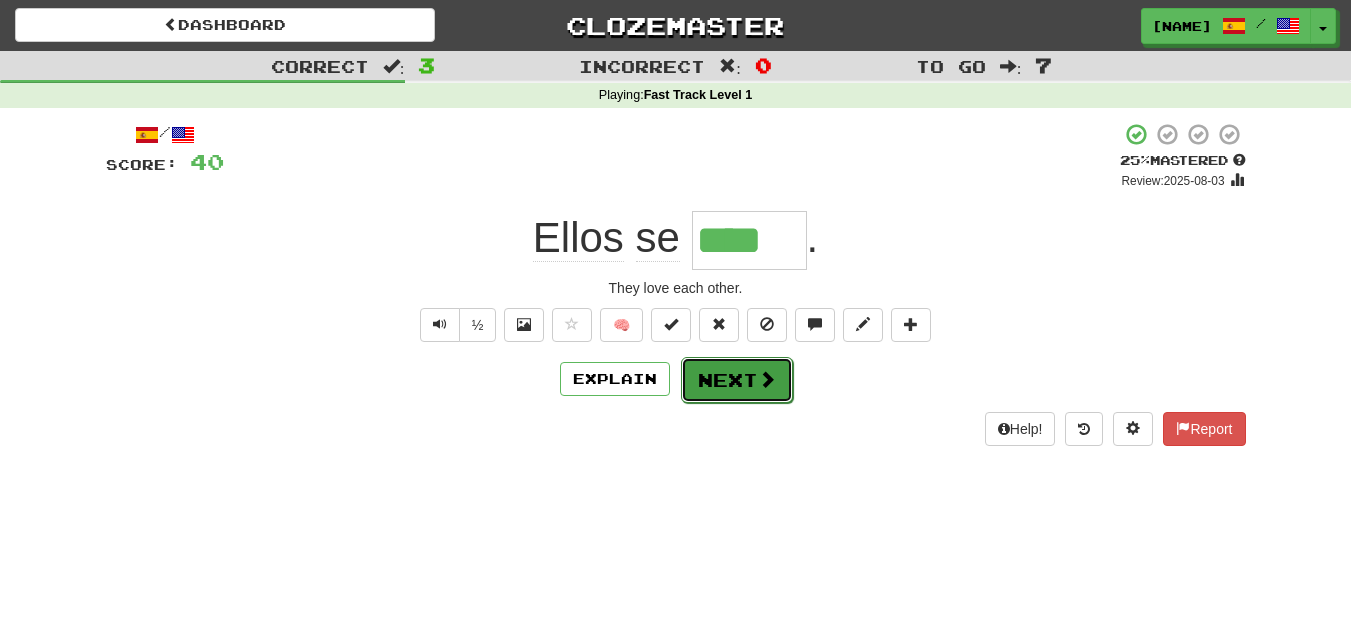 click on "Next" at bounding box center (737, 380) 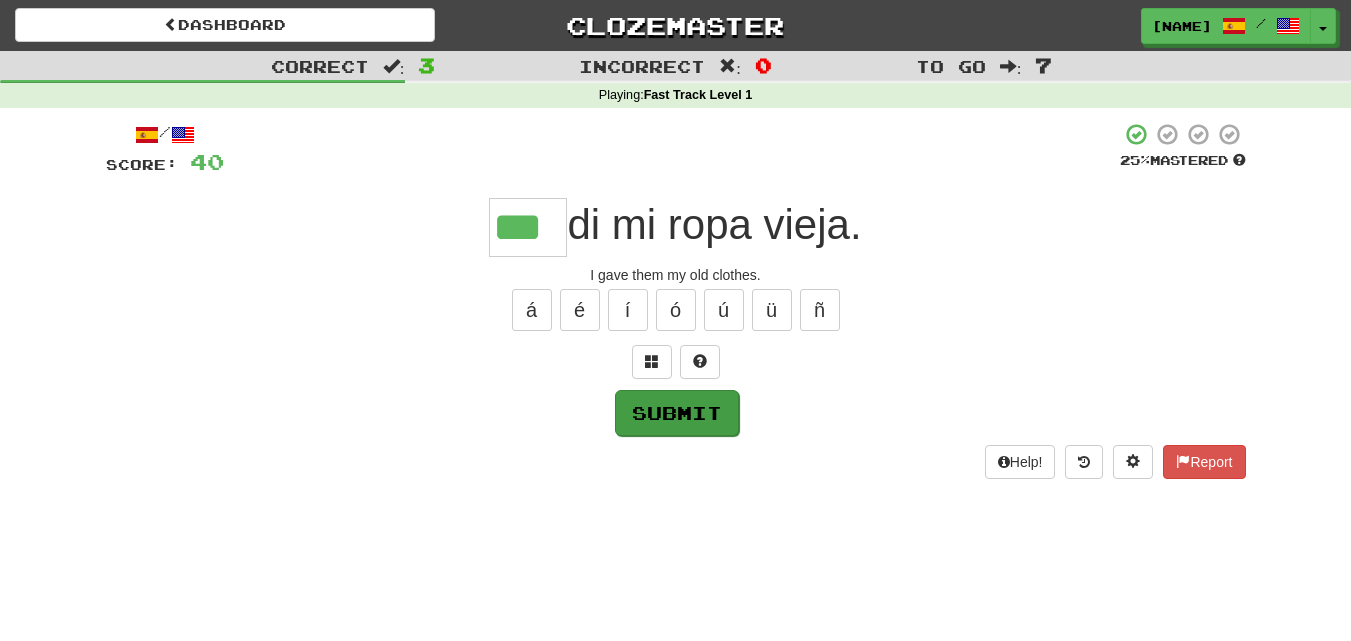 type on "***" 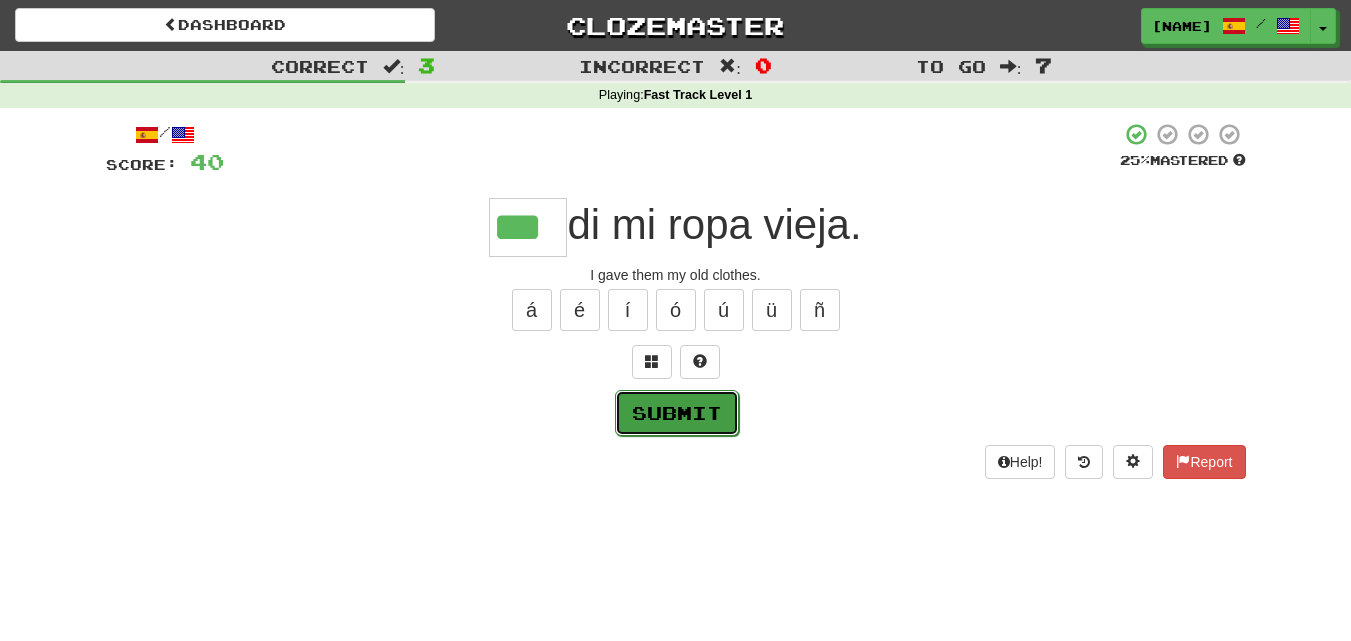 click on "Submit" at bounding box center [677, 413] 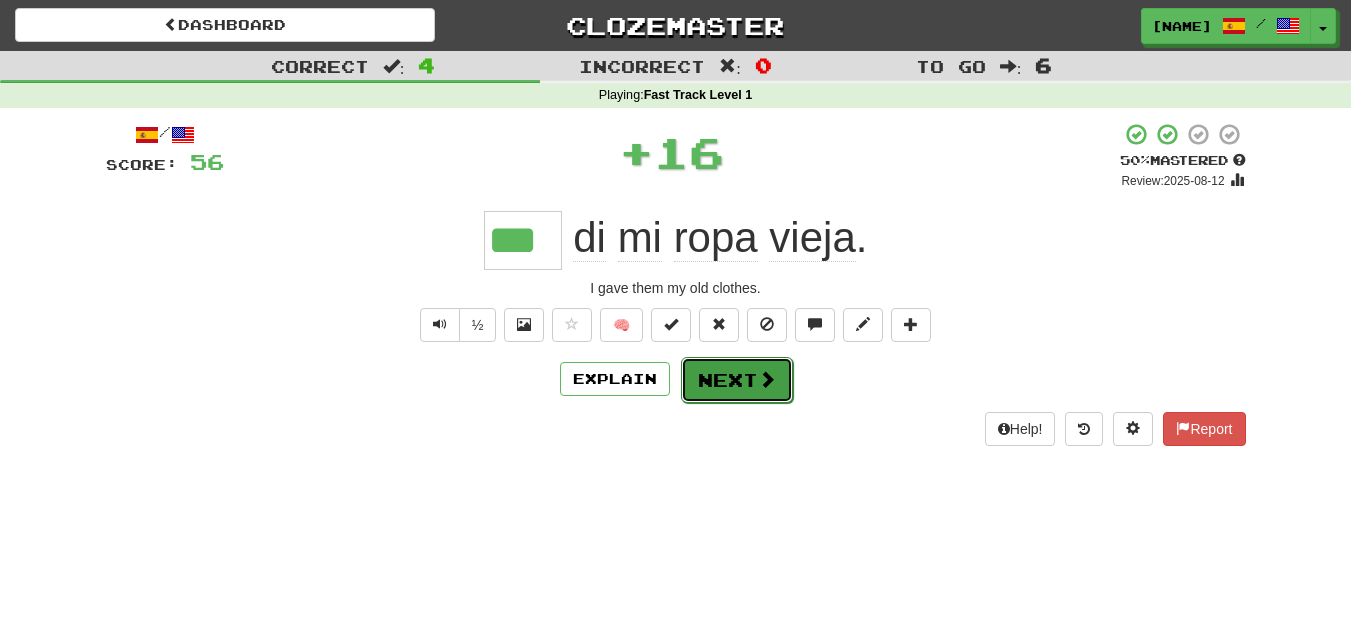 click on "Next" at bounding box center (737, 380) 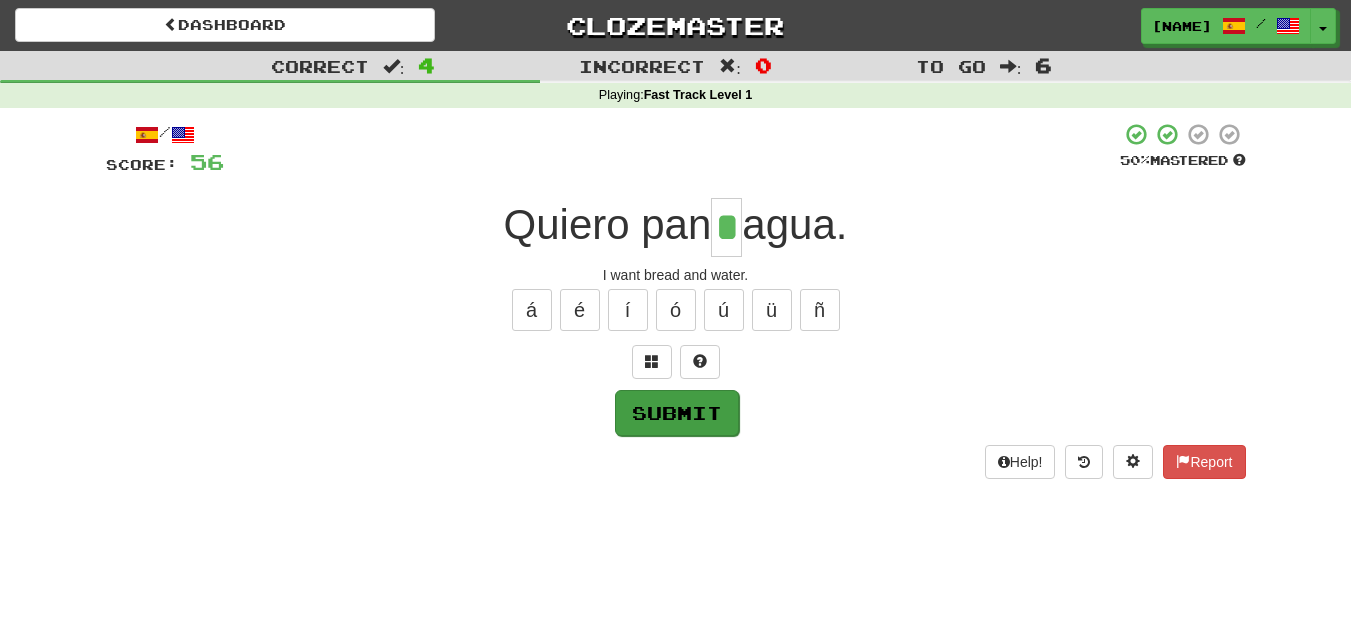 type on "*" 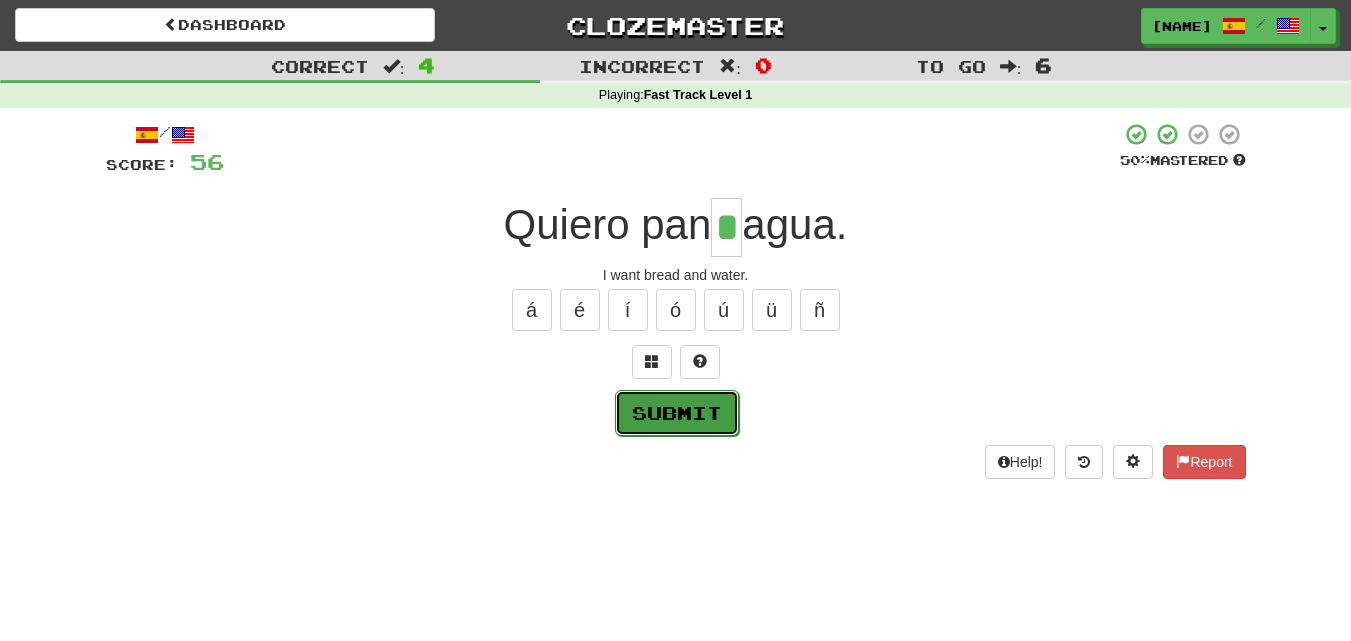 click on "Submit" at bounding box center [677, 413] 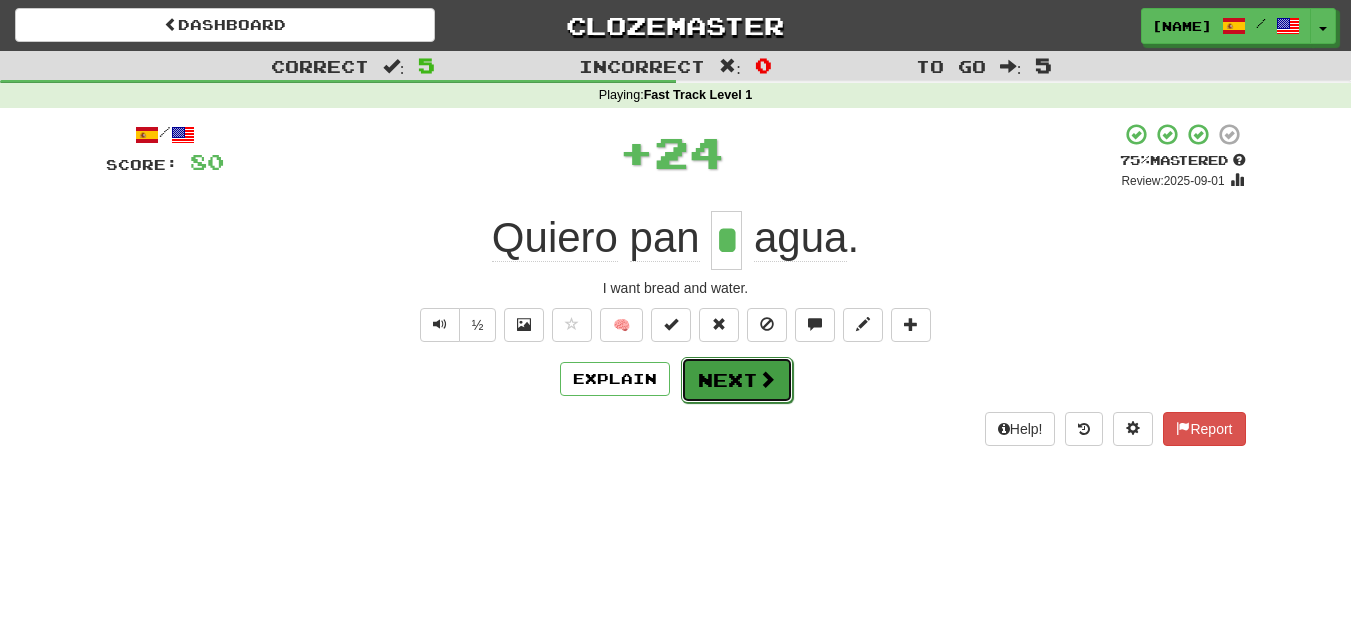 click on "Next" at bounding box center [737, 380] 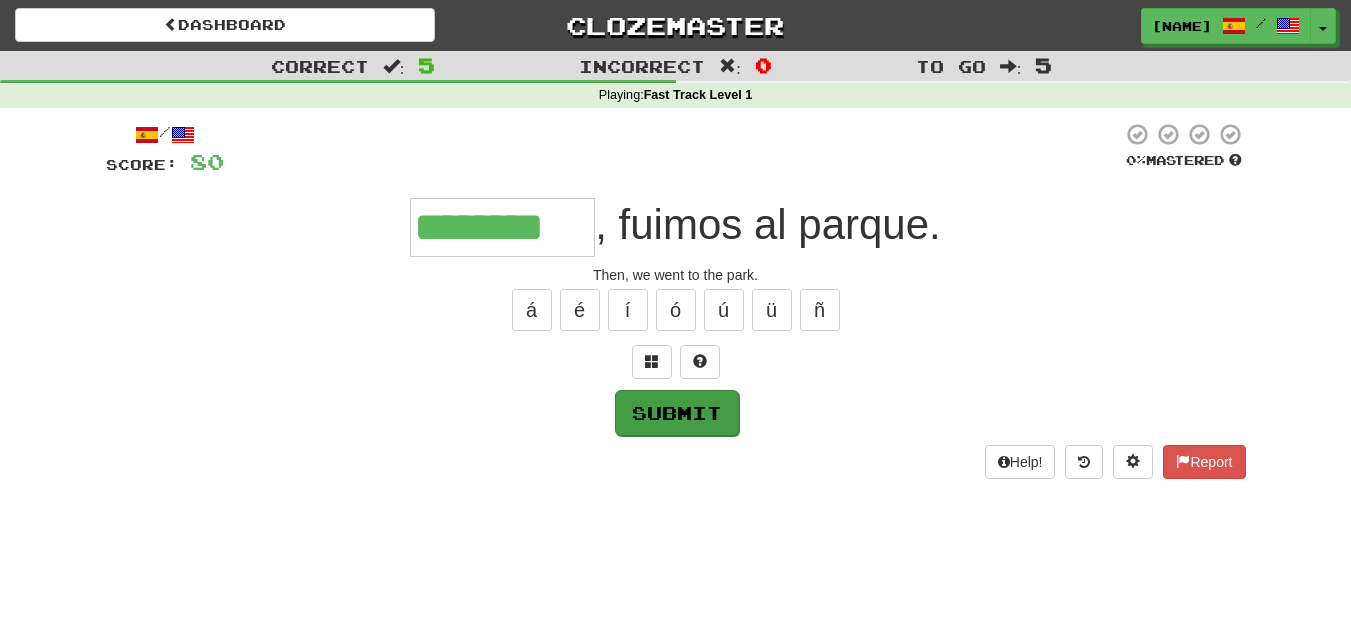 type on "********" 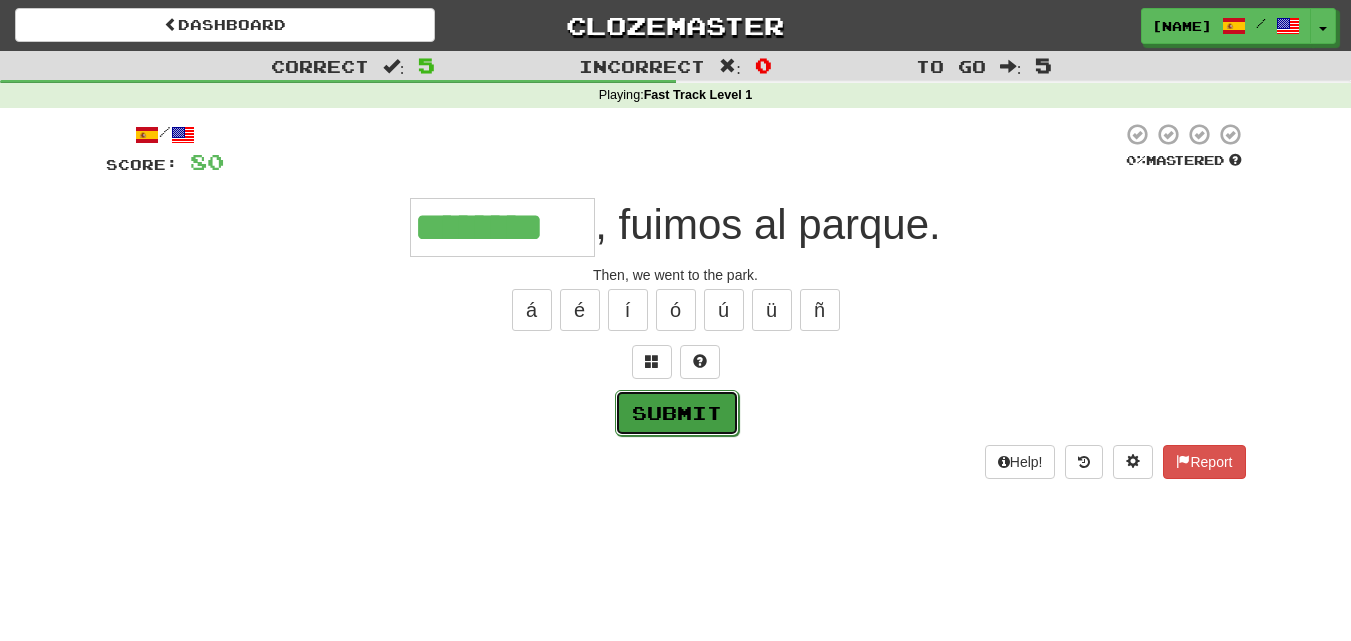 click on "Submit" at bounding box center [677, 413] 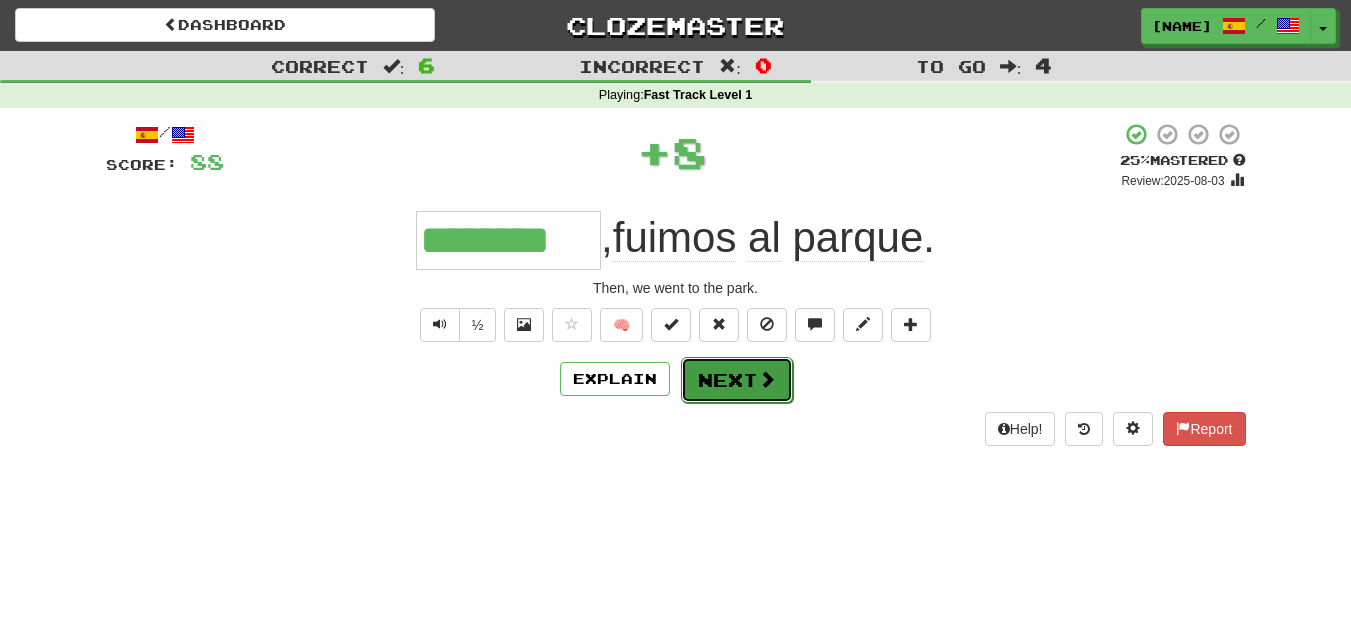 click on "Next" at bounding box center (737, 380) 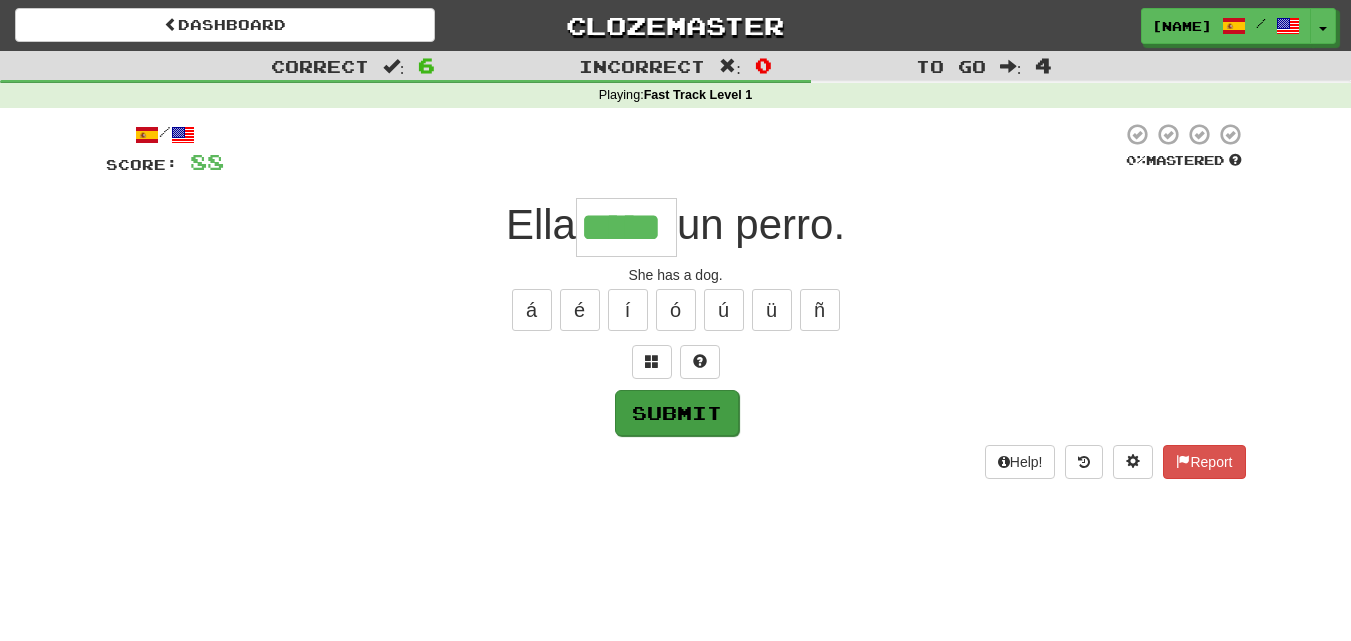 type on "*****" 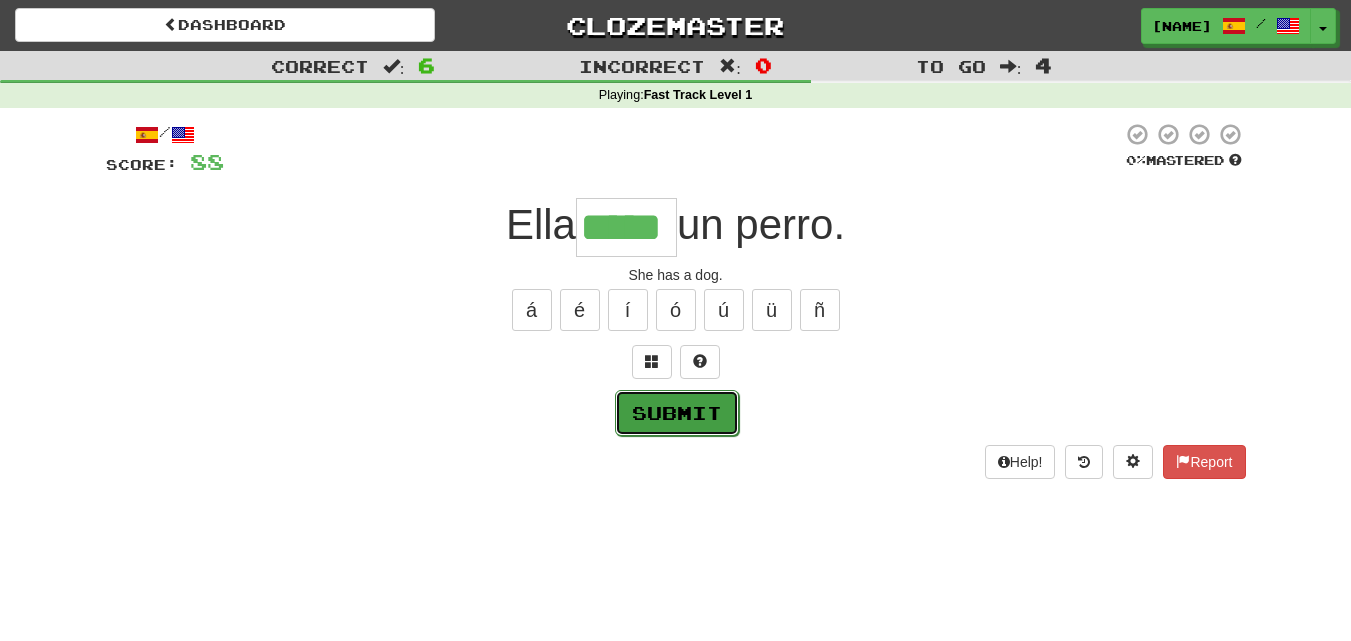 click on "Submit" at bounding box center [677, 413] 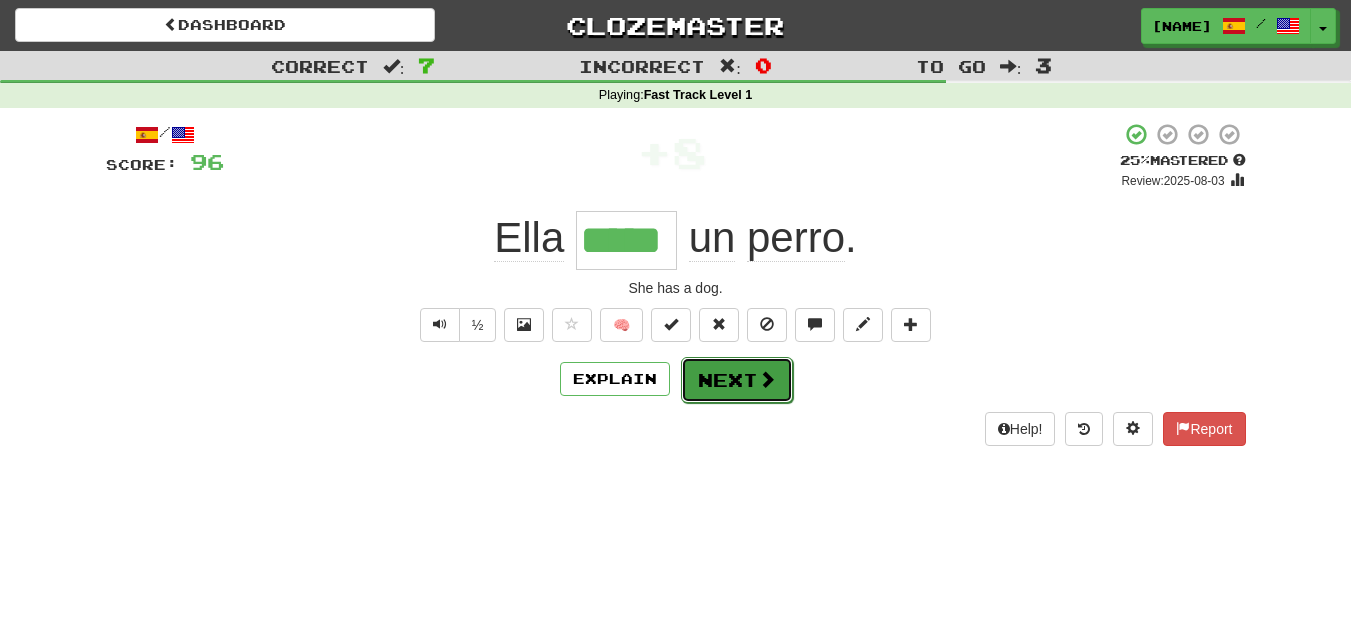 click on "Next" at bounding box center [737, 380] 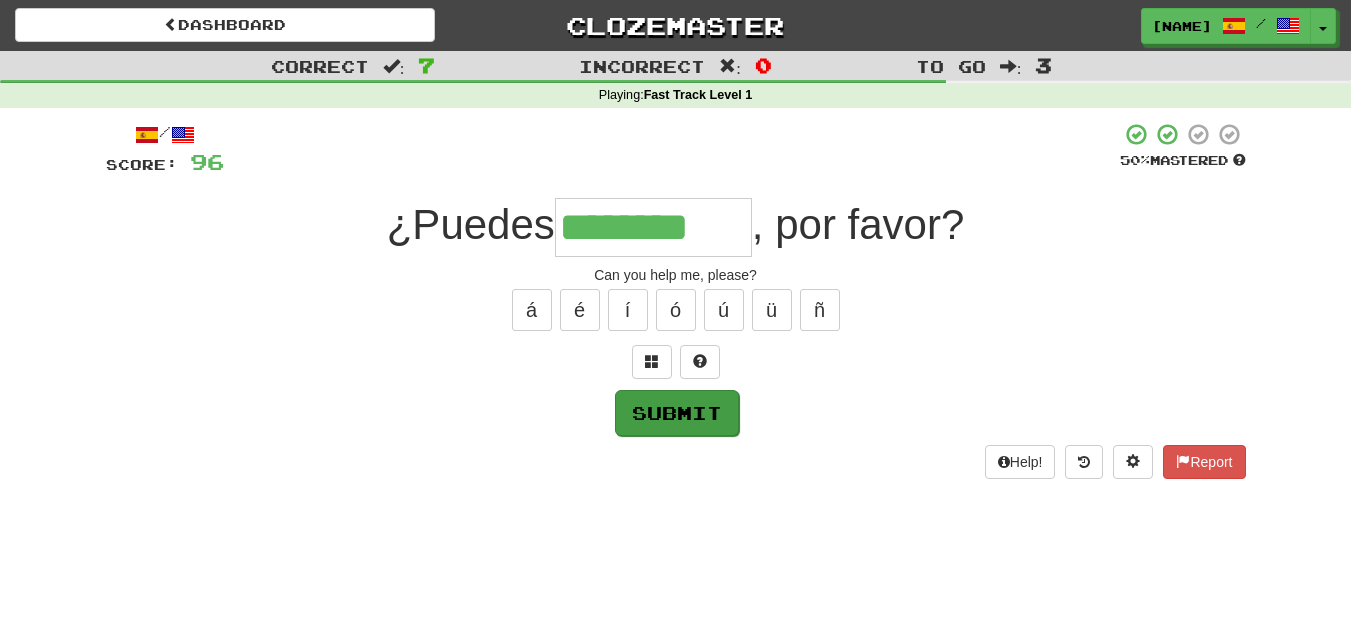 type on "********" 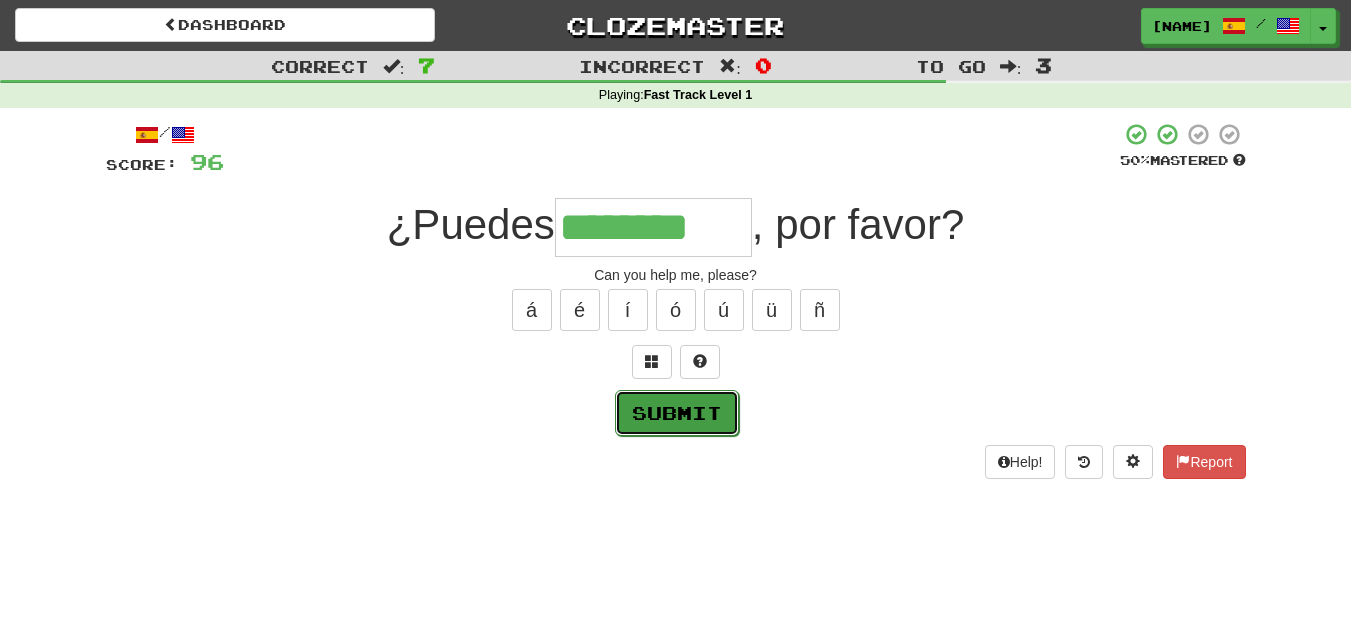 click on "Submit" at bounding box center [677, 413] 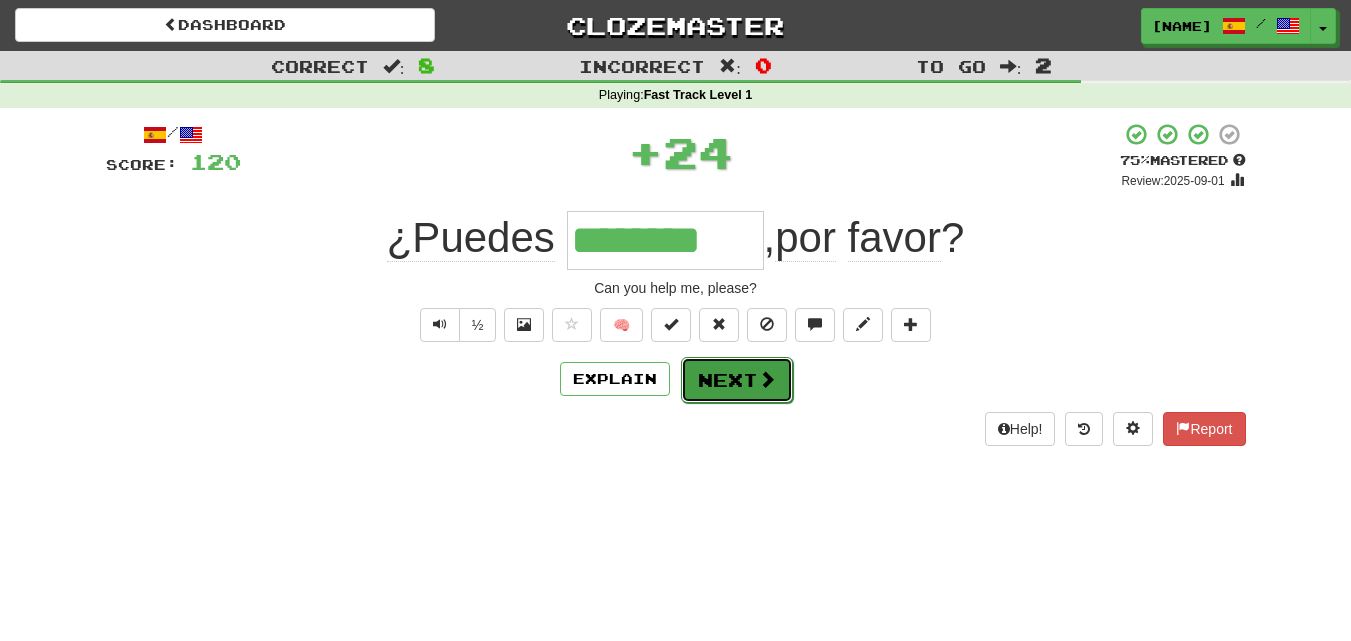 click on "Next" at bounding box center [737, 380] 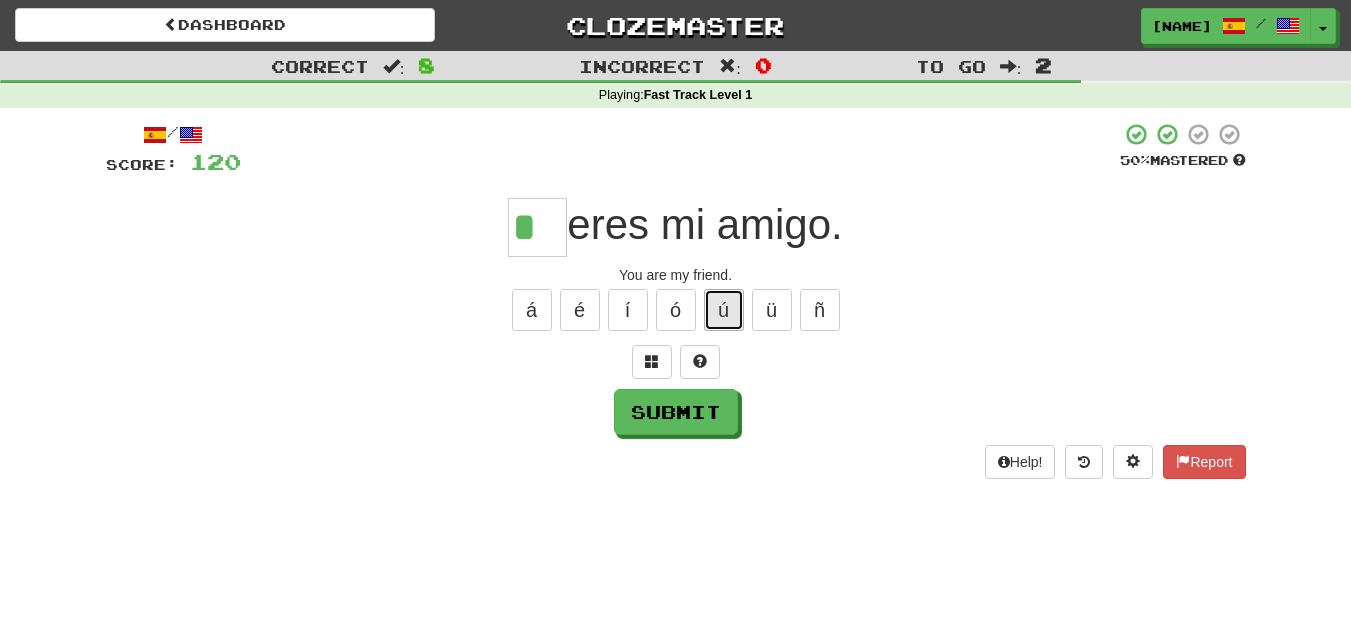 click on "ú" at bounding box center [724, 310] 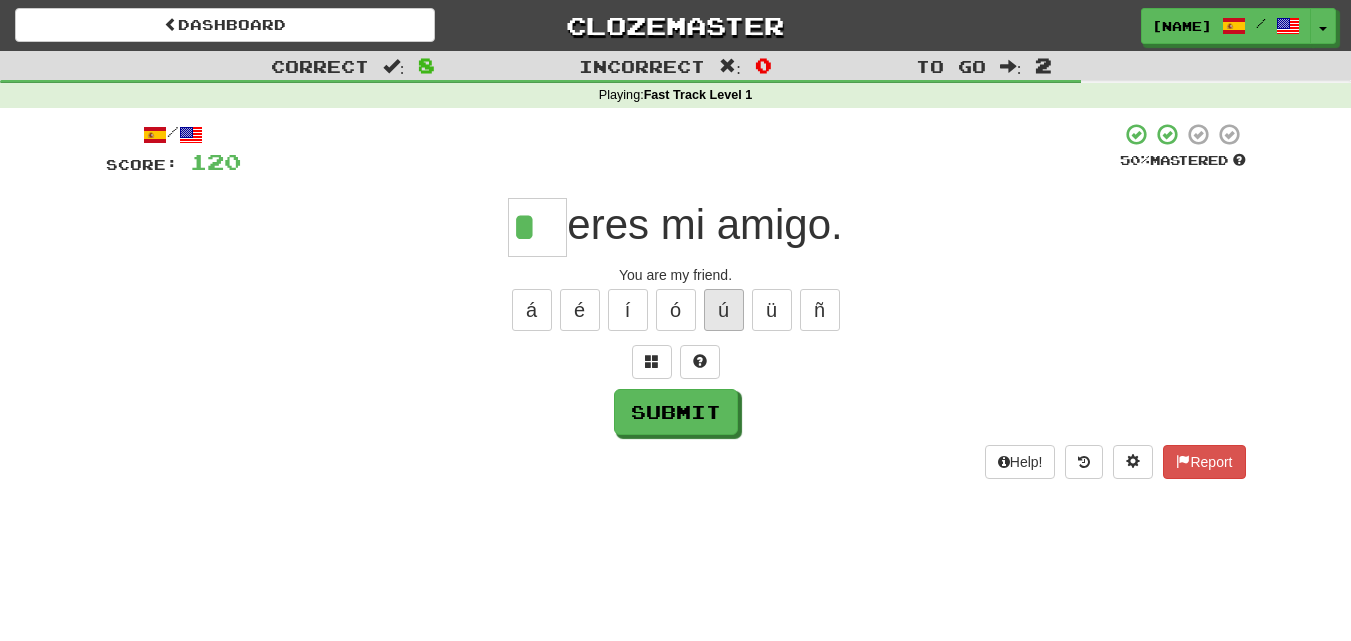 type on "**" 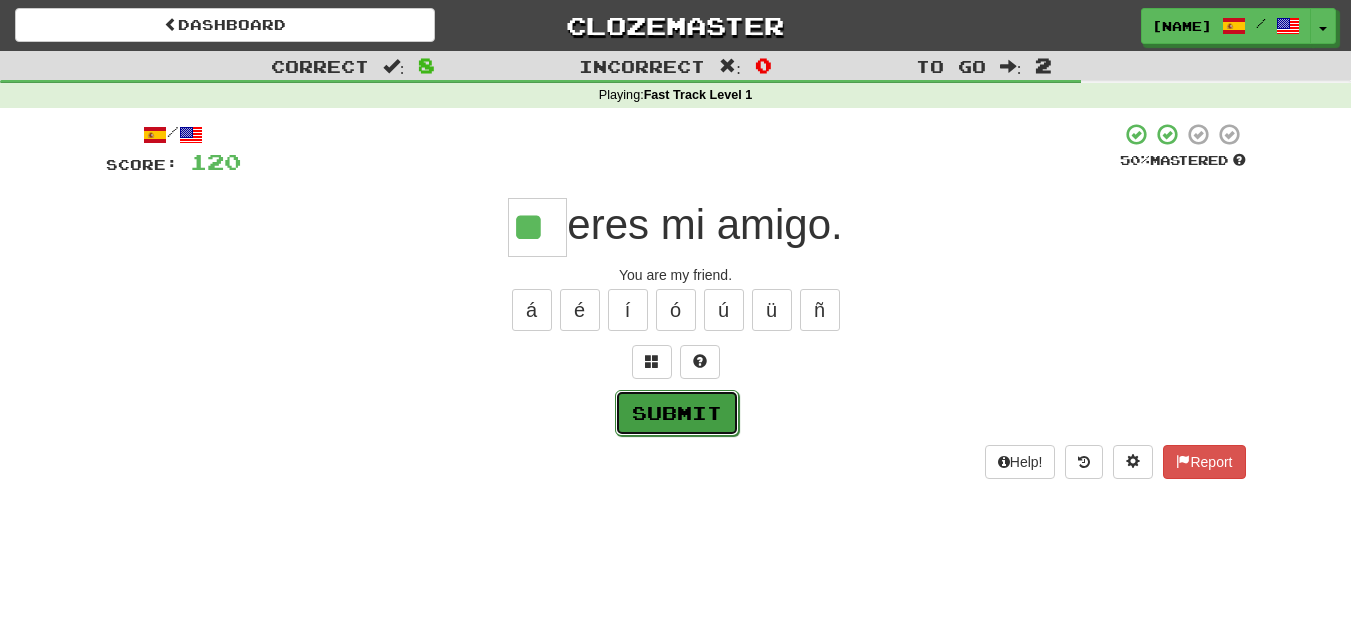 click on "Submit" at bounding box center [677, 413] 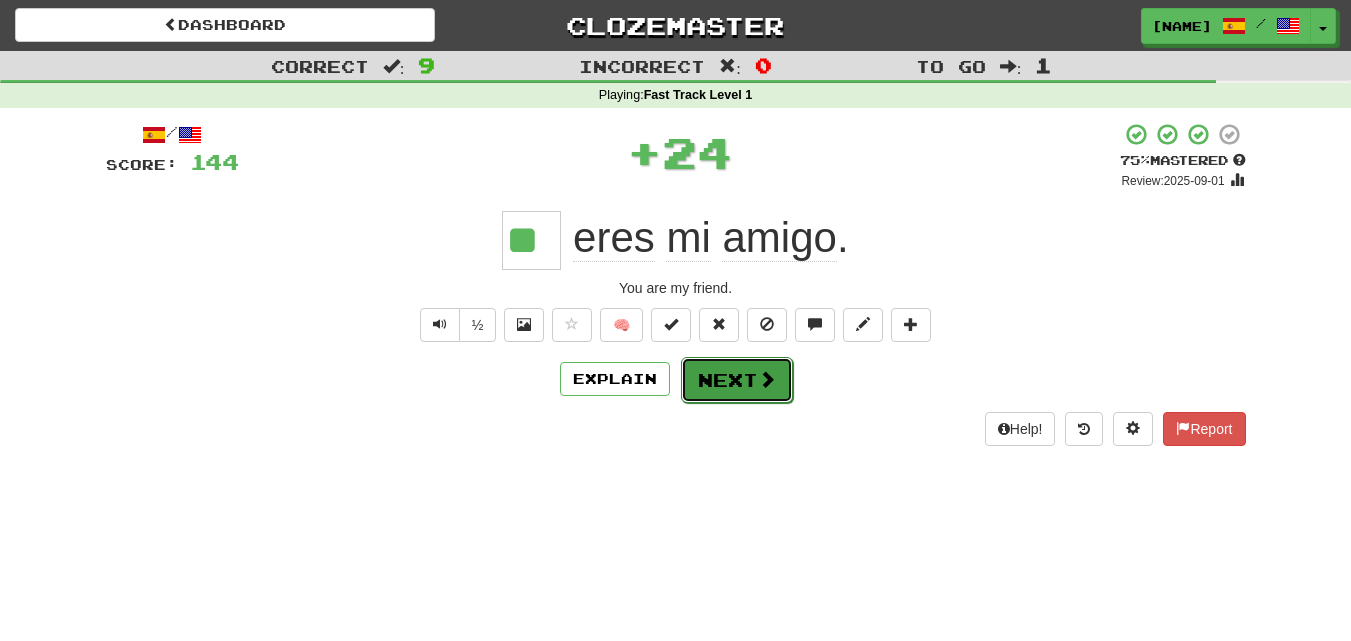 click on "Next" at bounding box center (737, 380) 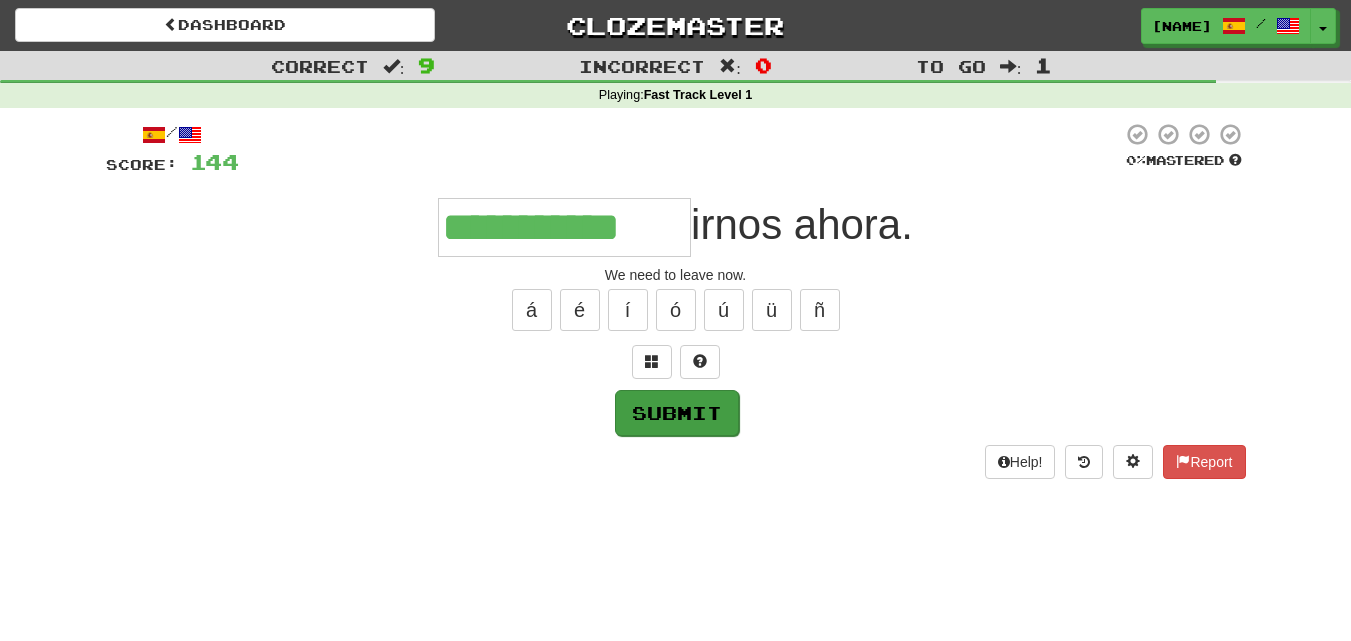type on "**********" 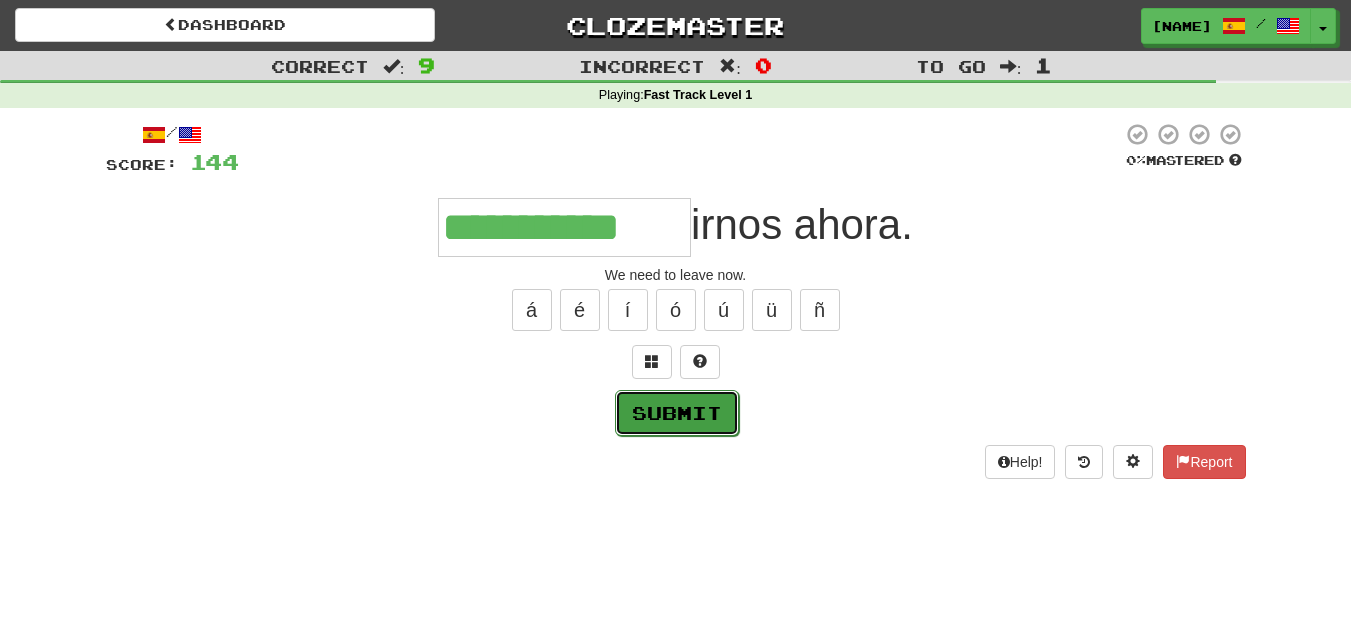 click on "Submit" at bounding box center (677, 413) 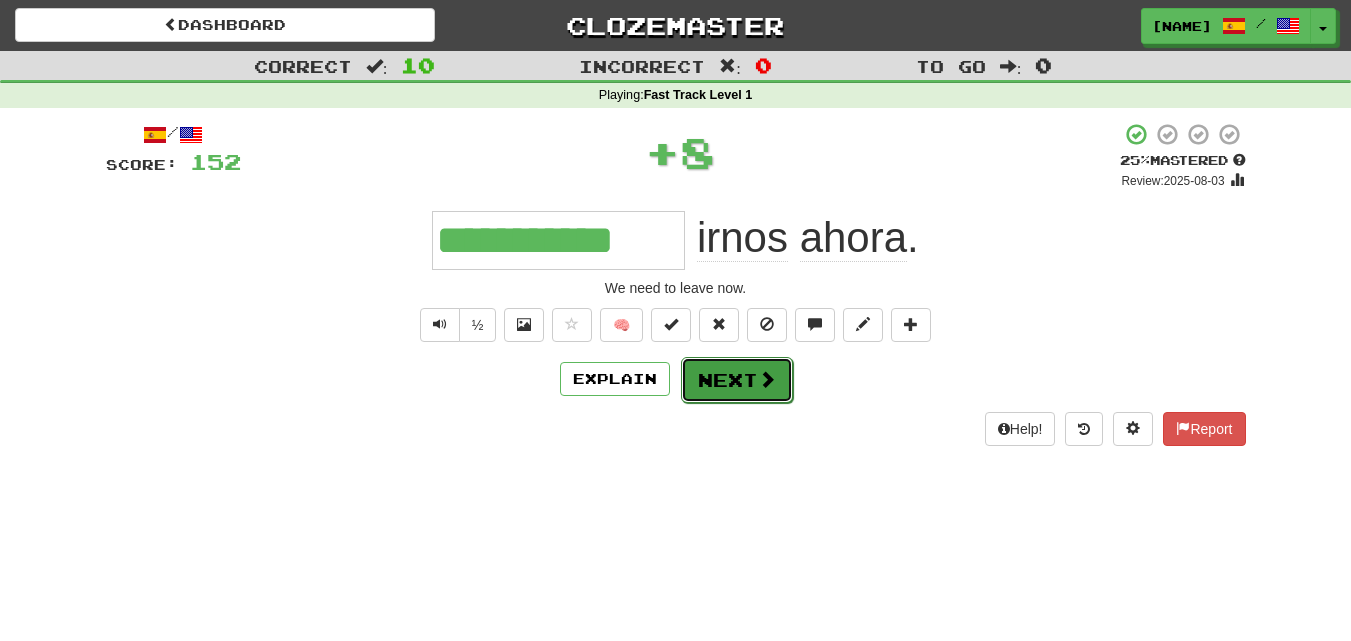 click on "Next" at bounding box center (737, 380) 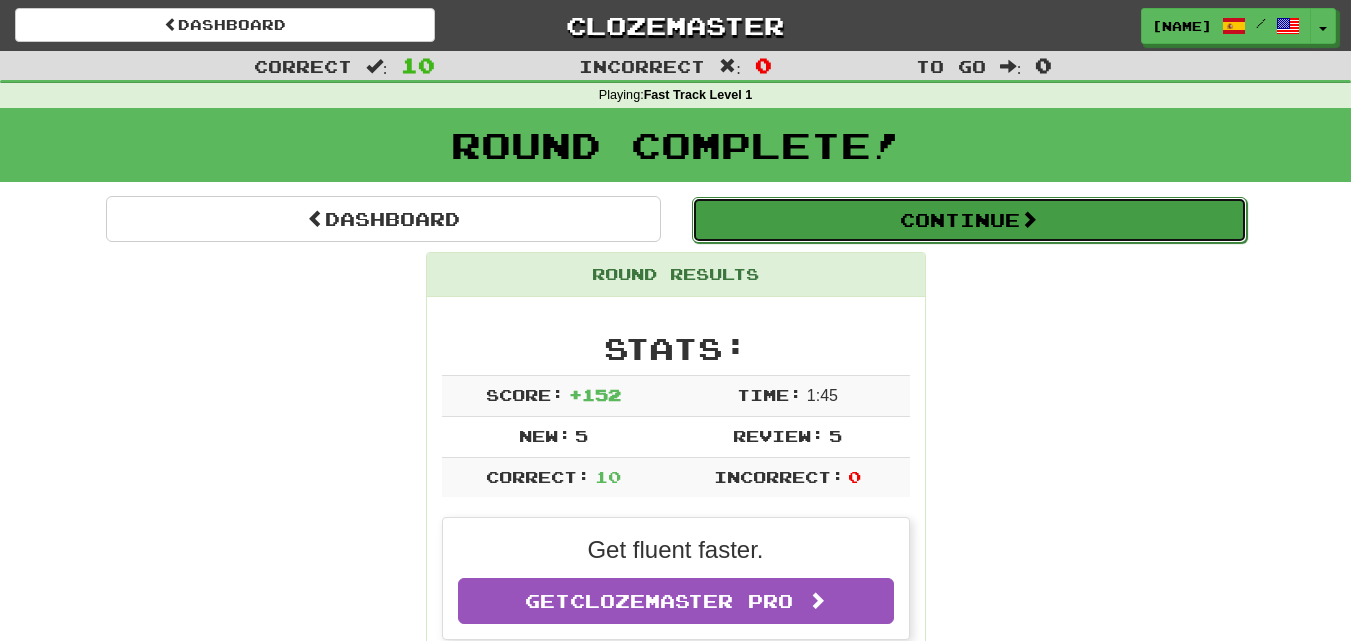 click on "Continue" at bounding box center (969, 220) 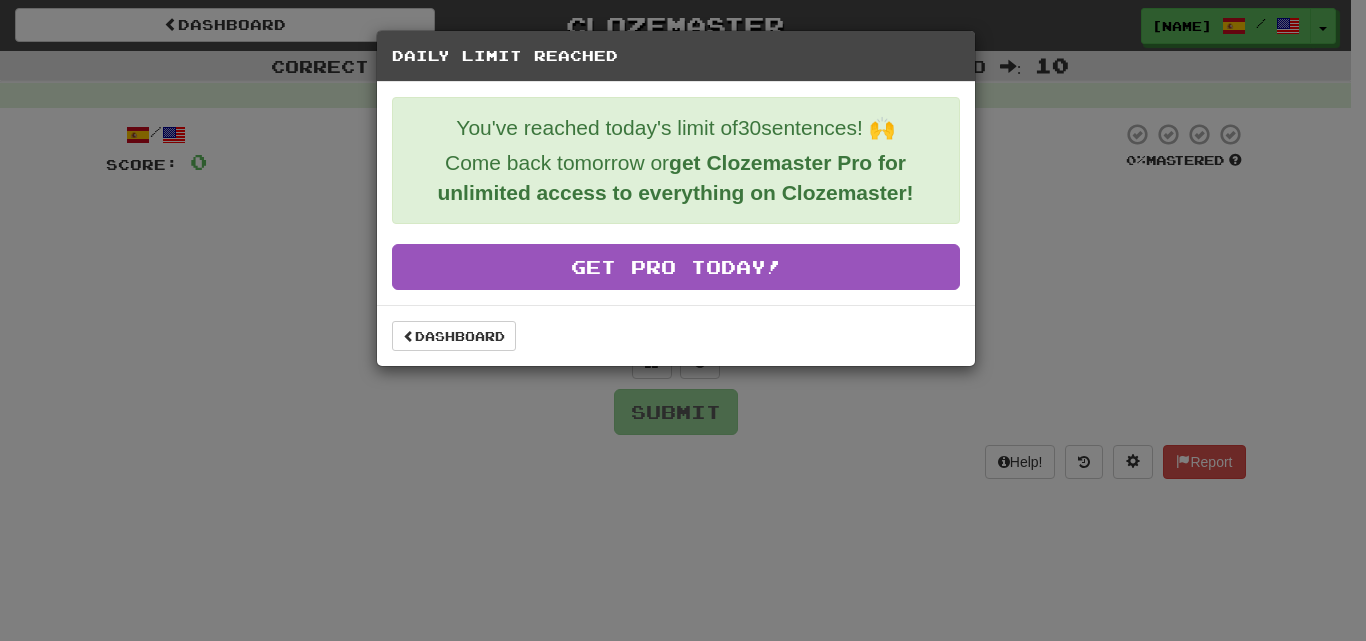 click on "Daily Limit Reached You've reached today's limit of  30  sentences! 🙌  Come back tomorrow or  get Clozemaster Pro for unlimited access to everything on Clozemaster! Get Pro Today! Dashboard" at bounding box center (683, 320) 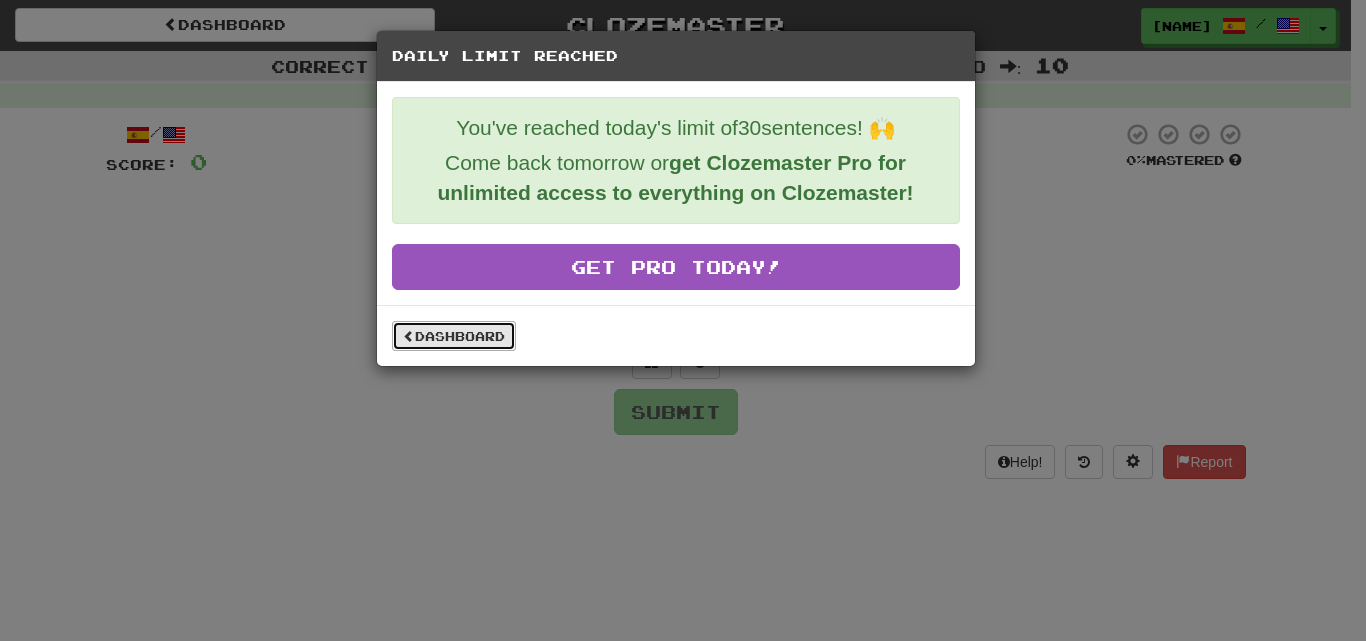 click on "Dashboard" at bounding box center [454, 336] 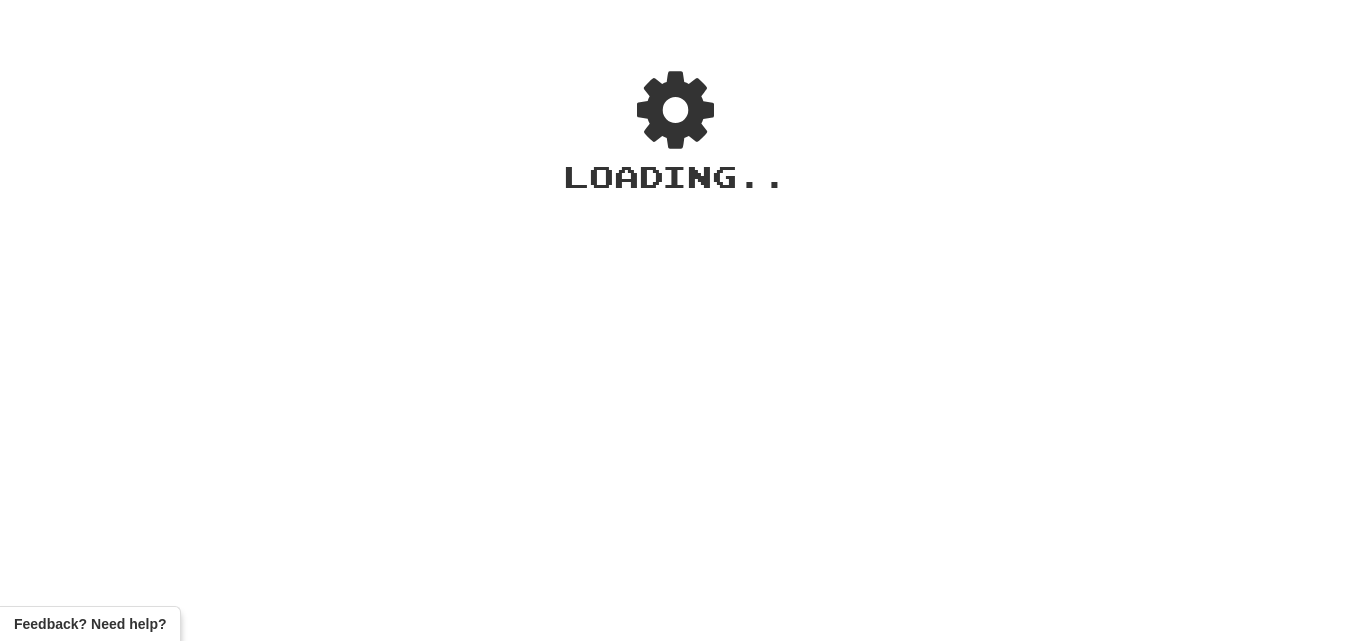 scroll, scrollTop: 0, scrollLeft: 0, axis: both 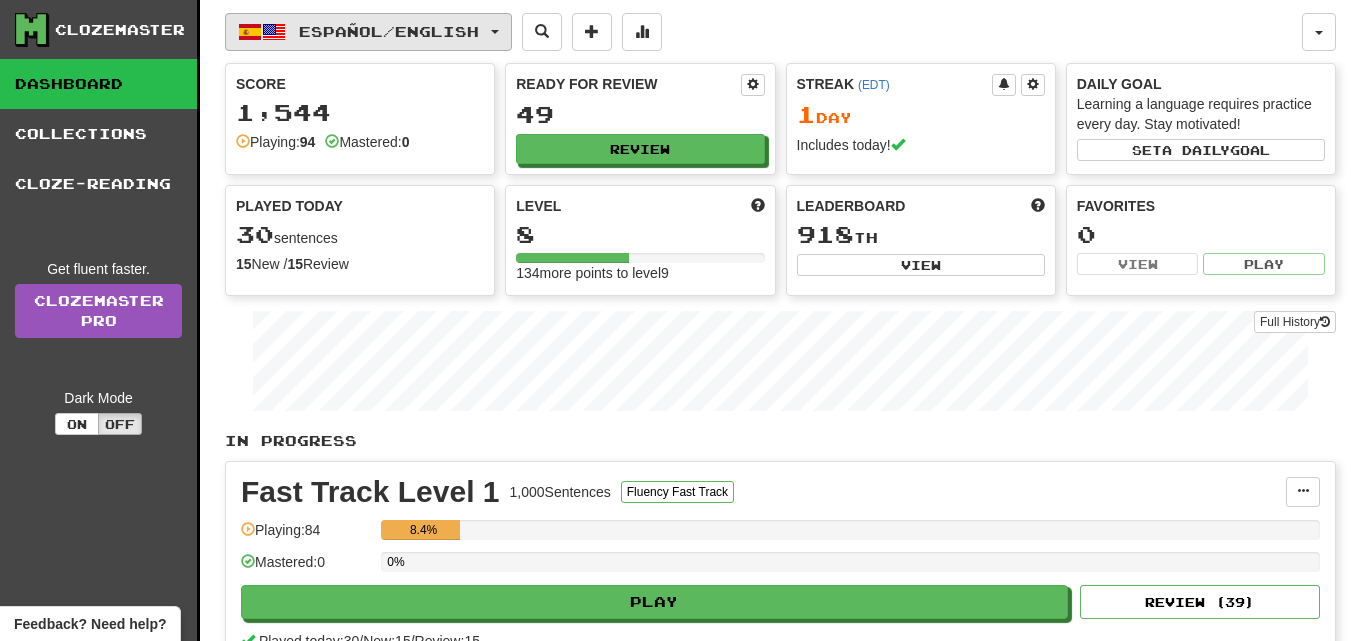 click on "Español  /  English" at bounding box center (368, 32) 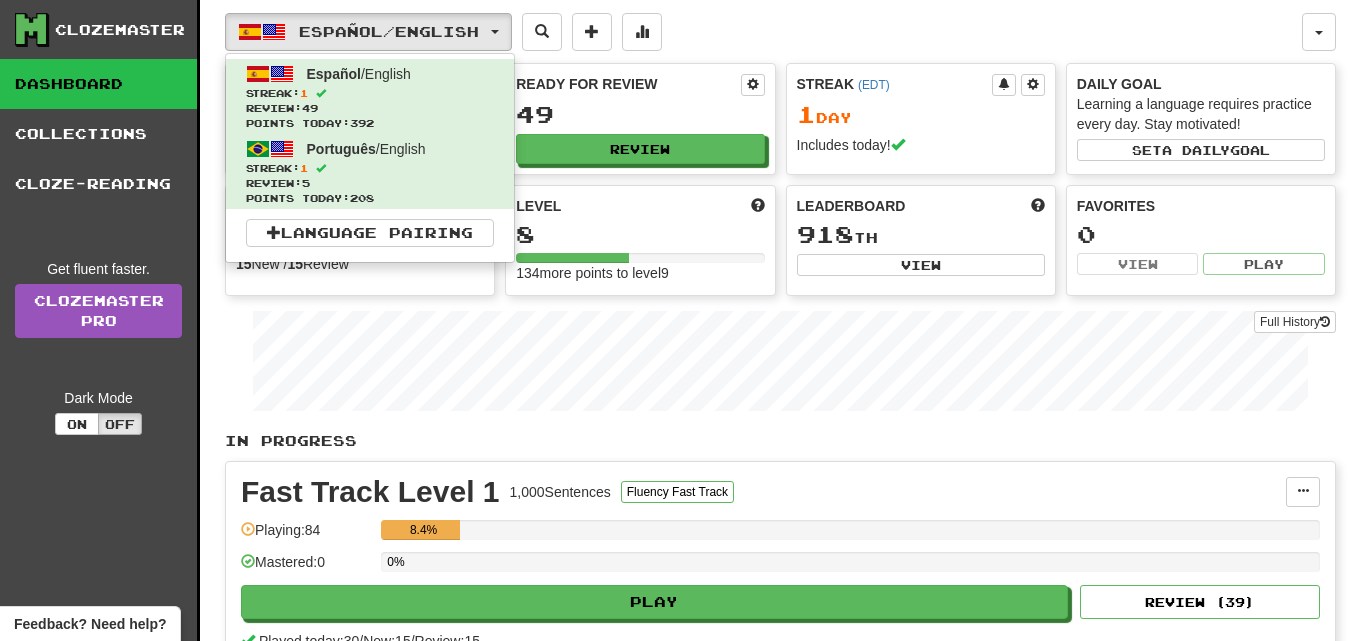 click on "Clozemaster Dashboard Collections Cloze-Reading Get fluent faster. Clozemaster Pro Dark Mode On Off Dashboard Collections Pro Cloze-Reading Español  /  English Español  /  English Streak:  1   Review:  49 Points today:  392 Português  /  English Streak:  1   Review:  5 Points today:  208  Language Pairing Username: [USERNAME] Edit  Account  Notifications  Activity Feed  Profile  Leaderboard  Forum  Logout Score 1,544  Playing:  94  Mastered:  0 Ready for Review 49   Review Streak   ( [TIMEZONE] ) 1  Day Includes today!  Daily Goal Learning a language requires practice every day. Stay motivated! Set  a daily  goal Played Today 30  sentences 15  New /  15  Review Full History  Level 8 134  more points to level  9 Leaderboard 918 th View Favorites 0 View Play Full History  In Progress Fast Track Level 1 1,000  Sentences Fluency Fast Track Manage Sentences Unpin from Dashboard  Playing:  84 8.4%  Mastered:  0 0% Play Review ( 39 )   Played today:  30  /  New:  15  /  Review:  15  Add Collection Reset  Progress Delete On" at bounding box center (675, 391) 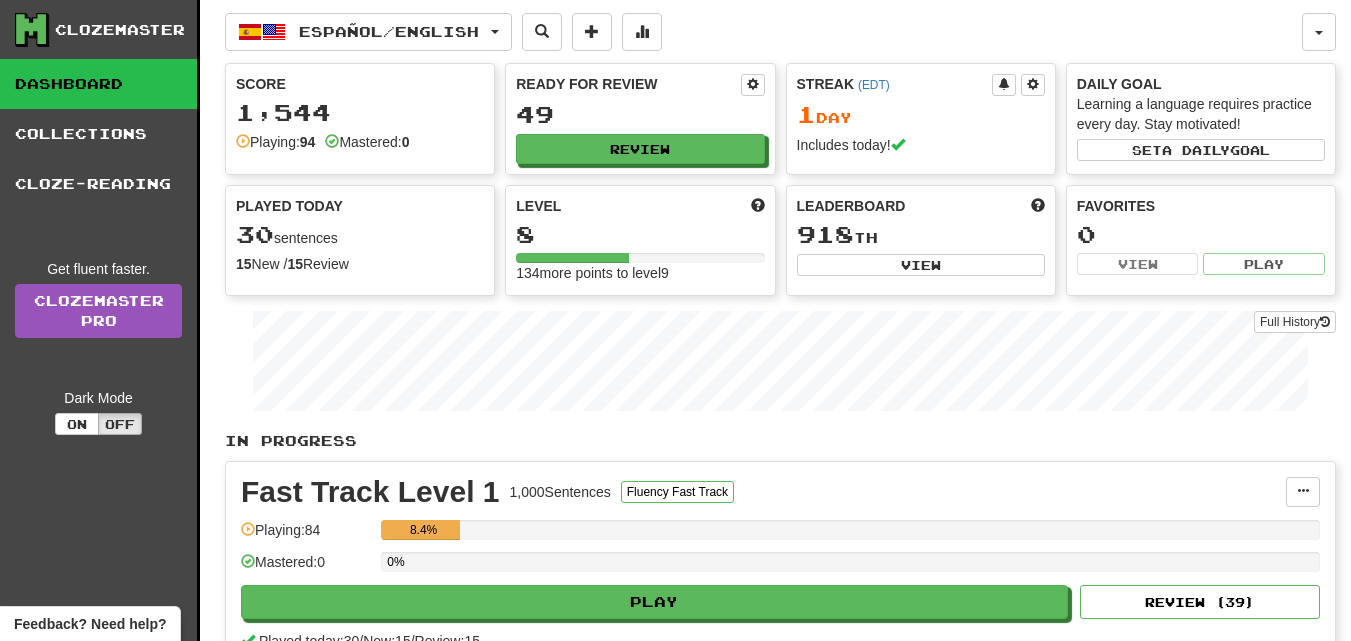 click on "Clozemaster Dashboard Collections Cloze-Reading Get fluent faster. Clozemaster Pro Dark Mode On Off Dashboard Collections Pro Cloze-Reading Español  /  English Español  /  English Streak:  1   Review:  49 Points today:  392 Português  /  English Streak:  1   Review:  5 Points today:  208  Language Pairing Username: [USERNAME] Edit  Account  Notifications  Activity Feed  Profile  Leaderboard  Forum  Logout Score 1,544  Playing:  94  Mastered:  0 Ready for Review 49   Review Streak   ( [TIMEZONE] ) 1  Day Includes today!  Daily Goal Learning a language requires practice every day. Stay motivated! Set  a daily  goal Played Today 30  sentences 15  New /  15  Review Full History  Level 8 134  more points to level  9 Leaderboard 918 th View Favorites 0 View Play Full History  In Progress Fast Track Level 1 1,000  Sentences Fluency Fast Track Manage Sentences Unpin from Dashboard  Playing:  84 8.4%  Mastered:  0 0% Play Review ( 39 )   Played today:  30  /  New:  15  /  Review:  15  Add Collection Reset  Progress Delete On" at bounding box center (675, 391) 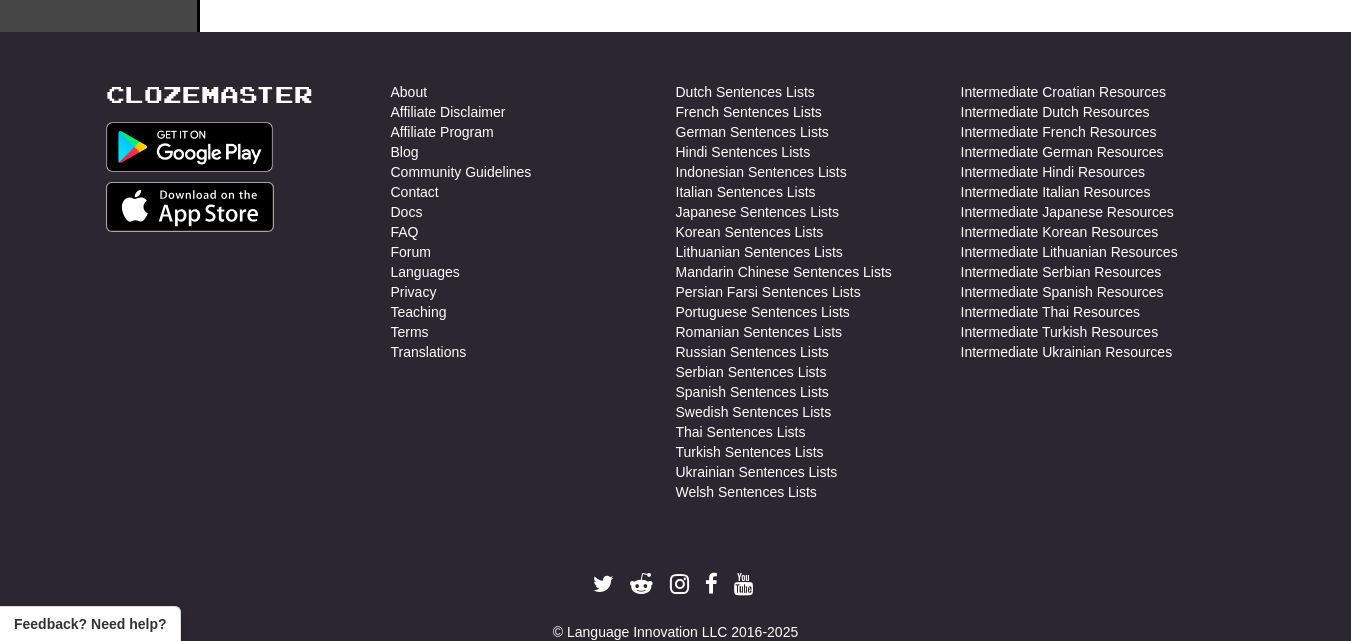 scroll, scrollTop: 802, scrollLeft: 0, axis: vertical 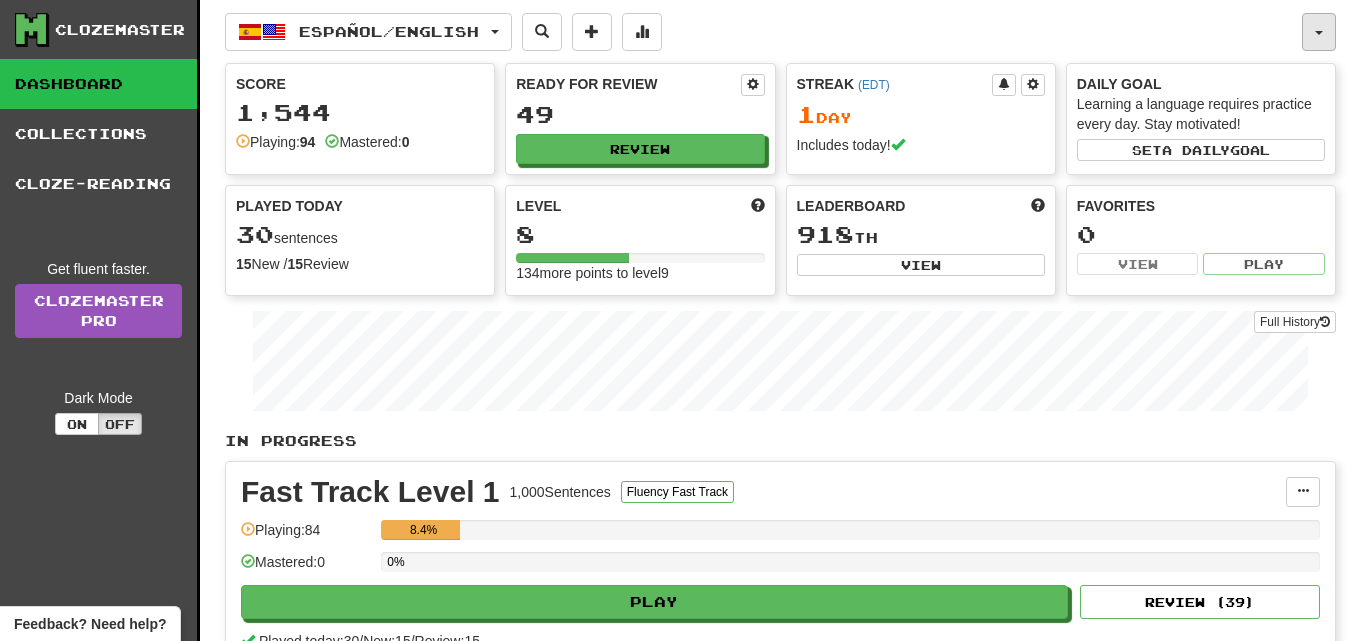 click at bounding box center [1319, 32] 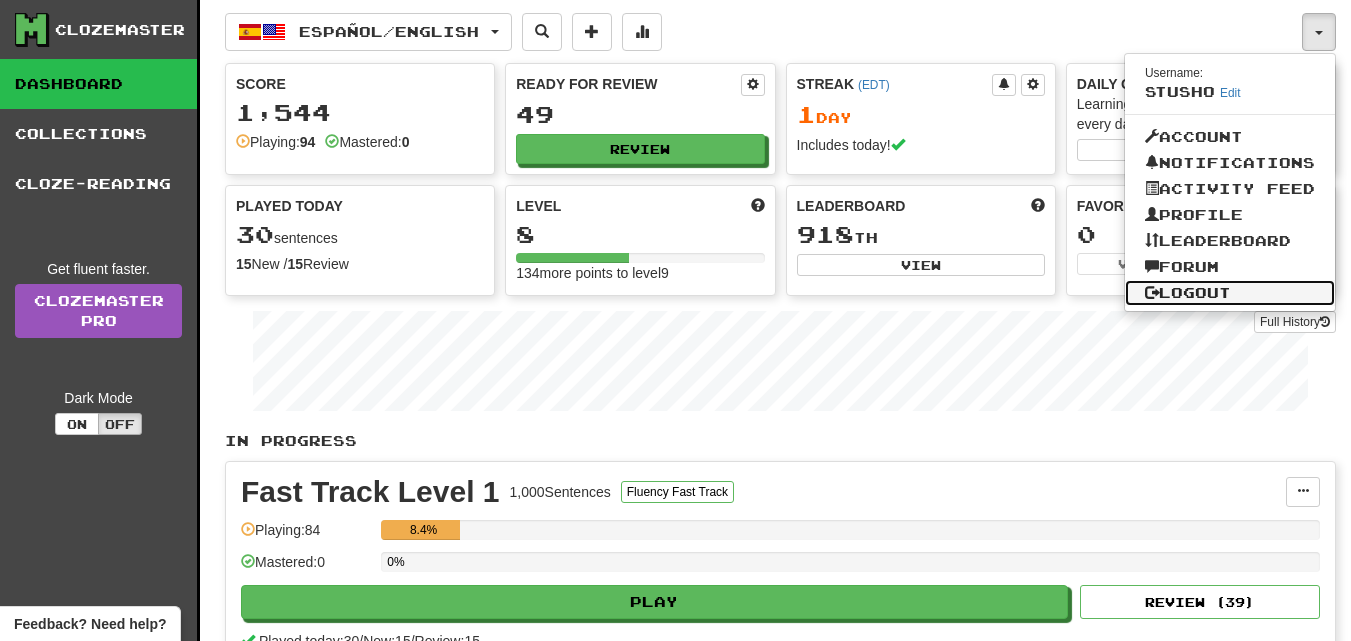 click on "Logout" at bounding box center (1230, 293) 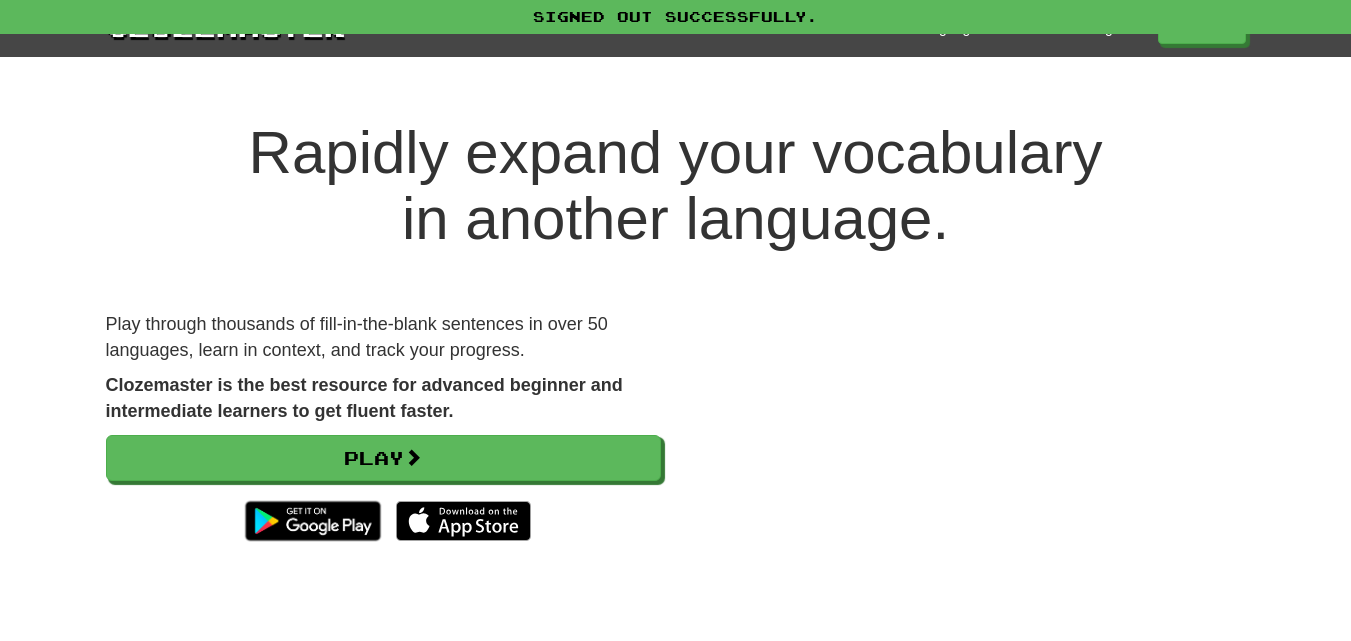 scroll, scrollTop: 0, scrollLeft: 0, axis: both 